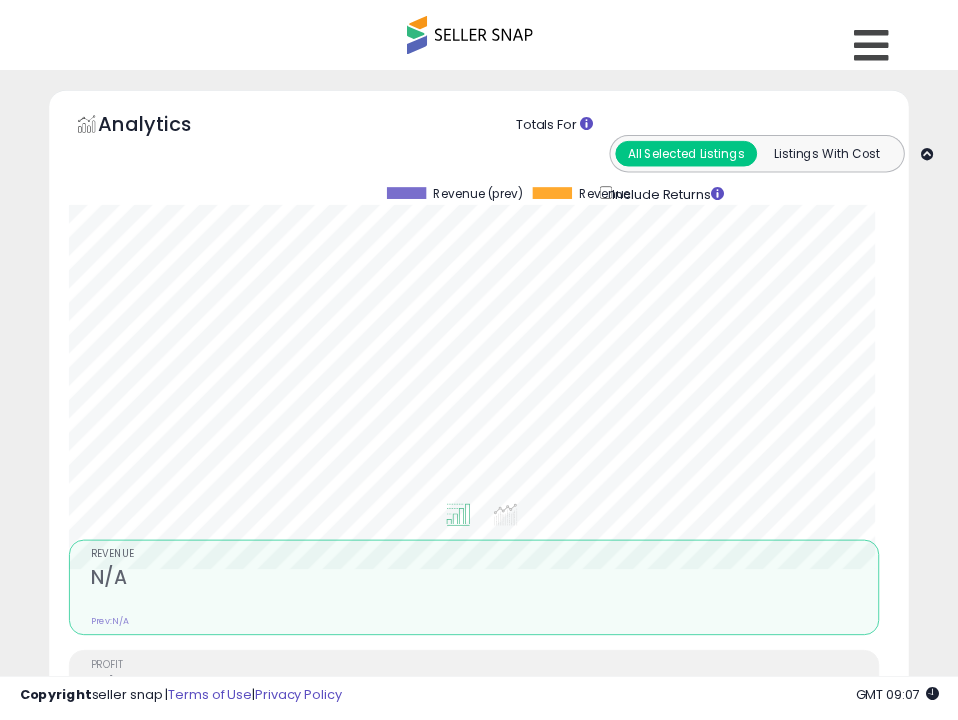 scroll, scrollTop: 415, scrollLeft: 0, axis: vertical 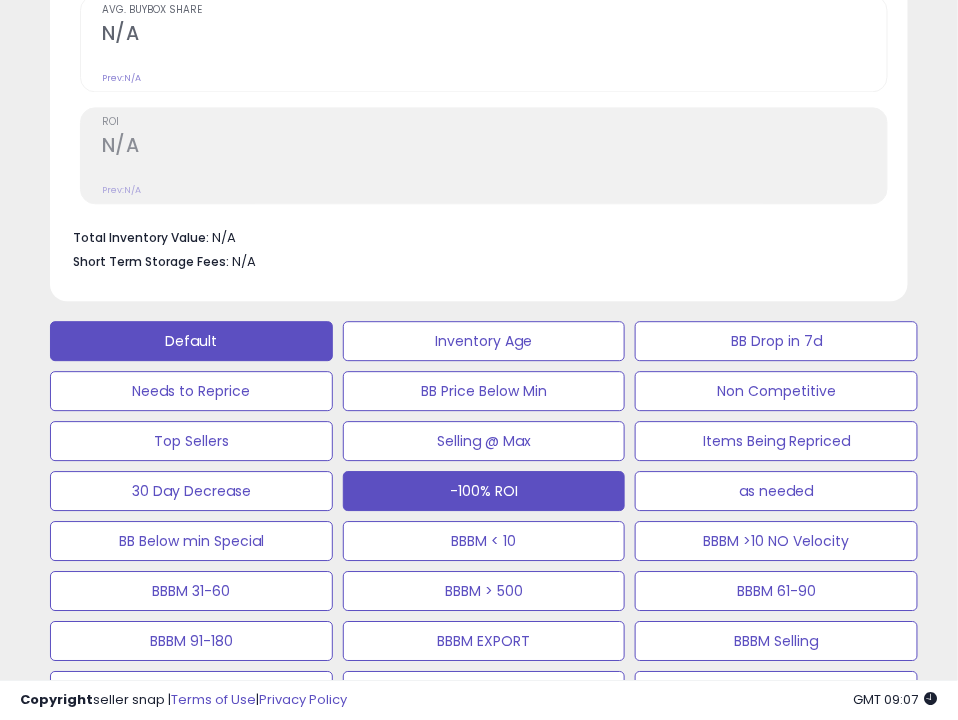 click on "Default" at bounding box center [191, 341] 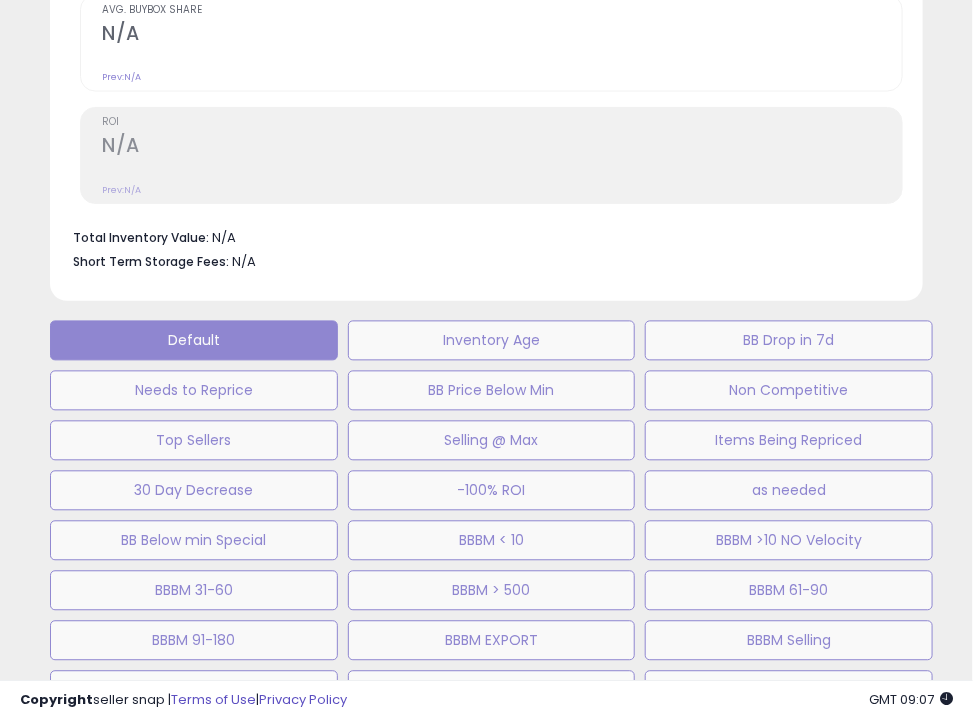 scroll, scrollTop: 999609, scrollLeft: 999136, axis: both 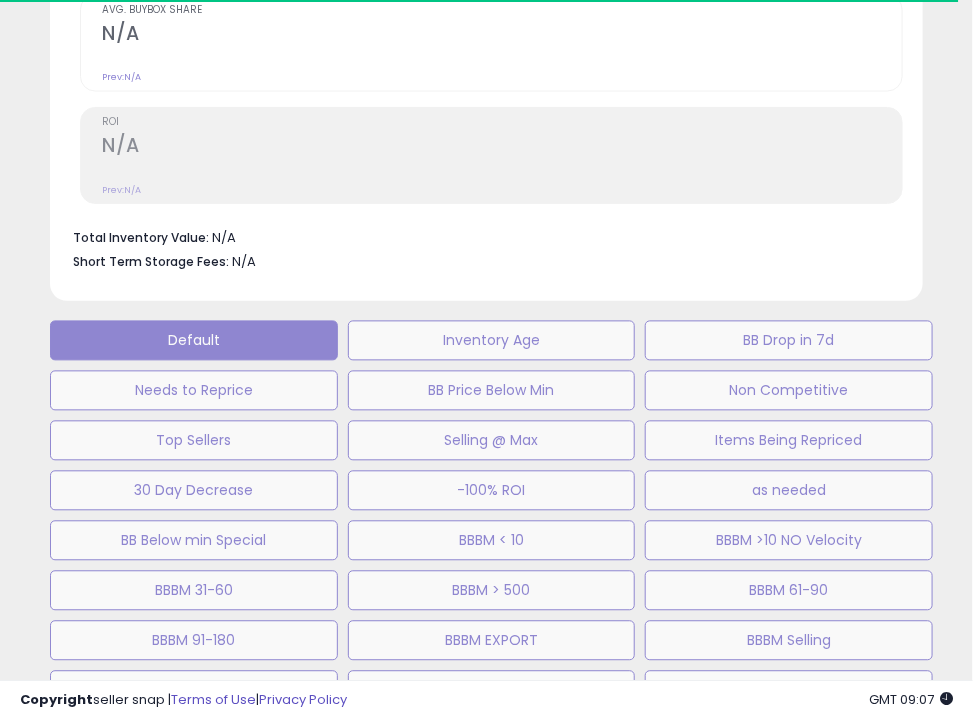 select on "**" 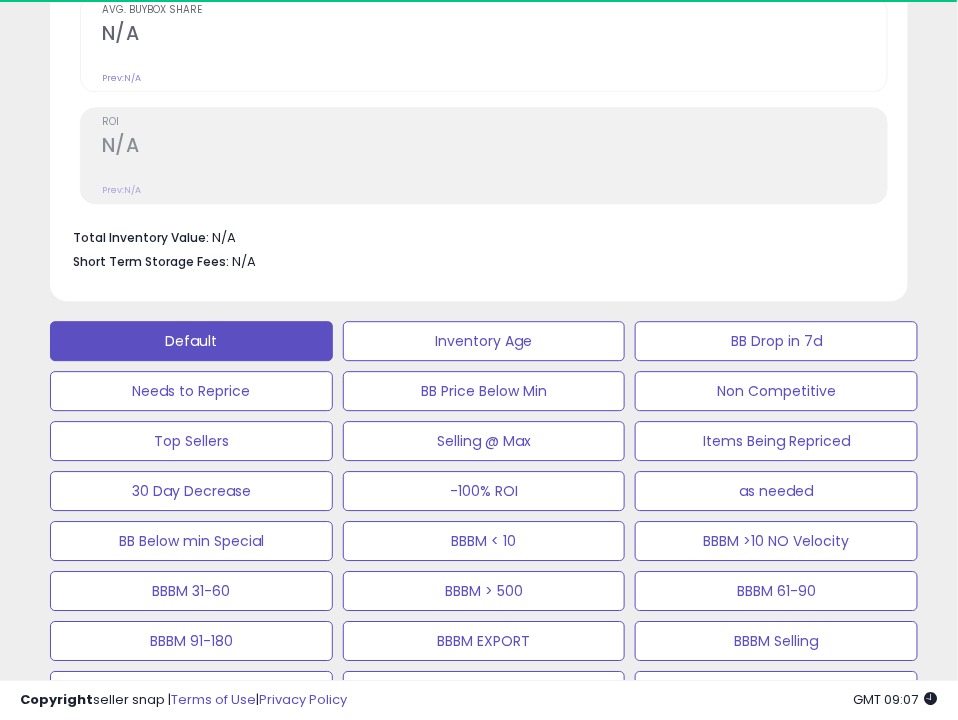 scroll, scrollTop: 390, scrollLeft: 848, axis: both 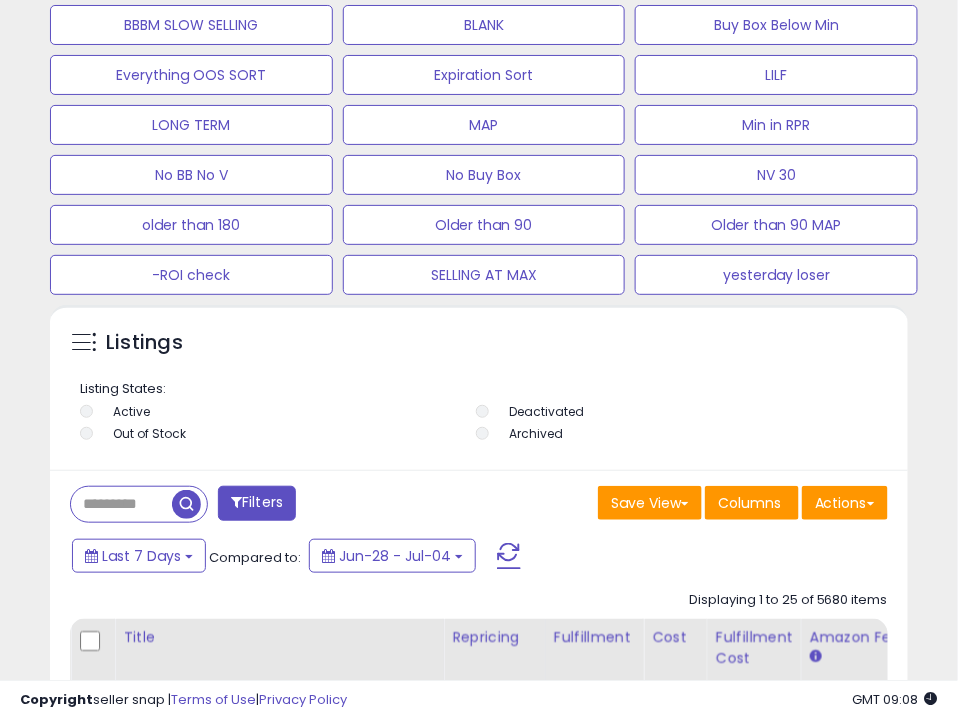 click at bounding box center [121, 504] 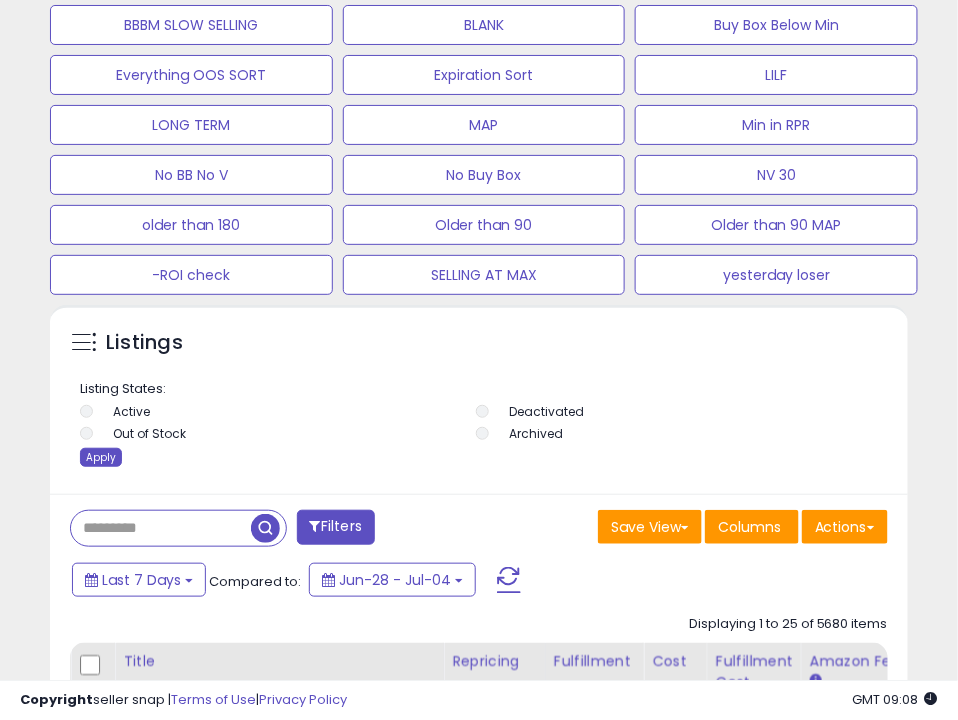 click on "Apply" at bounding box center (101, 457) 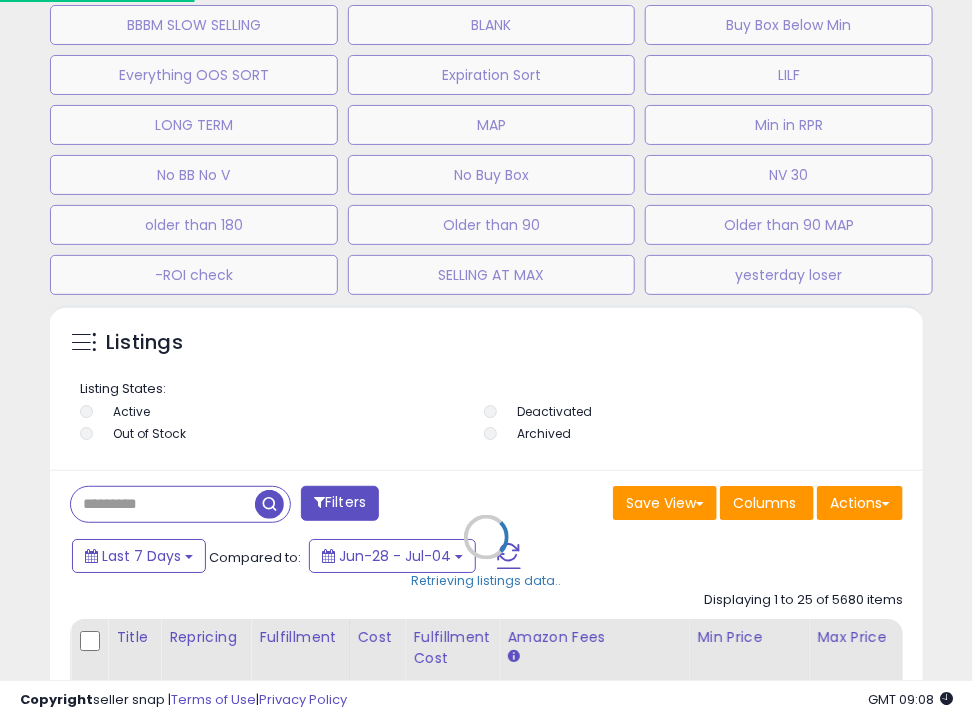 scroll, scrollTop: 999609, scrollLeft: 999136, axis: both 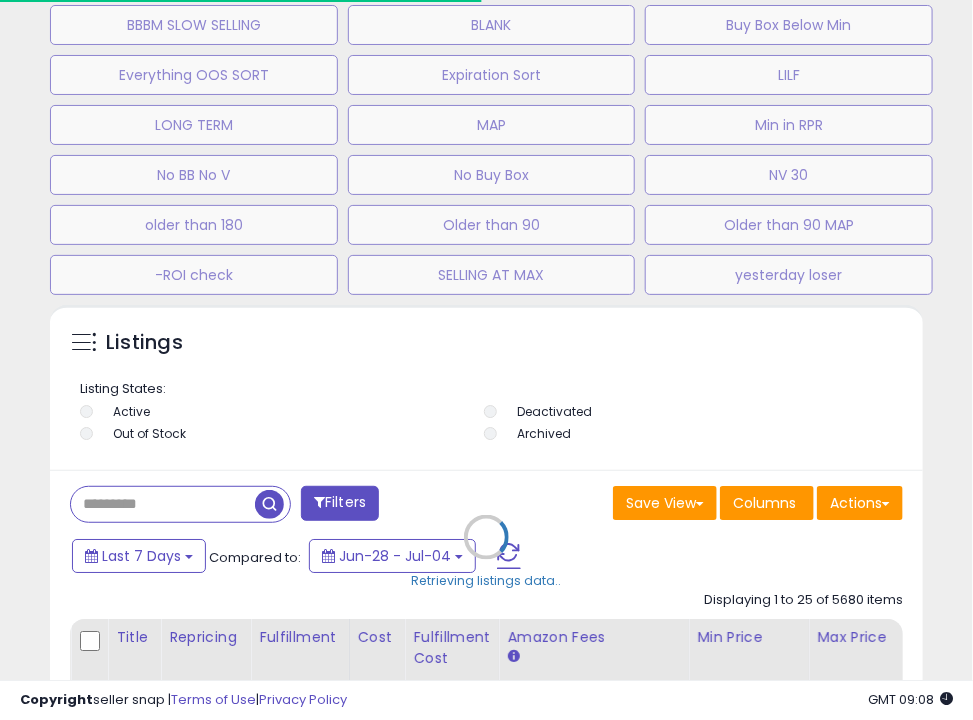 click on "Retrieving listings data.." at bounding box center (486, 551) 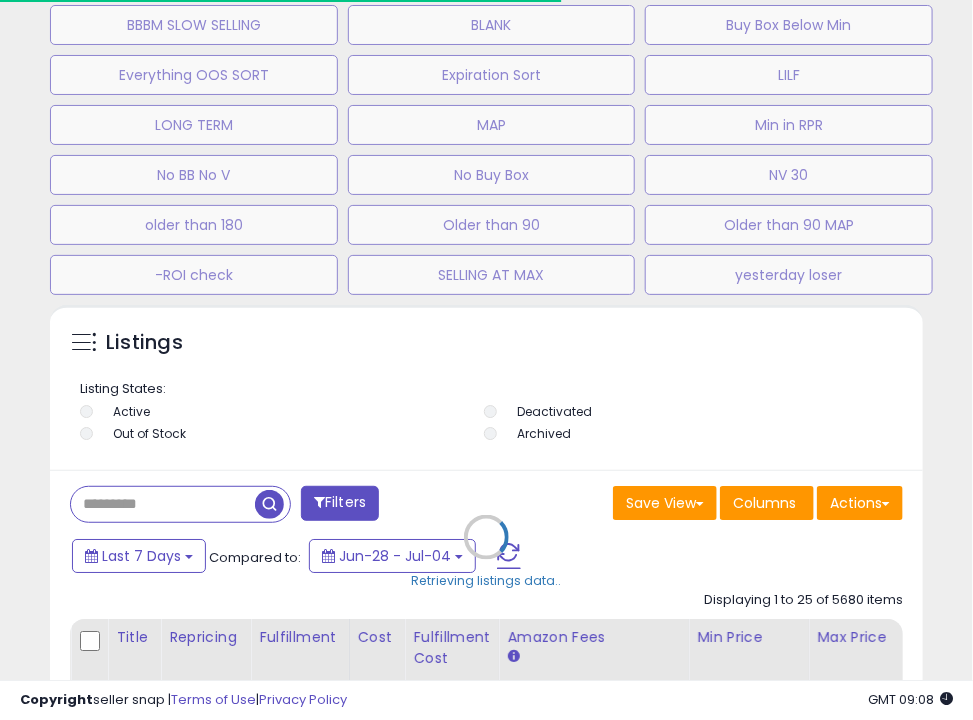click on "Retrieving listings data.." at bounding box center (486, 551) 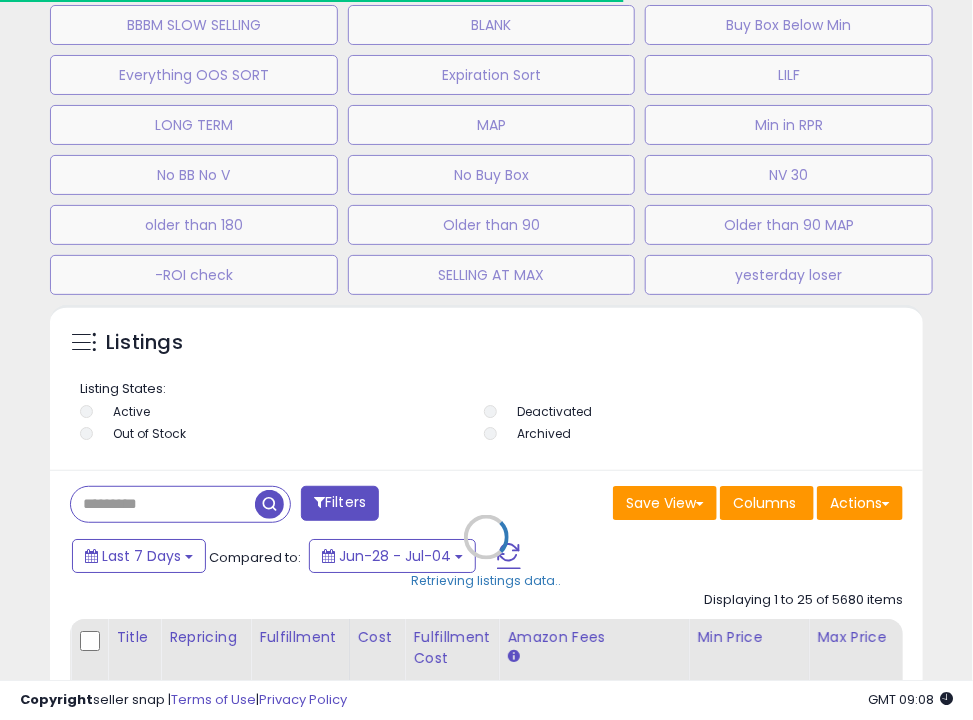 click on "Retrieving listings data.." at bounding box center [486, 551] 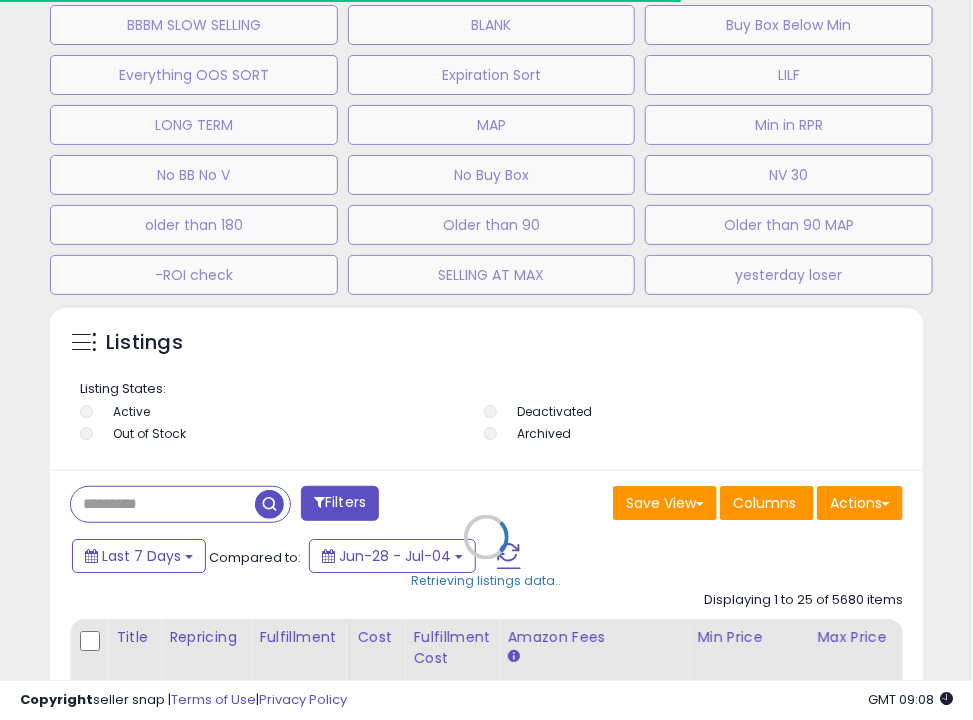 click on "Retrieving listings data.." at bounding box center (486, 551) 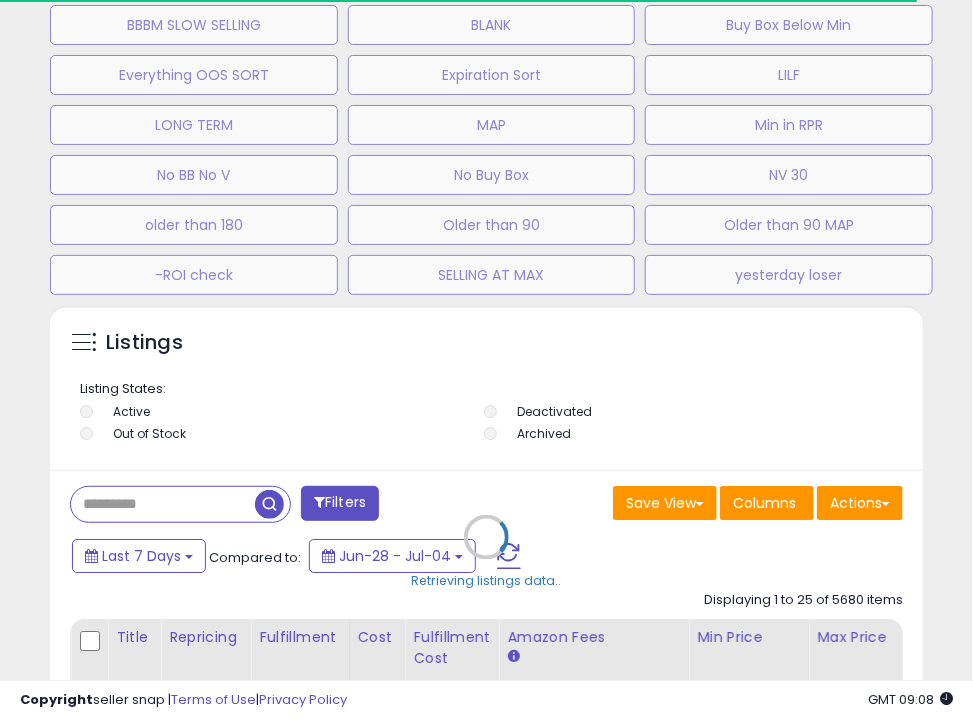 click on "Retrieving listings data.." at bounding box center (486, 551) 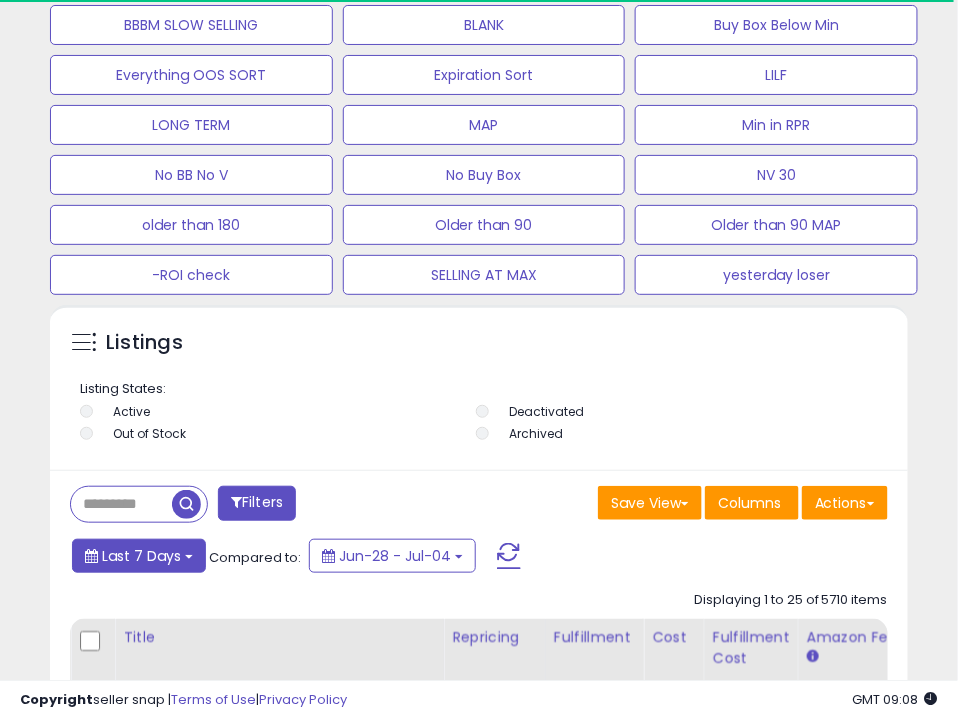 scroll, scrollTop: 390, scrollLeft: 848, axis: both 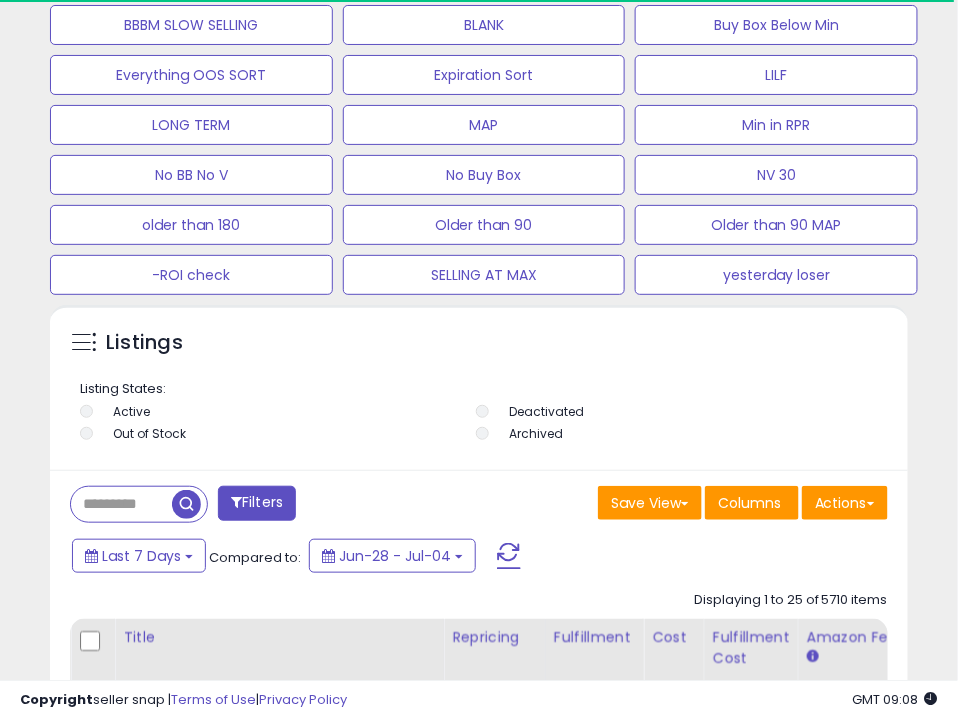click at bounding box center (121, 504) 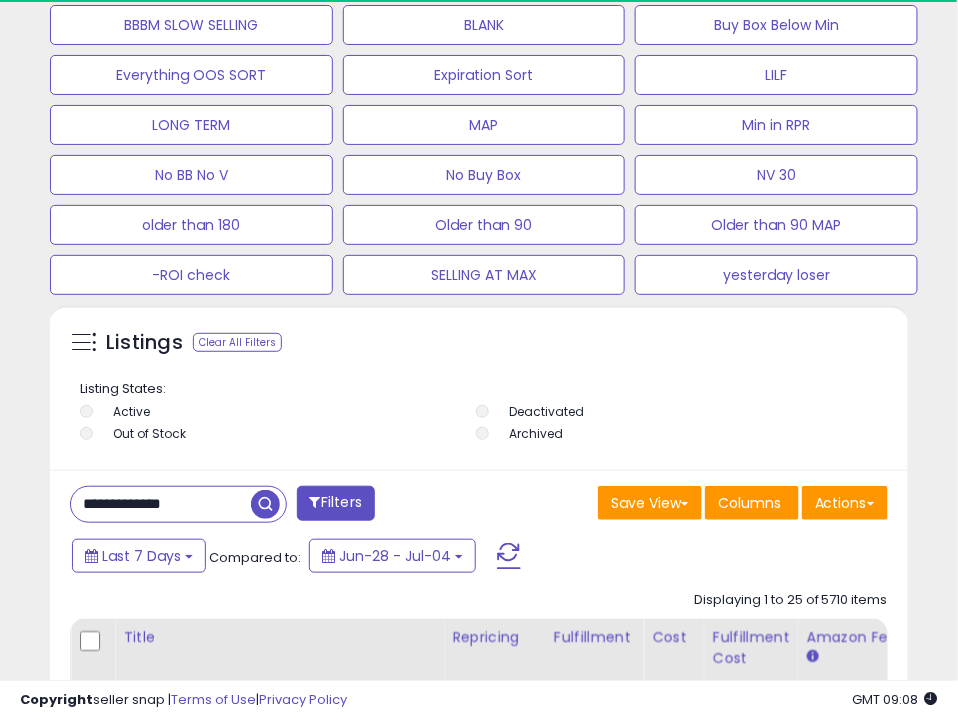 scroll, scrollTop: 999609, scrollLeft: 999151, axis: both 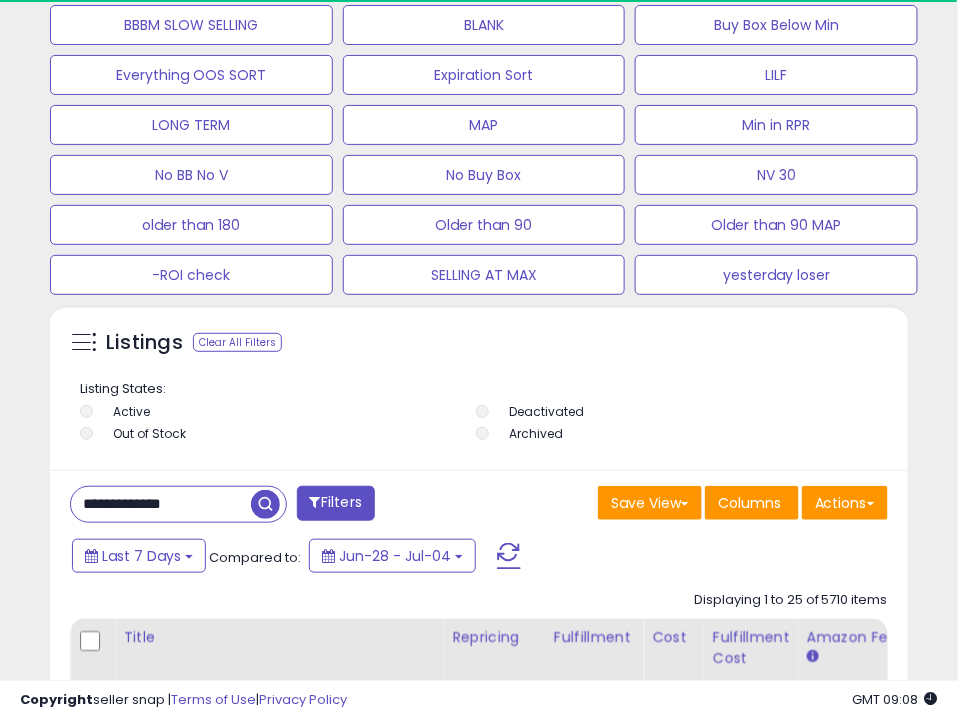 type on "**********" 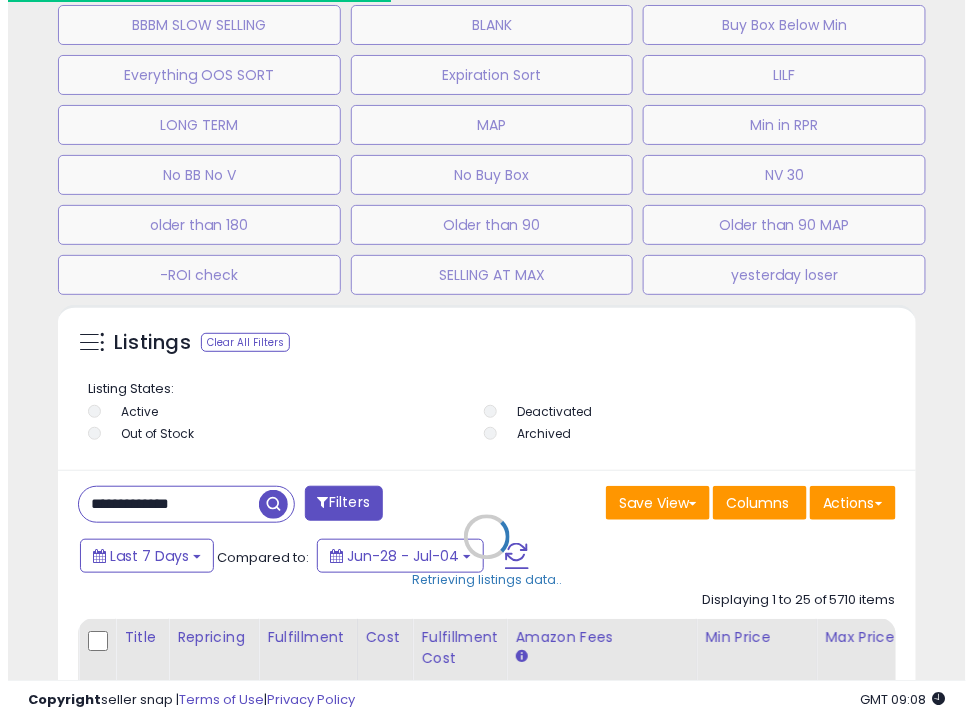 scroll, scrollTop: 999609, scrollLeft: 999136, axis: both 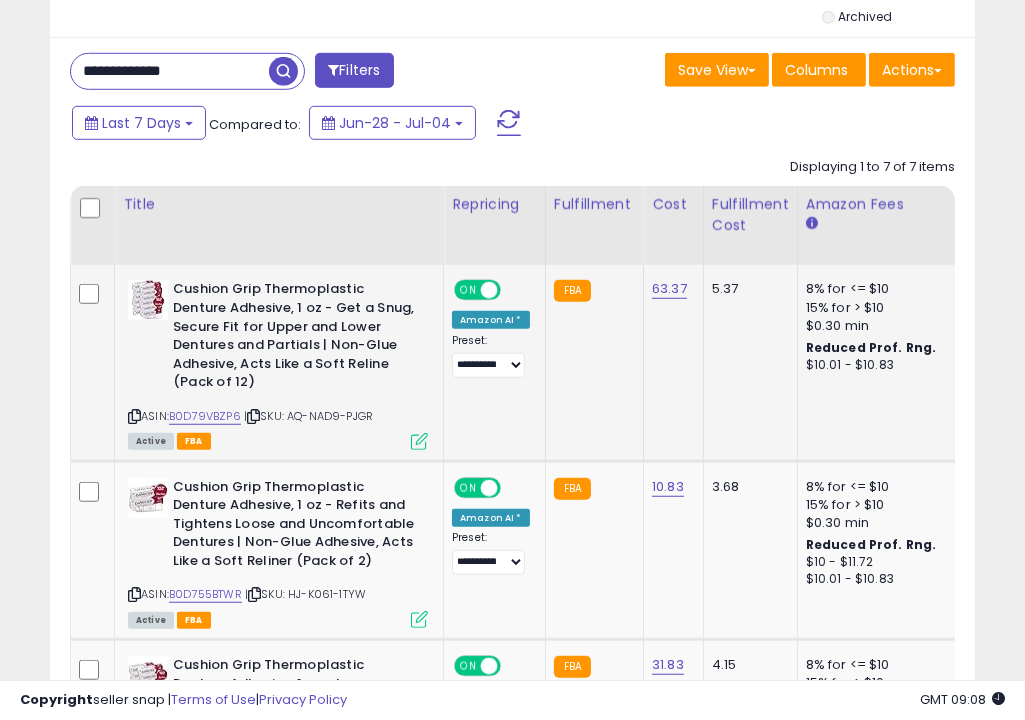 click at bounding box center [419, 441] 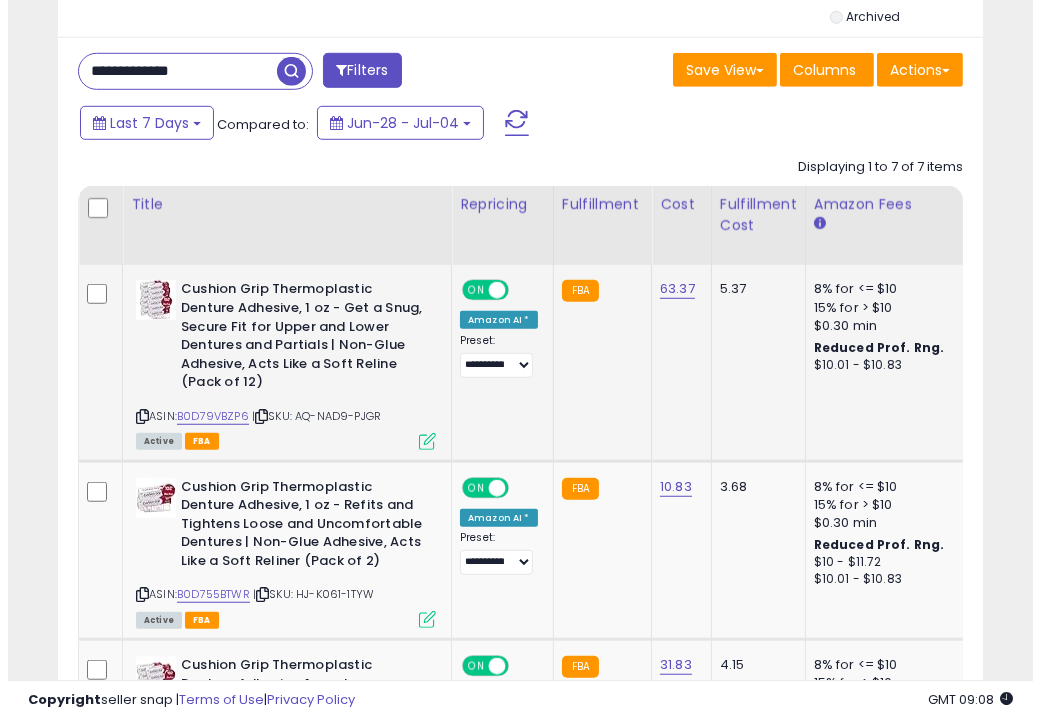 scroll, scrollTop: 999590, scrollLeft: 999457, axis: both 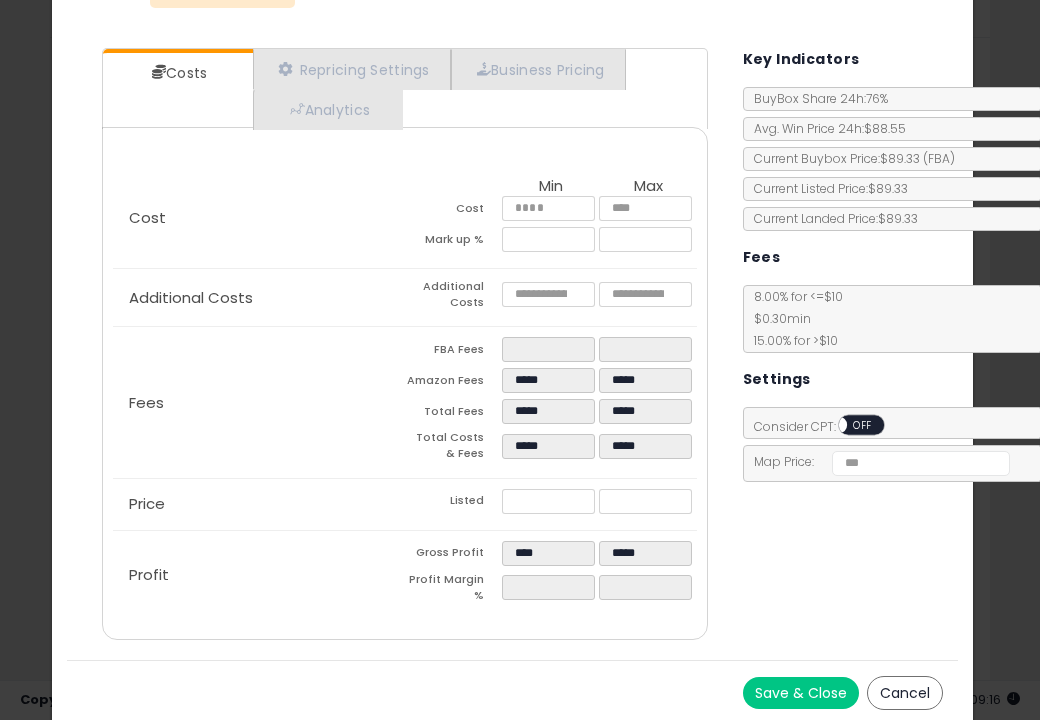 click on "× Close
Cushion Grip Thermoplastic Denture Adhesive, 1 oz - Get a Snug, Secure Fit for Upper and Lower Dentures and Partials | Non-Glue Adhesive, Acts Like a Soft Reline (Pack of 12)
ASIN:  B0D79VBZP6
|
SKU:  AQ-NAD9-PJGR
FBA
2025-04-08
Repricing:
ON   OFF" 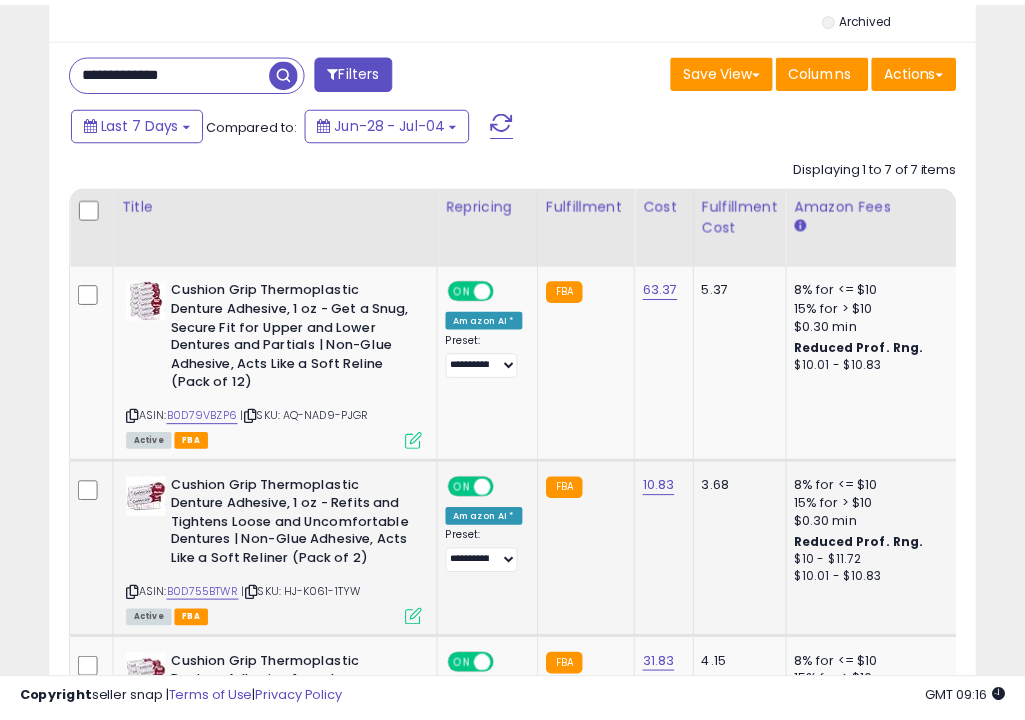scroll, scrollTop: 409, scrollLeft: 533, axis: both 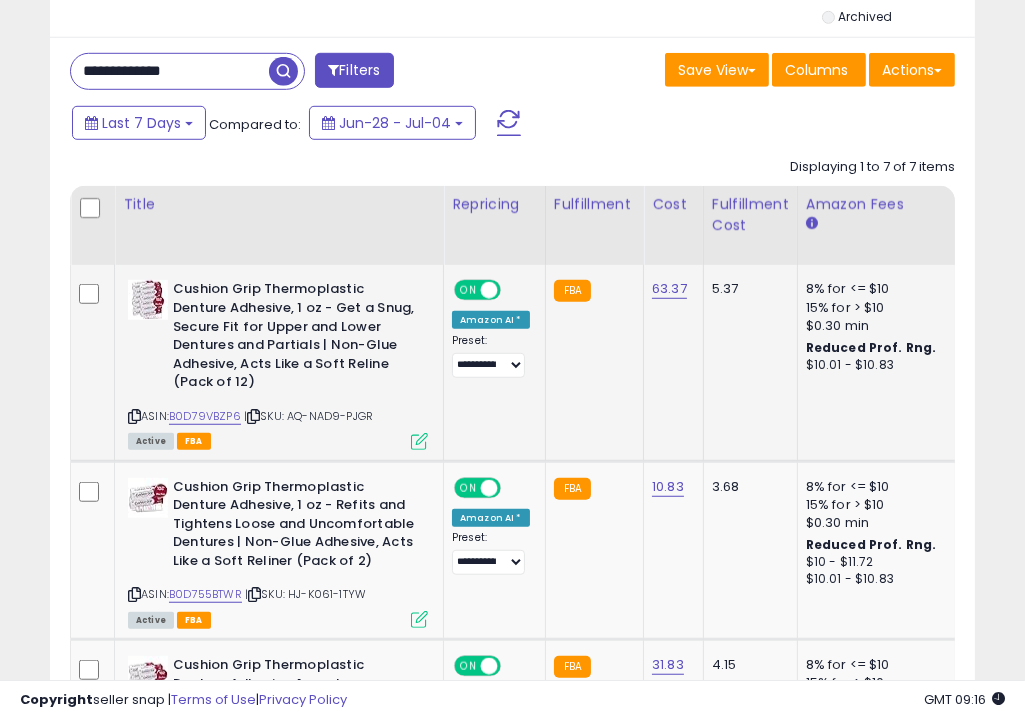 click at bounding box center (419, 441) 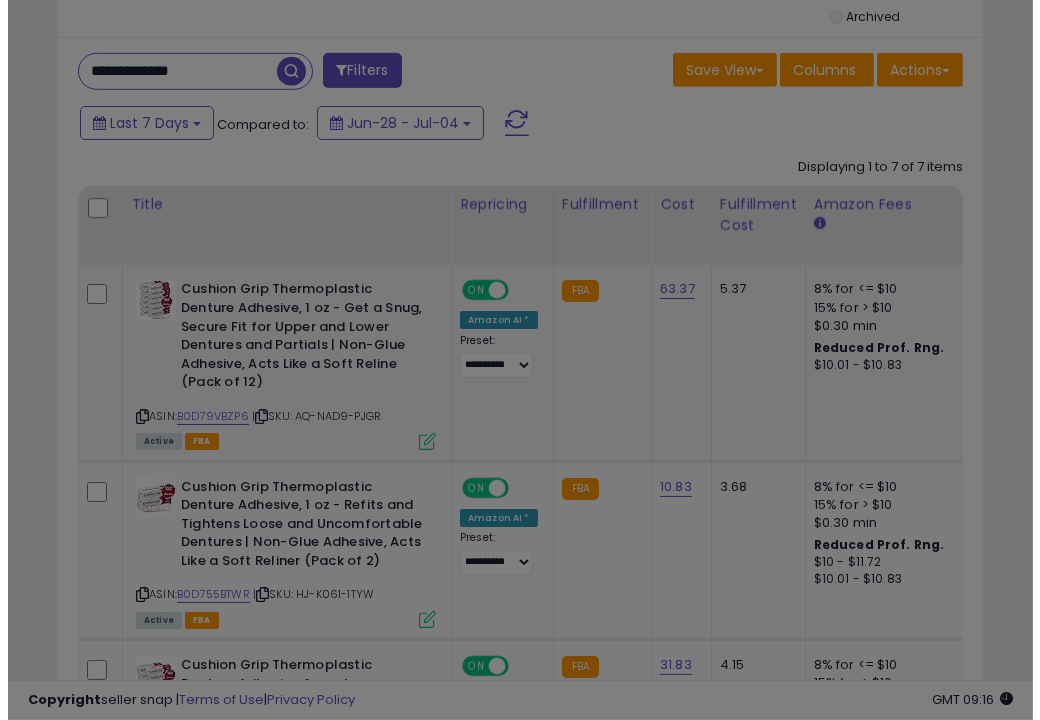 scroll, scrollTop: 999590, scrollLeft: 999457, axis: both 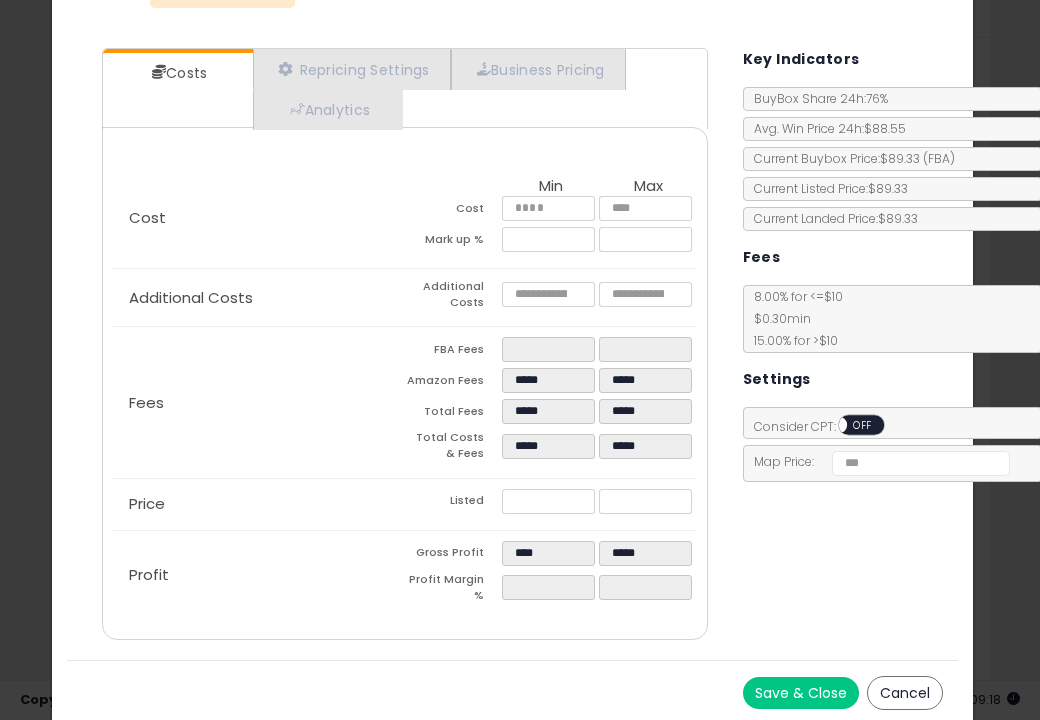 click on "Save & Close
Cancel" at bounding box center [512, 692] 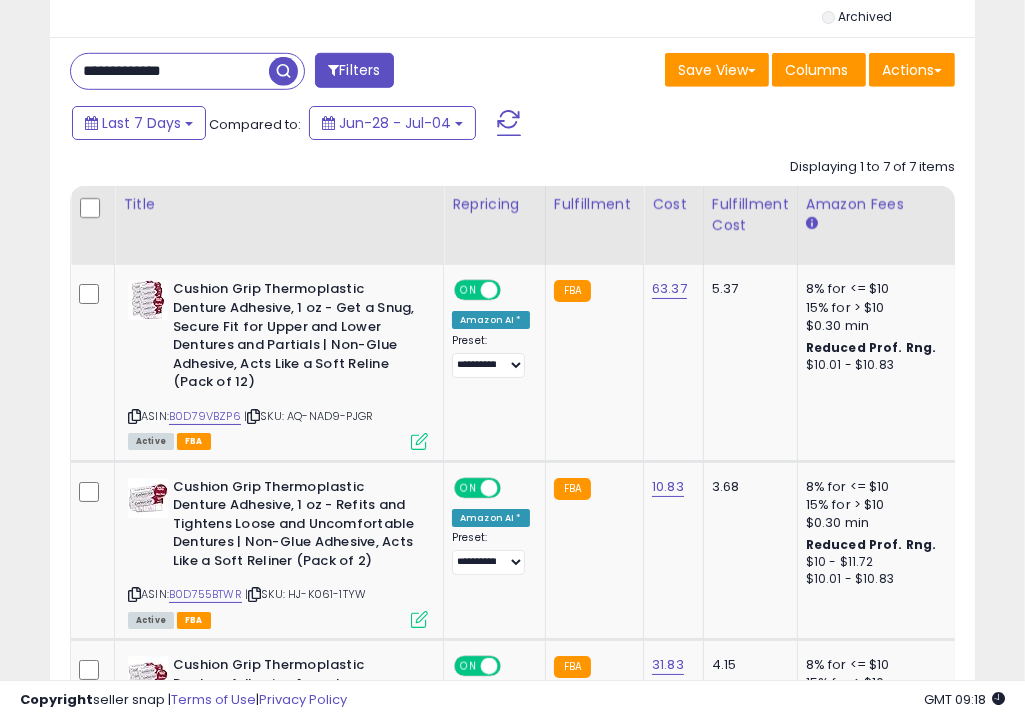scroll, scrollTop: 409, scrollLeft: 533, axis: both 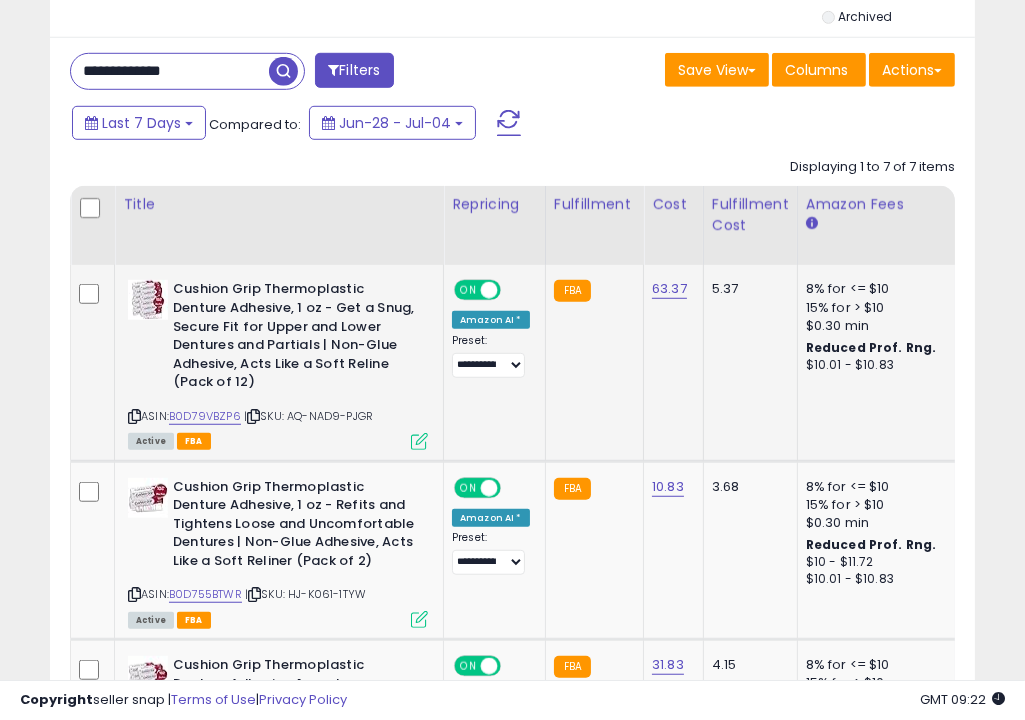 click at bounding box center [419, 441] 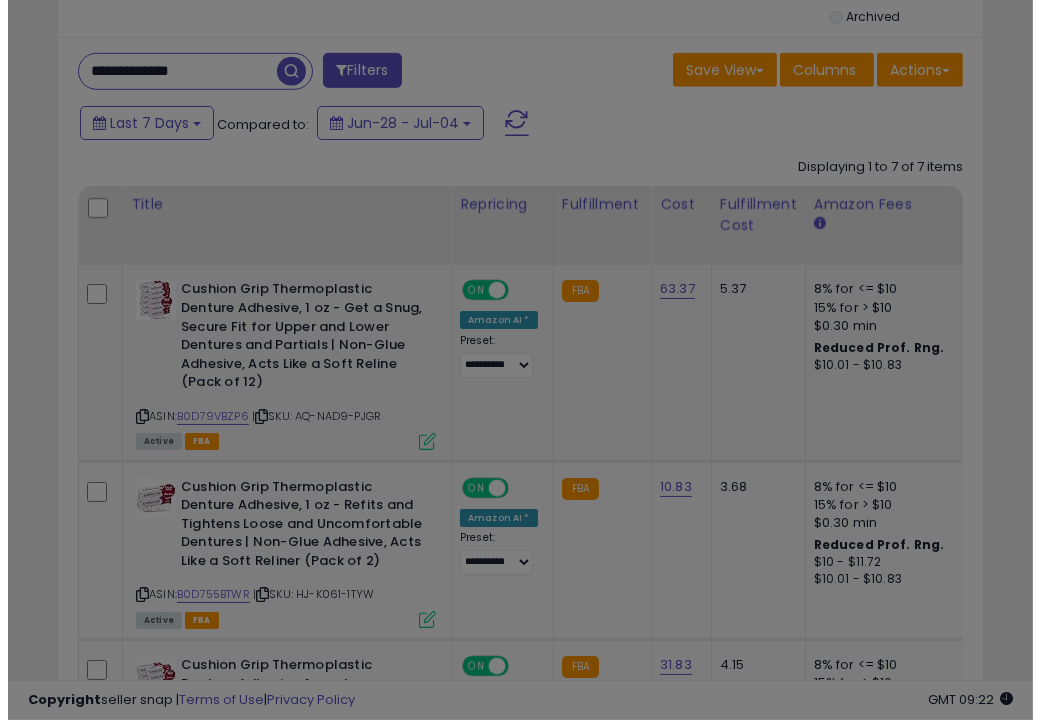 scroll, scrollTop: 999590, scrollLeft: 999457, axis: both 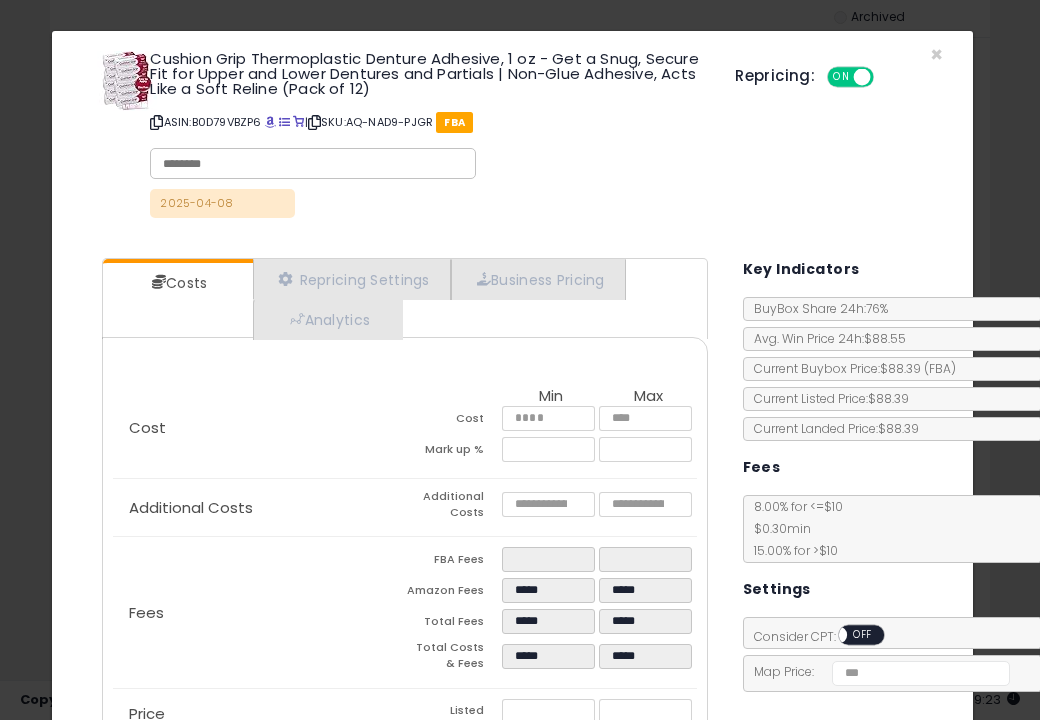 drag, startPoint x: 664, startPoint y: 145, endPoint x: 544, endPoint y: 178, distance: 124.45481 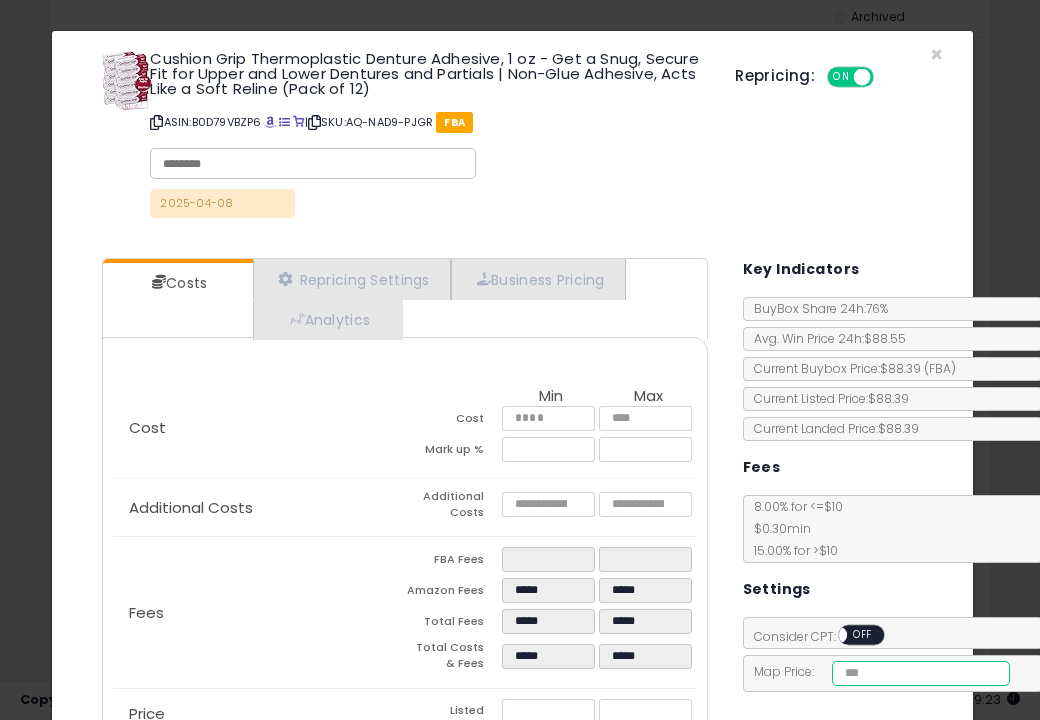 click on "*****" at bounding box center [921, 673] 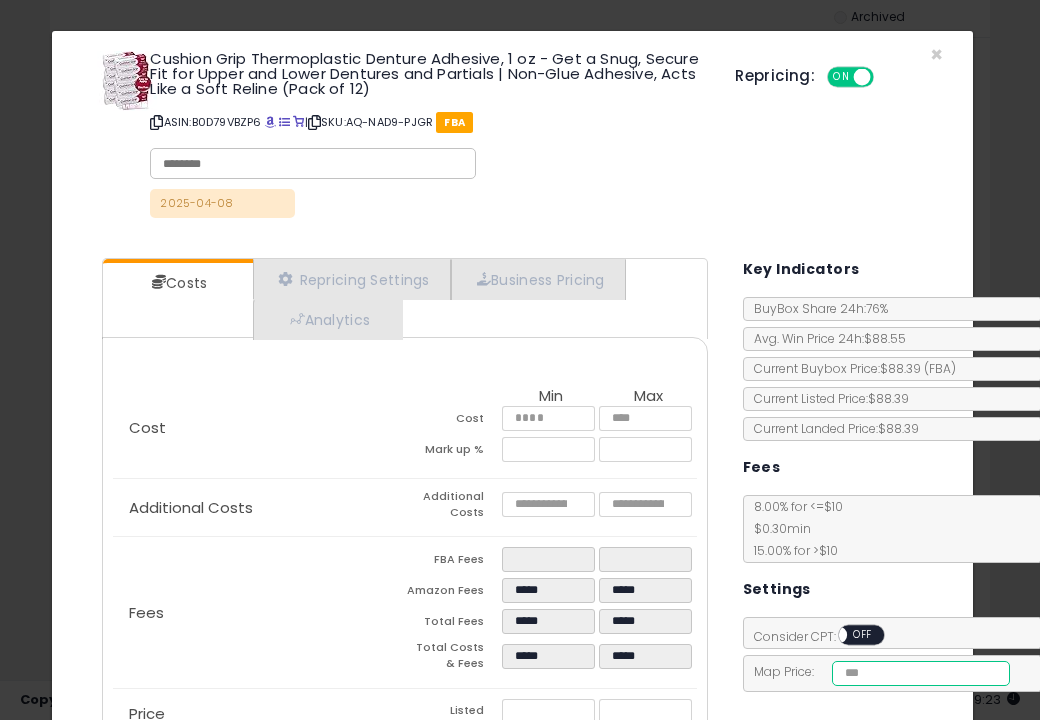 type on "******" 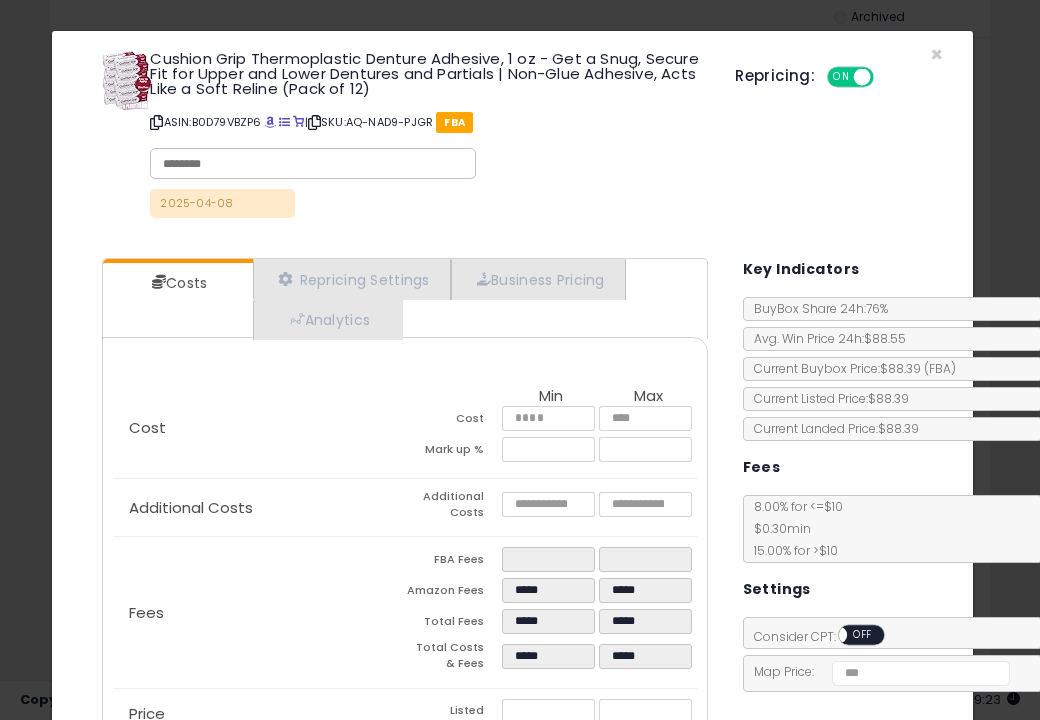scroll, scrollTop: 210, scrollLeft: 0, axis: vertical 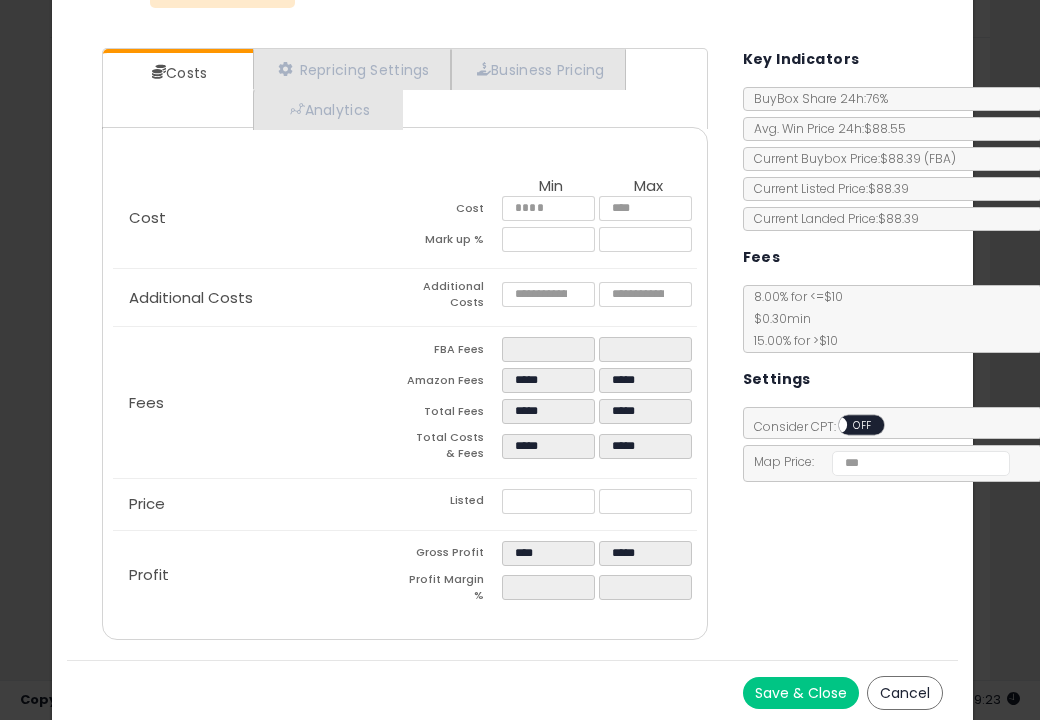 click on "Save & Close" at bounding box center (801, 693) 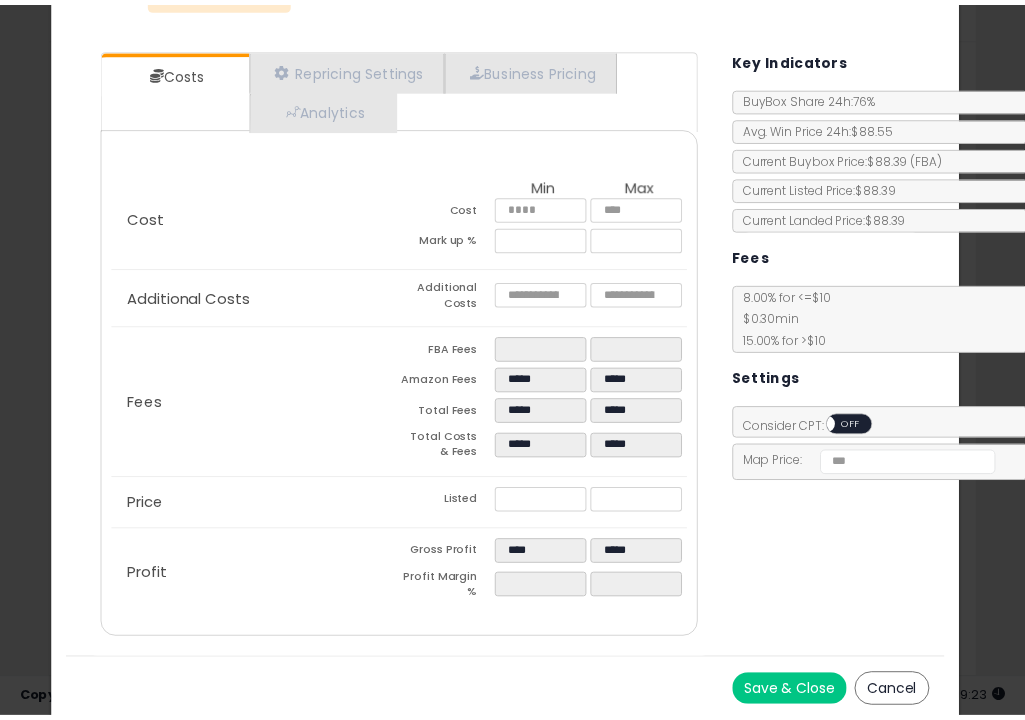 scroll, scrollTop: 0, scrollLeft: 0, axis: both 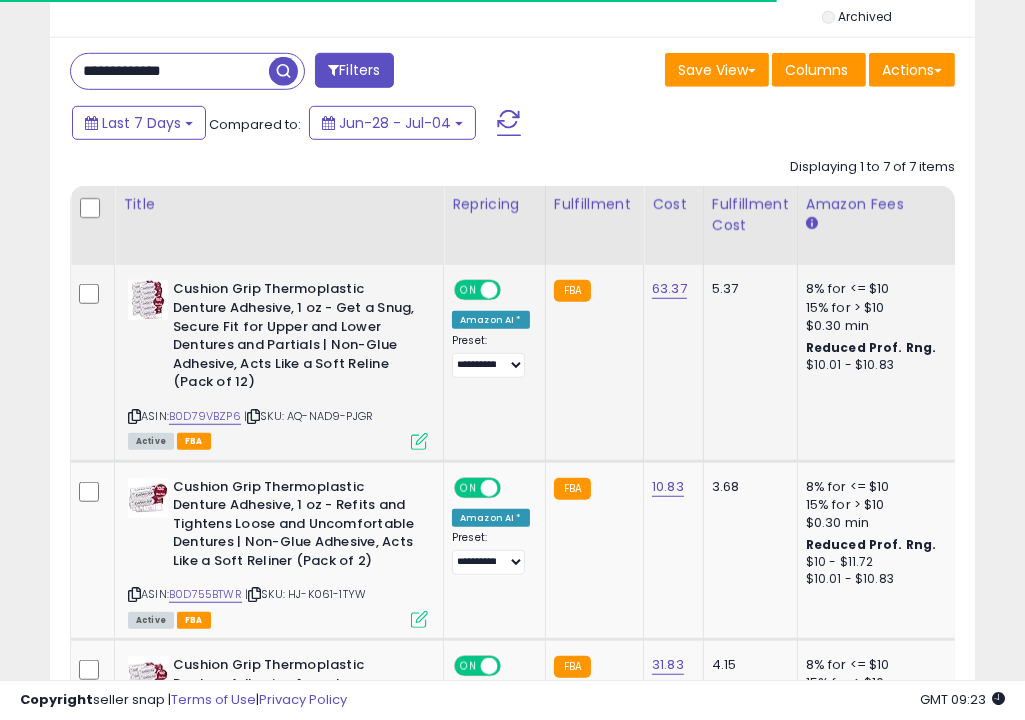 click at bounding box center (419, 441) 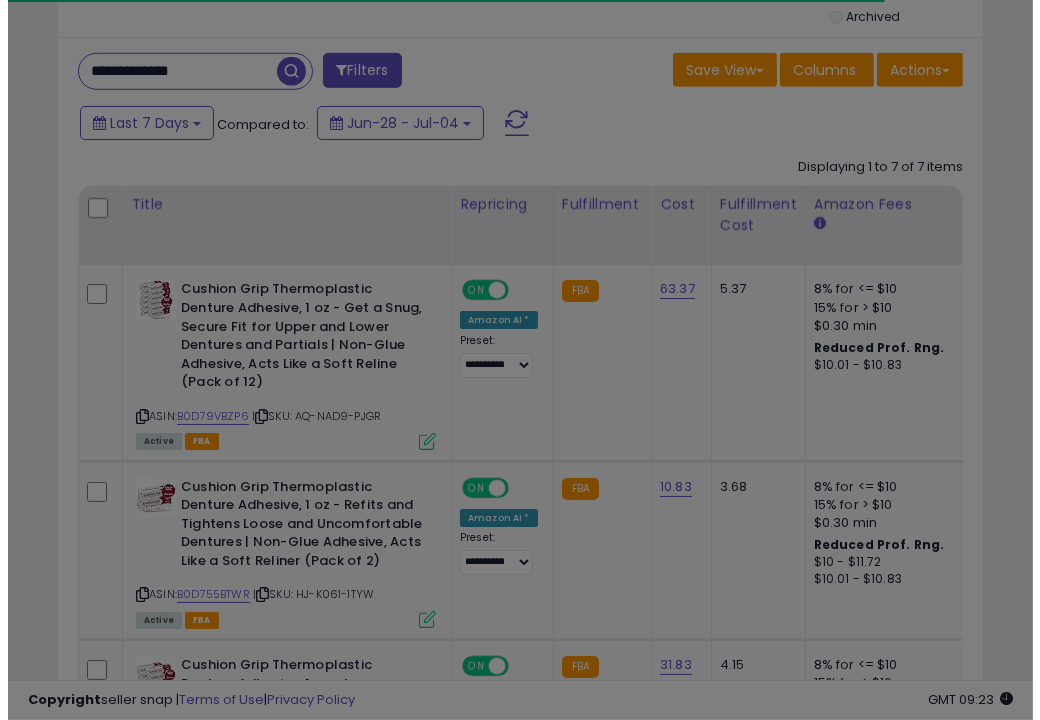 scroll, scrollTop: 999590, scrollLeft: 999457, axis: both 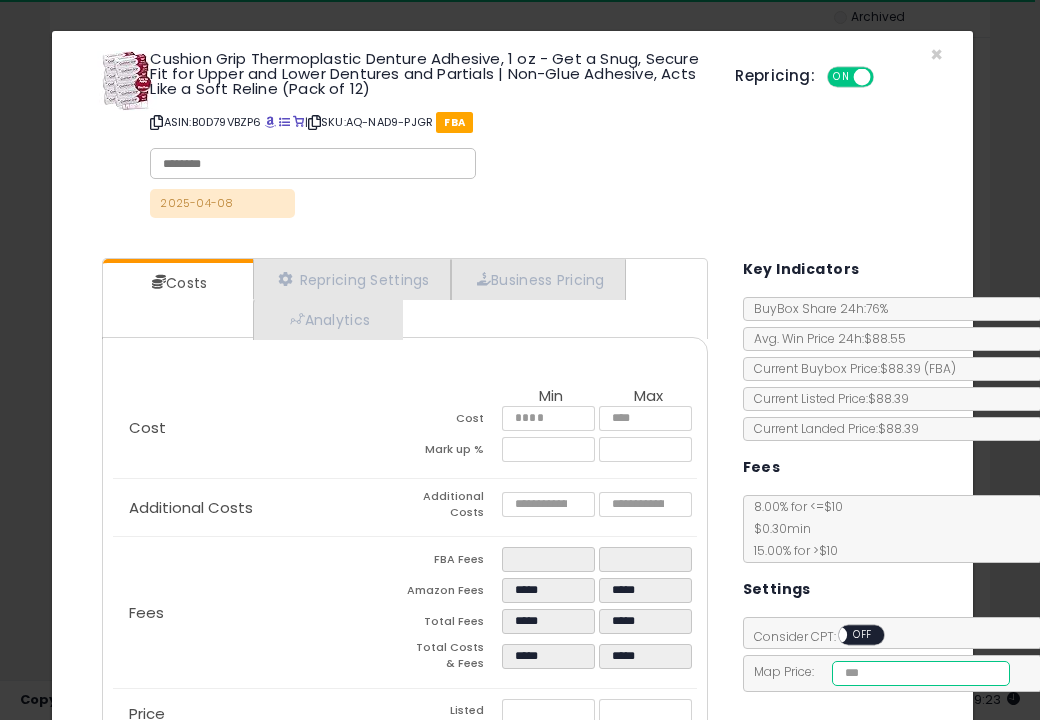 click on "******" at bounding box center [921, 673] 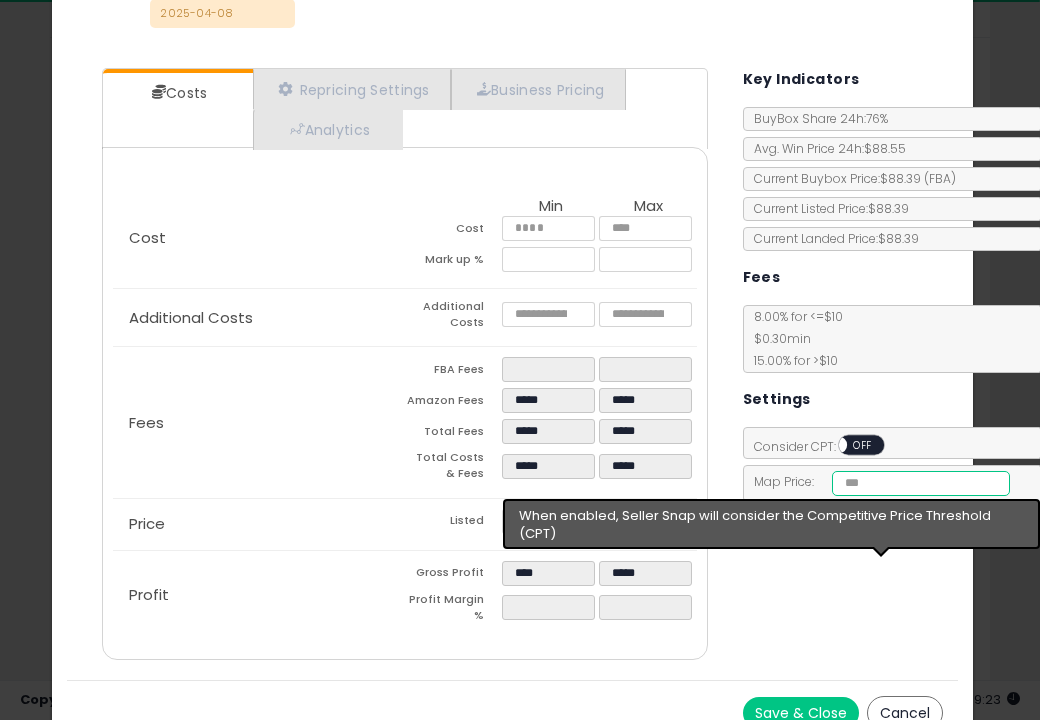 scroll, scrollTop: 210, scrollLeft: 0, axis: vertical 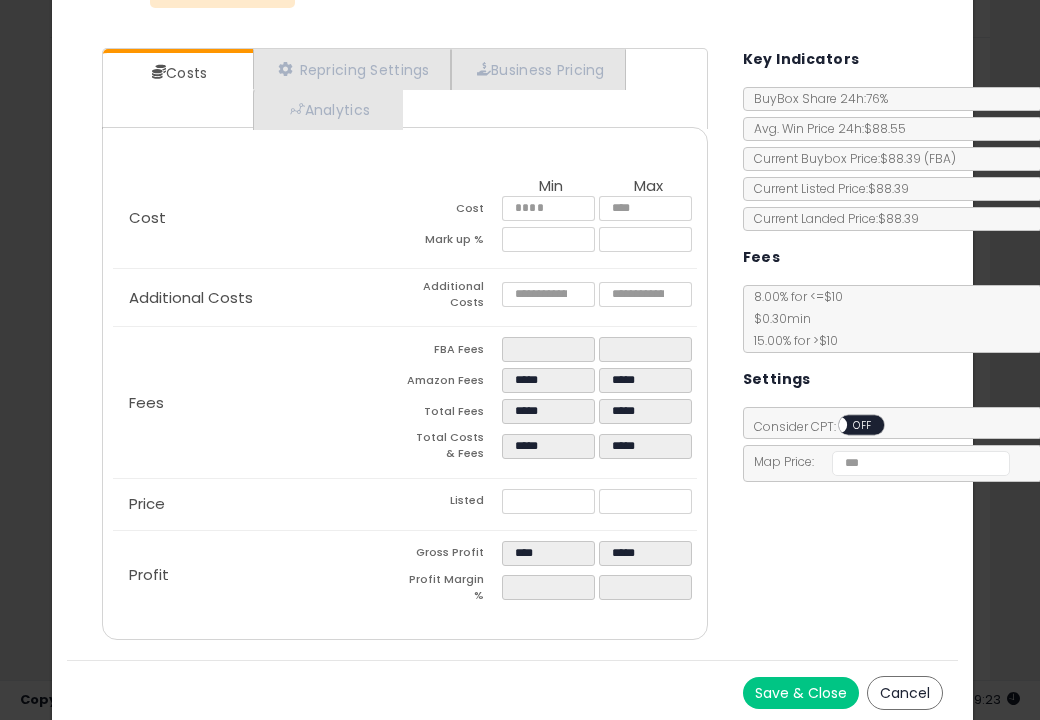 click on "Save & Close" at bounding box center (801, 693) 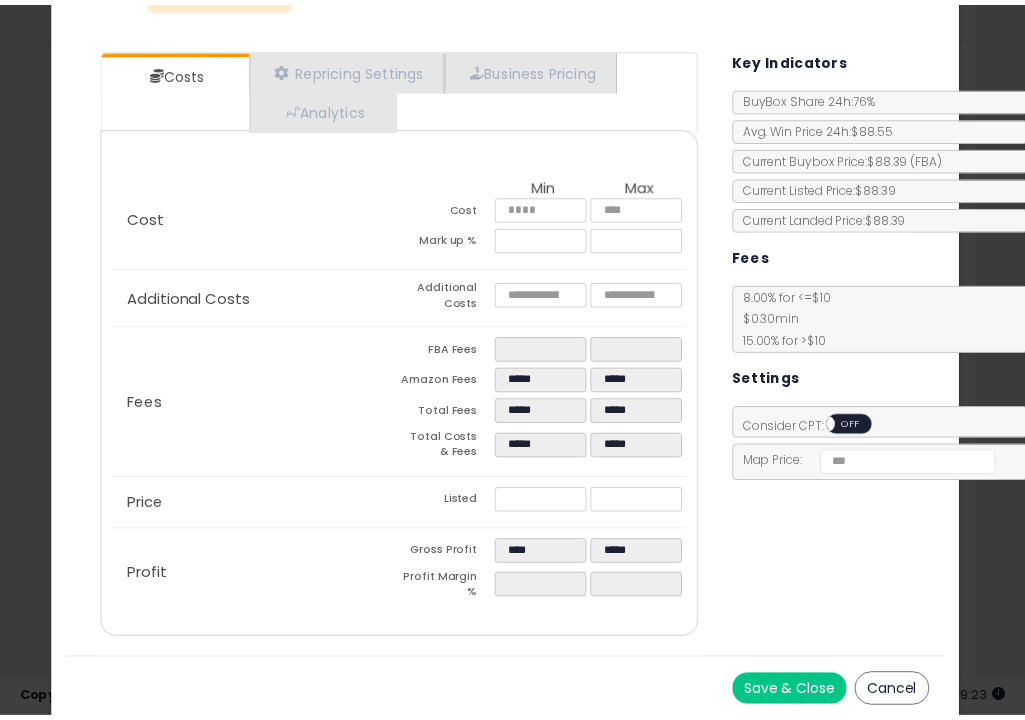 scroll, scrollTop: 0, scrollLeft: 0, axis: both 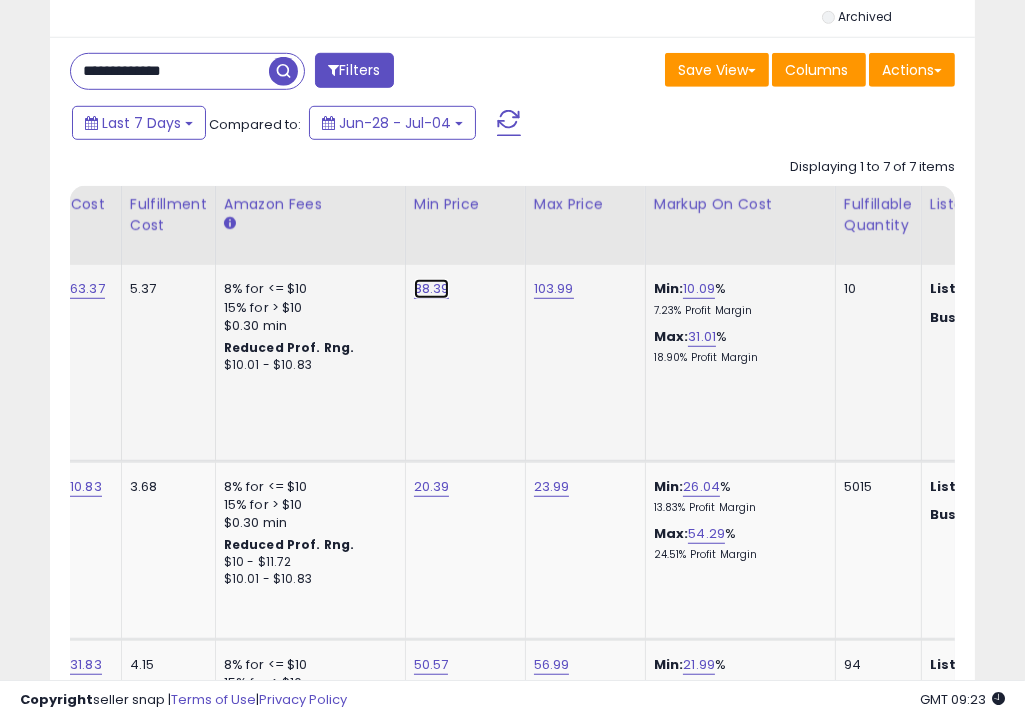 click on "88.39" at bounding box center (432, 289) 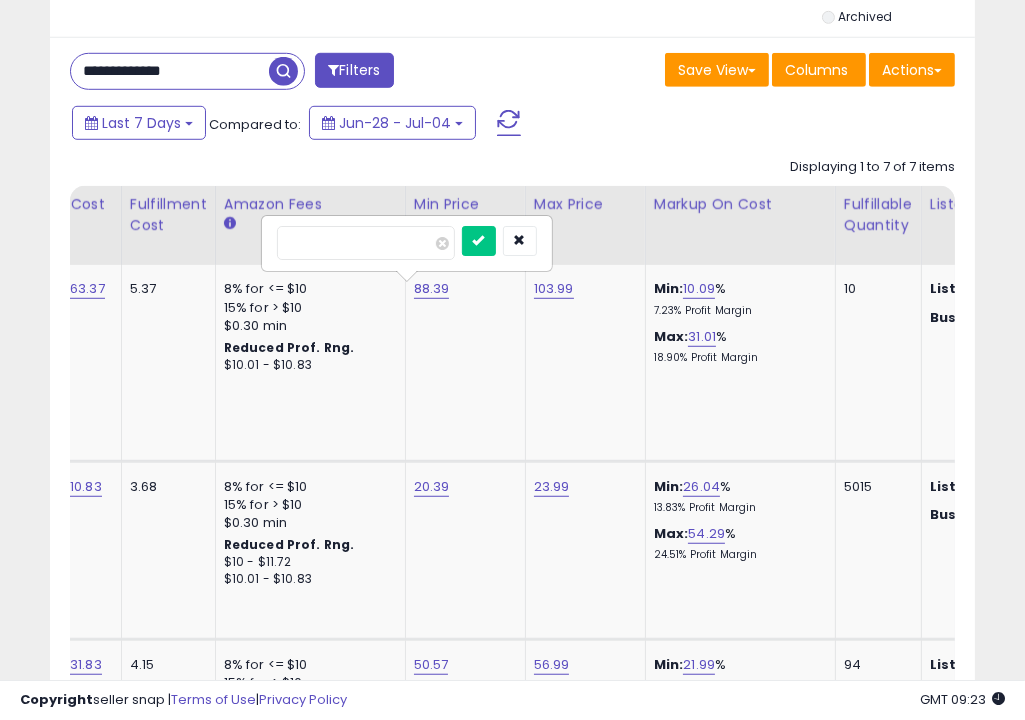 drag, startPoint x: 351, startPoint y: 237, endPoint x: 222, endPoint y: 237, distance: 129 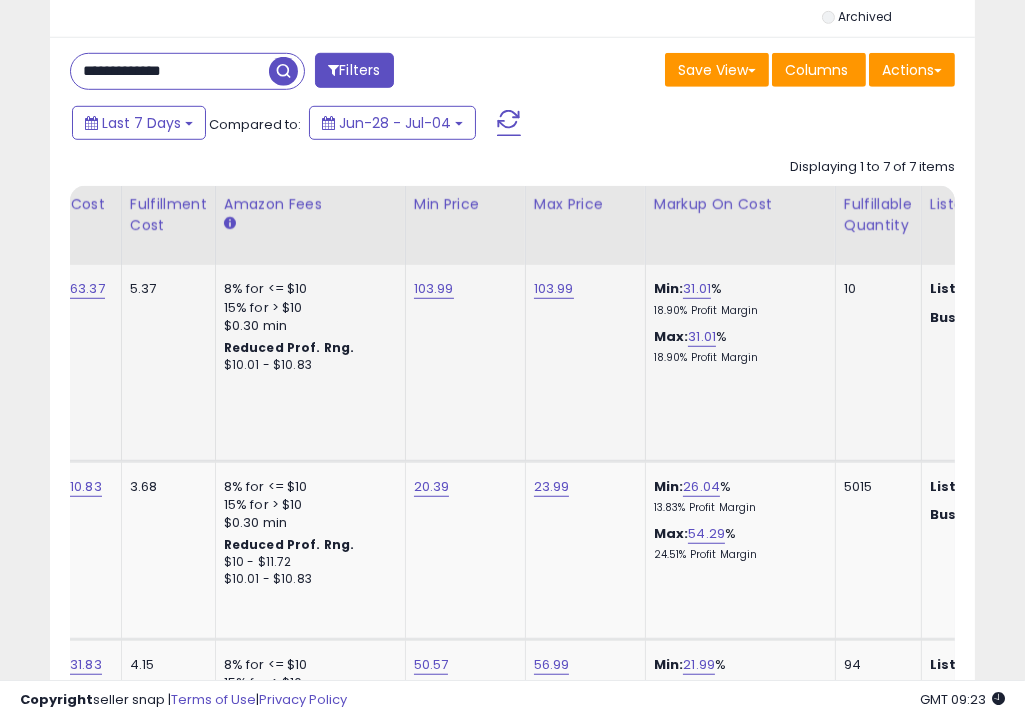 scroll, scrollTop: 0, scrollLeft: 65, axis: horizontal 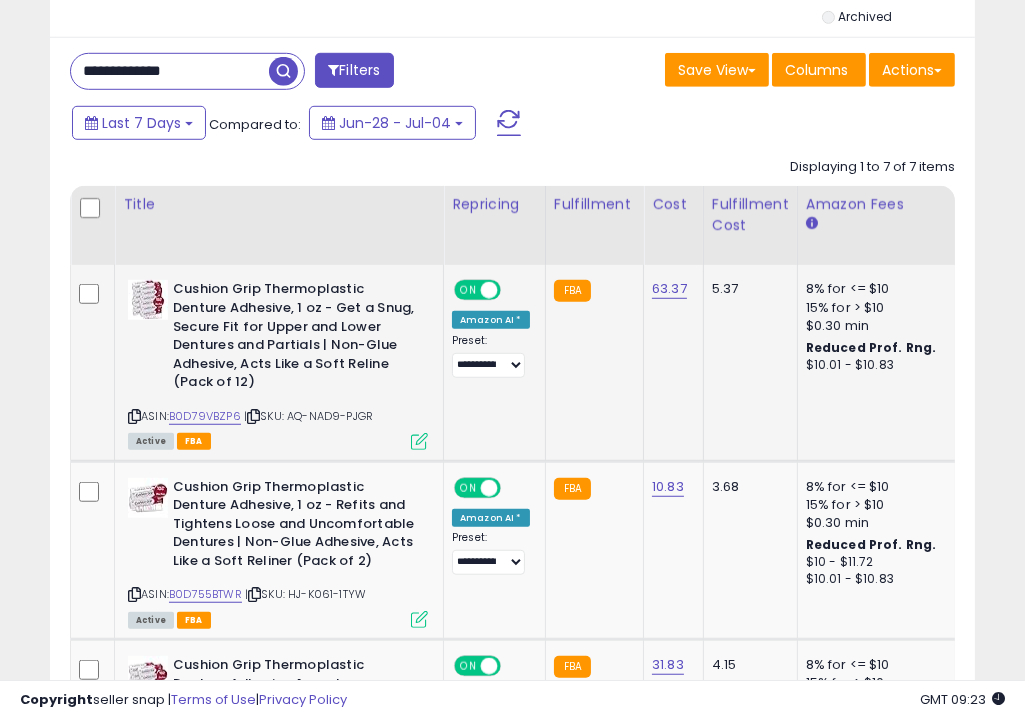 click at bounding box center (419, 441) 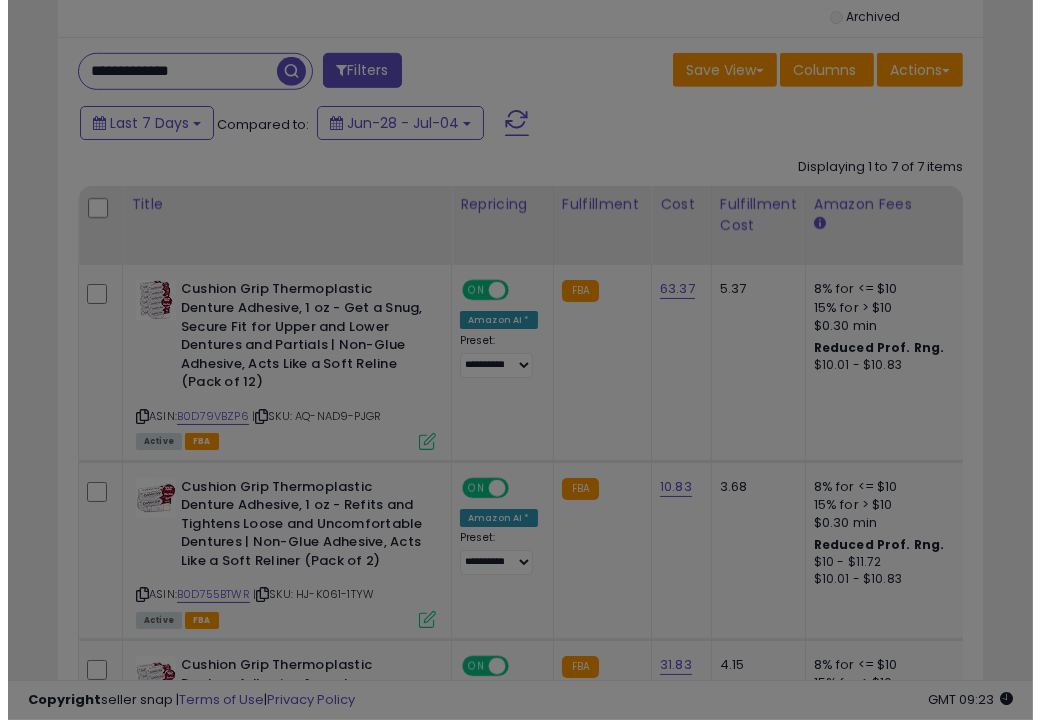 scroll, scrollTop: 999590, scrollLeft: 999457, axis: both 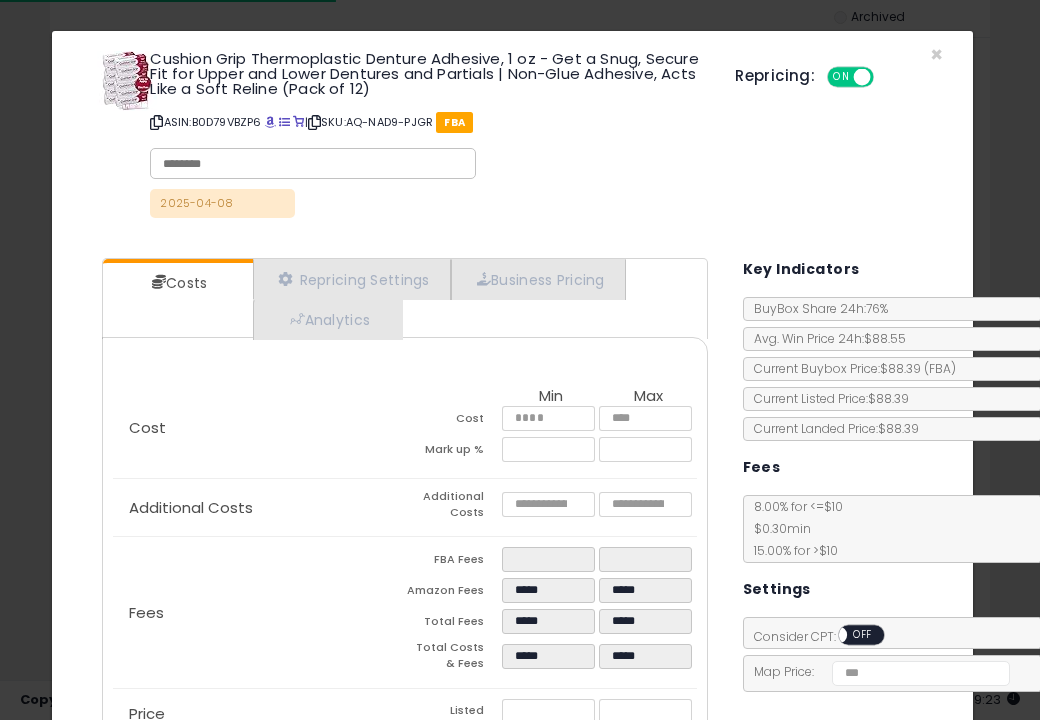click on "× Close
Cushion Grip Thermoplastic Denture Adhesive, 1 oz - Get a Snug, Secure Fit for Upper and Lower Dentures and Partials | Non-Glue Adhesive, Acts Like a Soft Reline (Pack of 12)
ASIN:  B0D79VBZP6
|
SKU:  AQ-NAD9-PJGR
FBA
2025-04-08
Repricing:
ON   OFF" 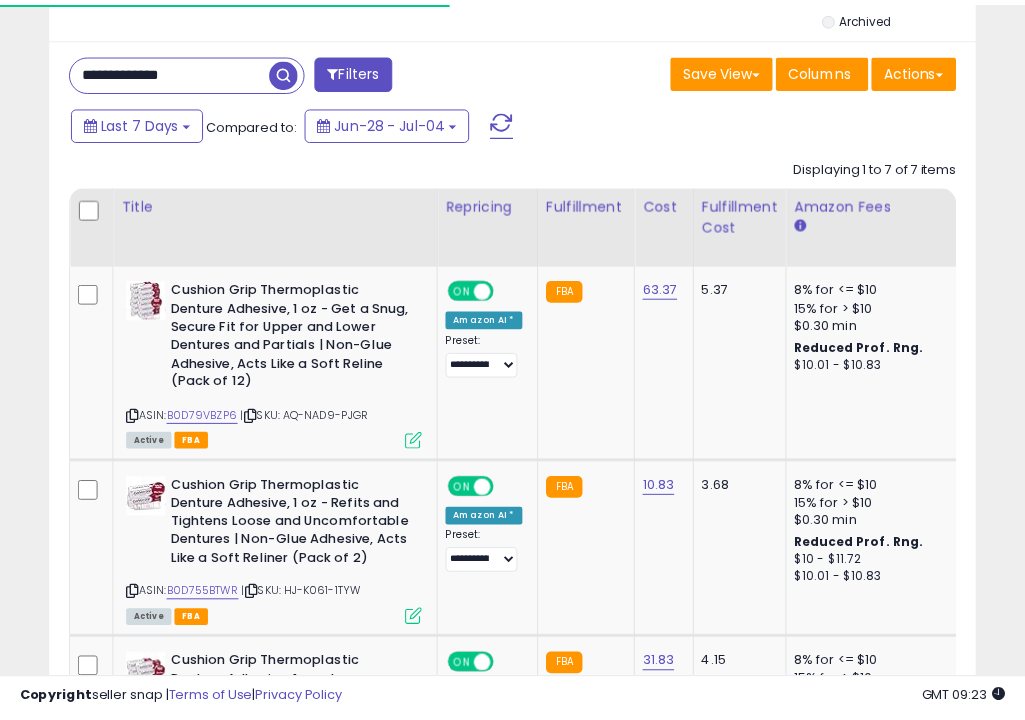 scroll, scrollTop: 409, scrollLeft: 533, axis: both 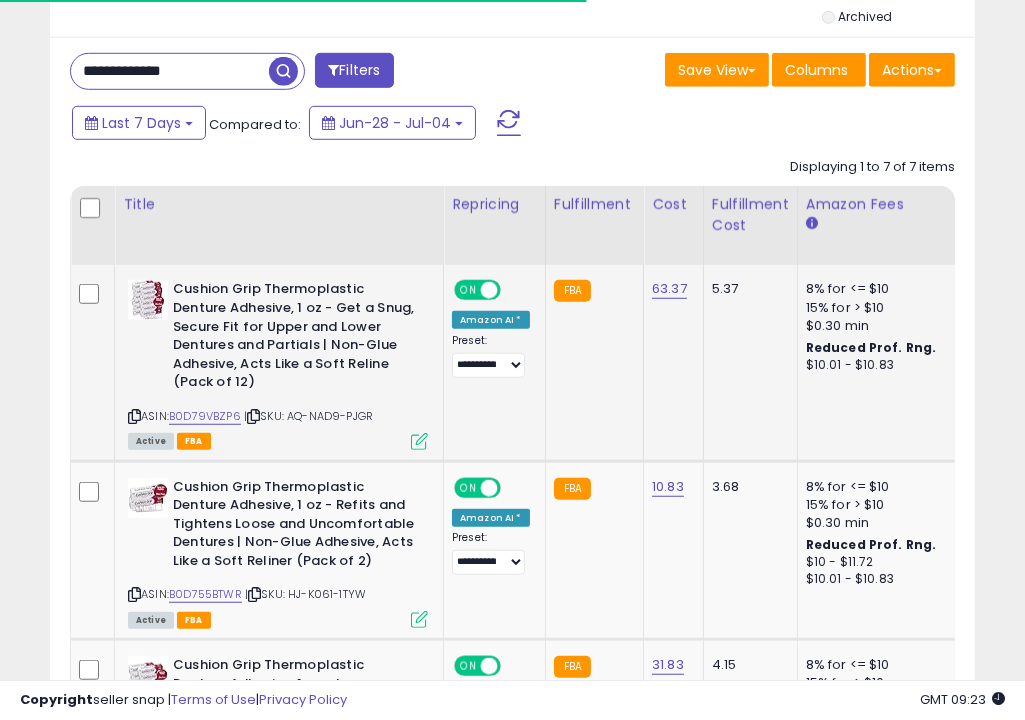 click on "63.37" 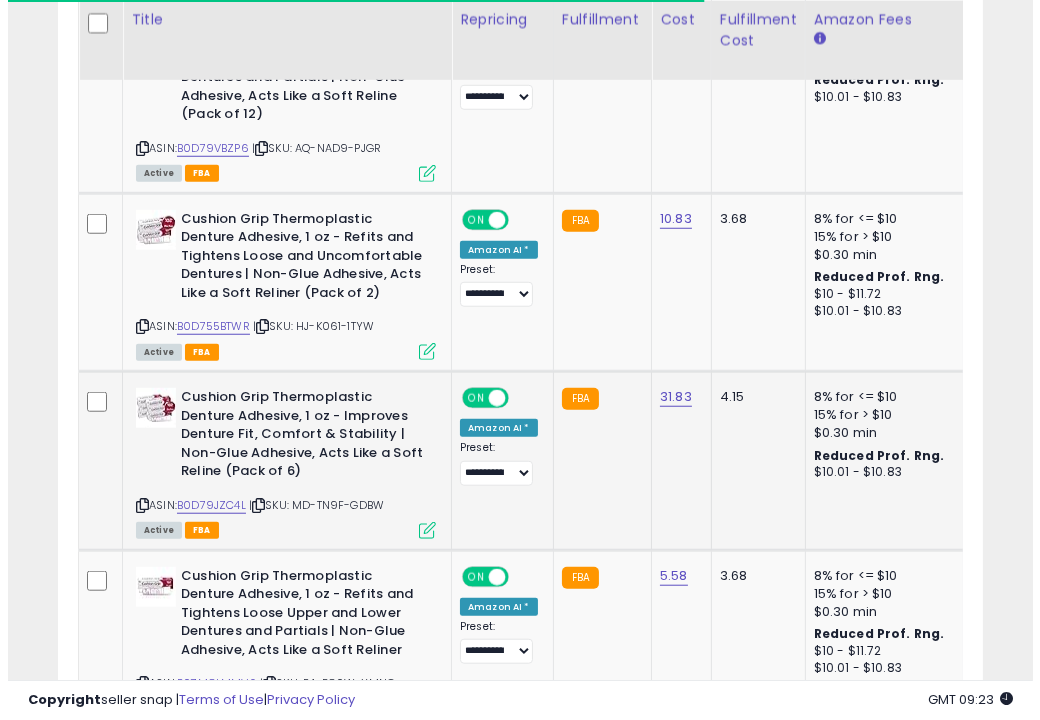 scroll, scrollTop: 1704, scrollLeft: 0, axis: vertical 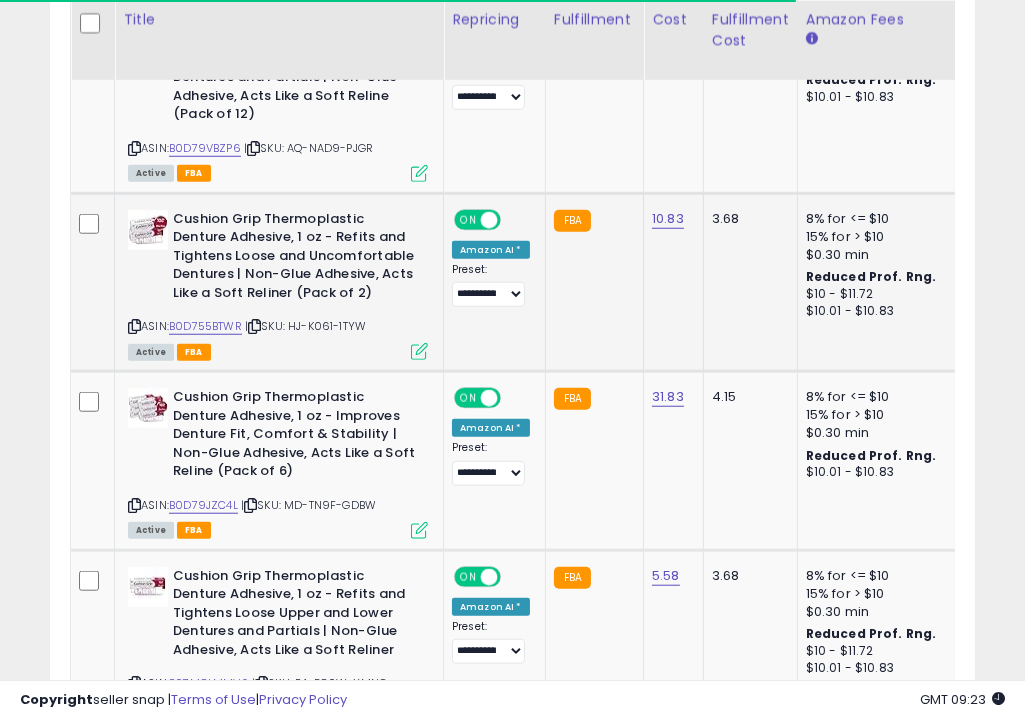 click on "Active FBA" at bounding box center (278, 351) 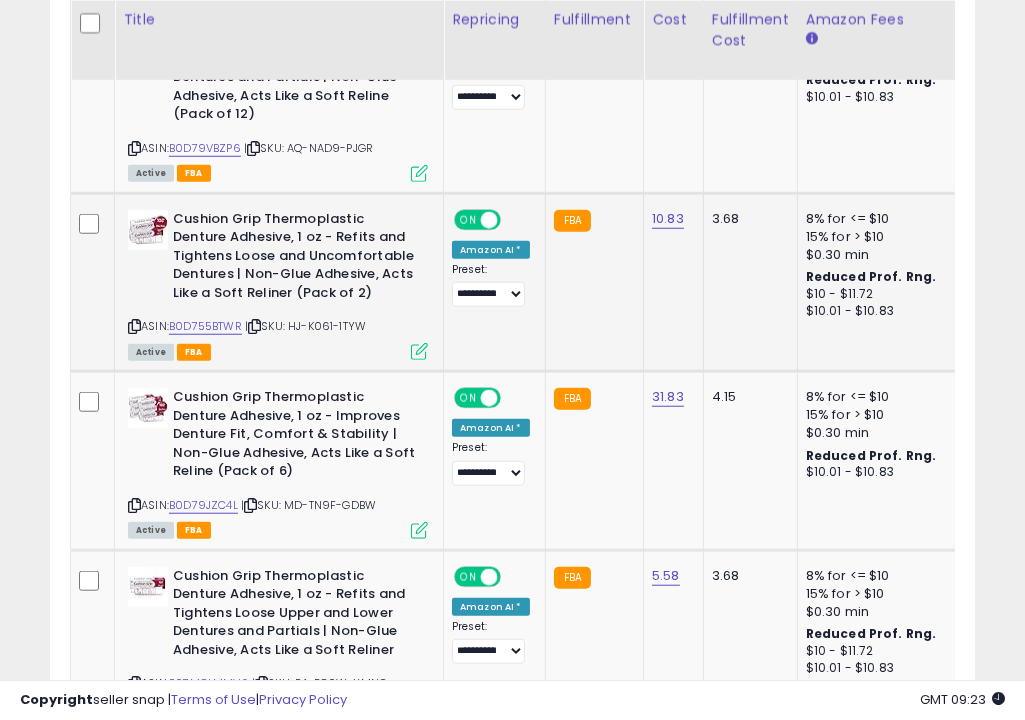 click at bounding box center (419, 351) 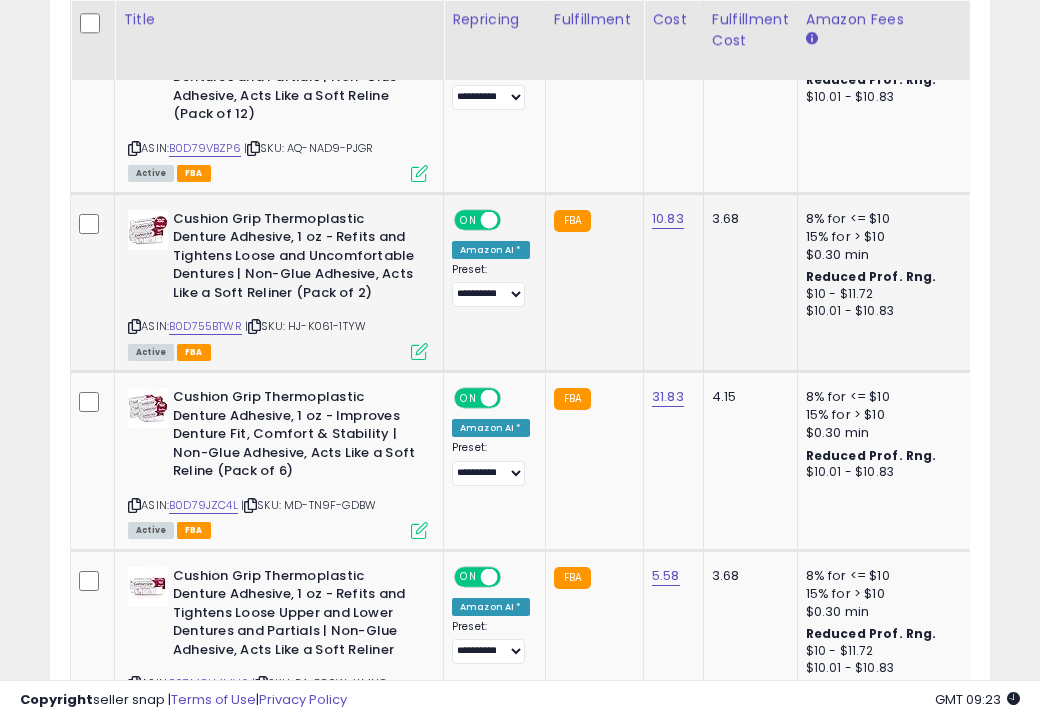 scroll, scrollTop: 999590, scrollLeft: 999457, axis: both 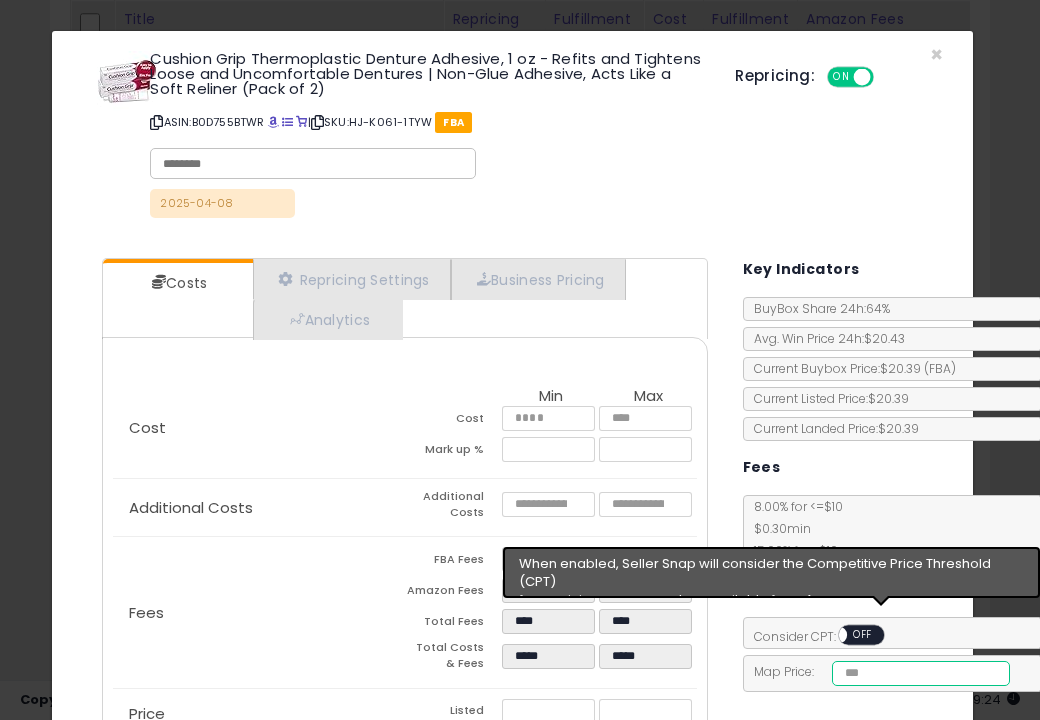 paste 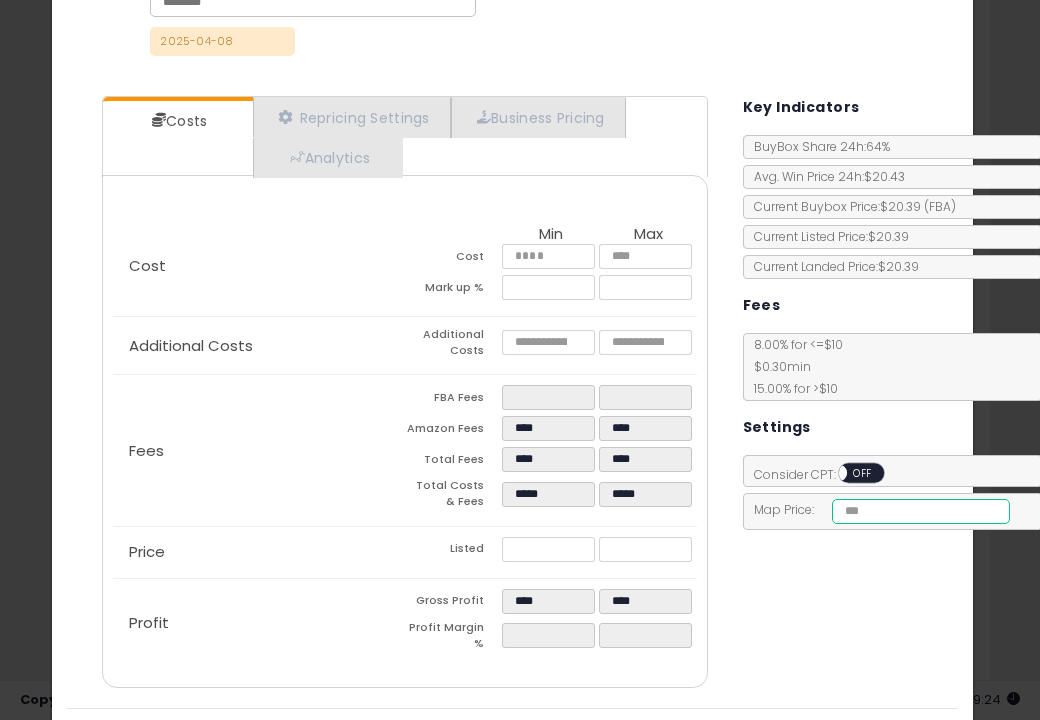 scroll, scrollTop: 210, scrollLeft: 0, axis: vertical 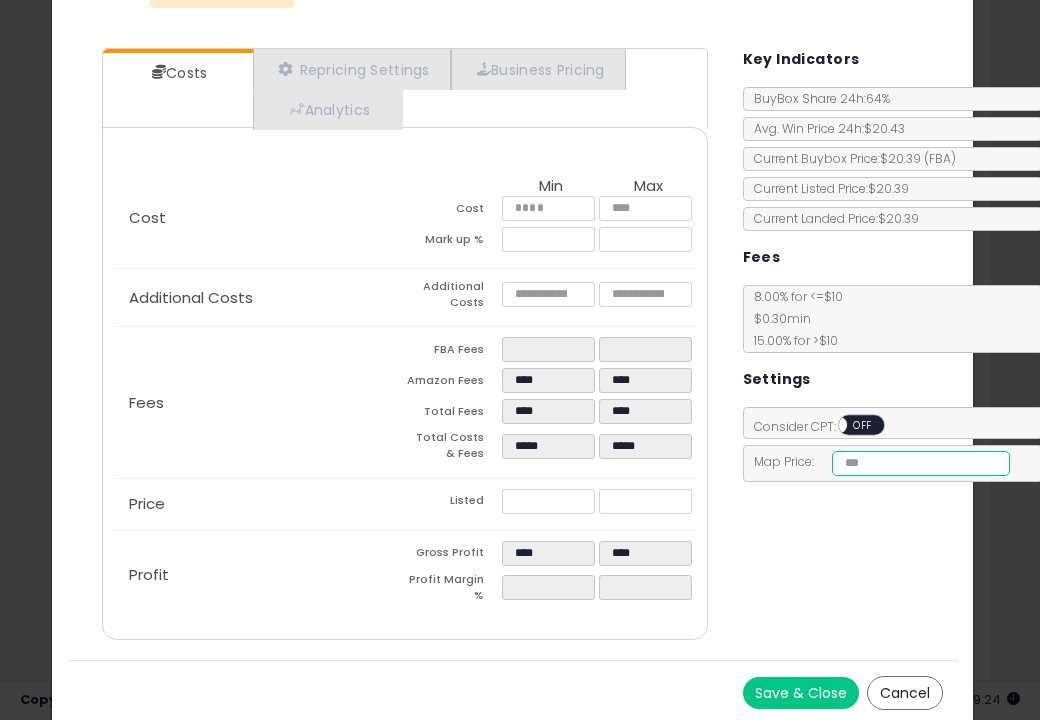 type on "*****" 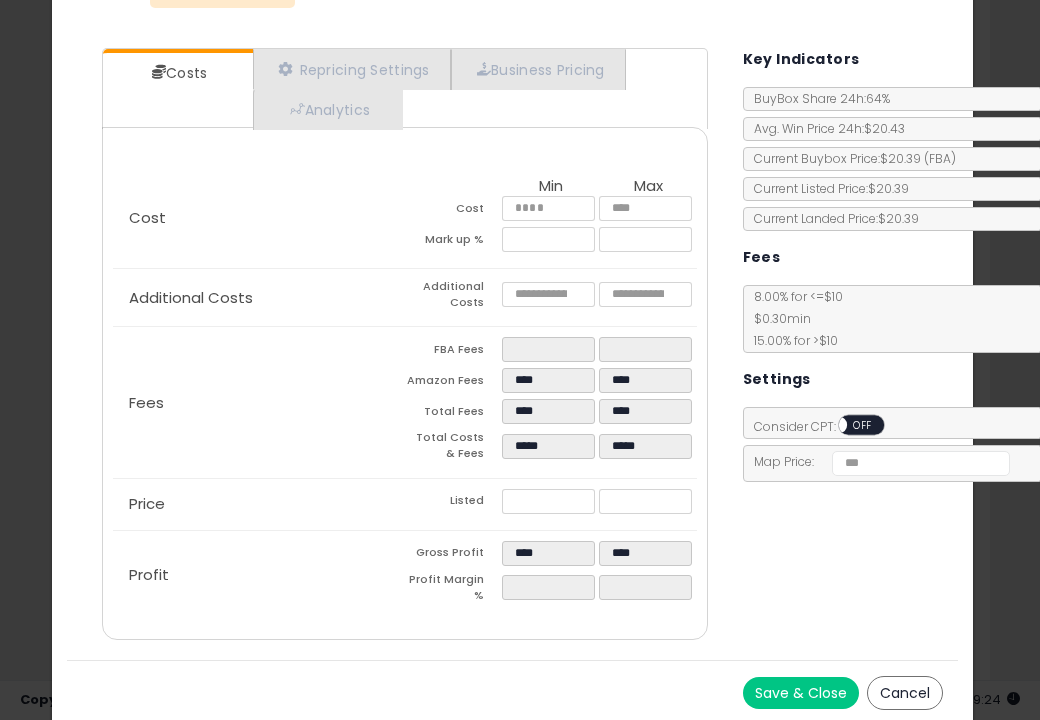 click on "Save & Close
Cancel" at bounding box center (512, 692) 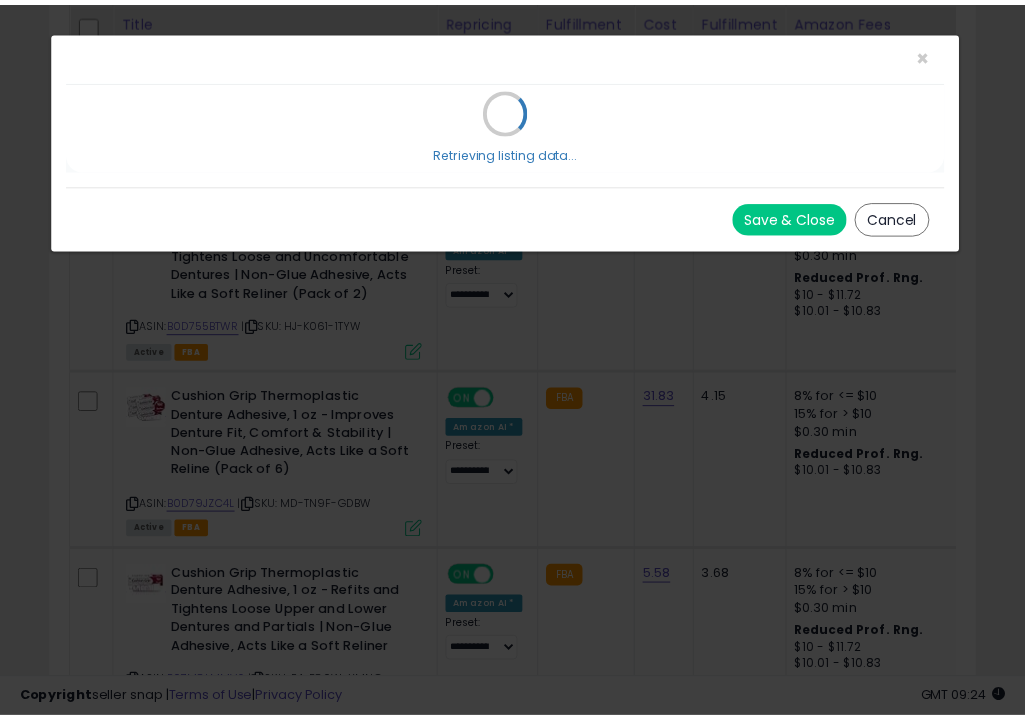 scroll, scrollTop: 0, scrollLeft: 0, axis: both 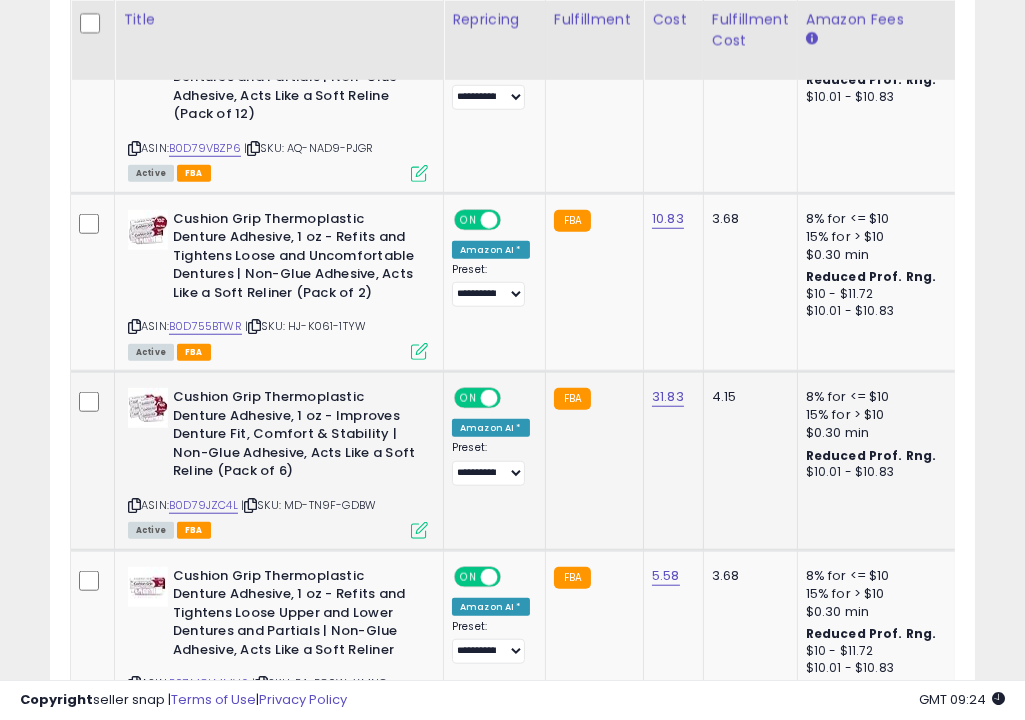 click on "FBA" 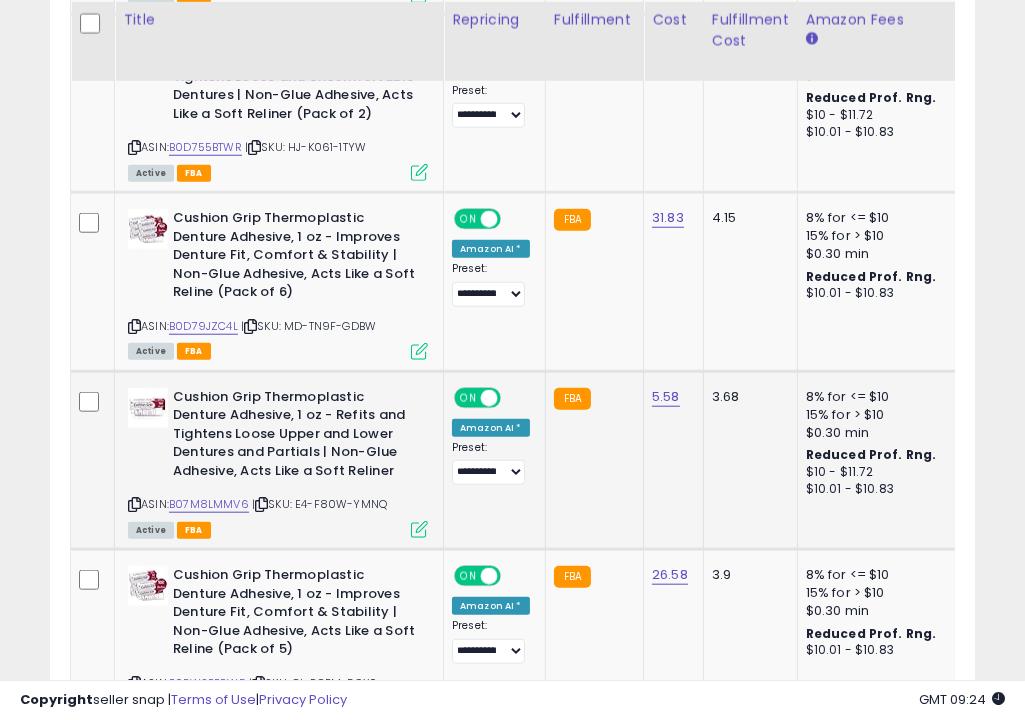click on "FBA" 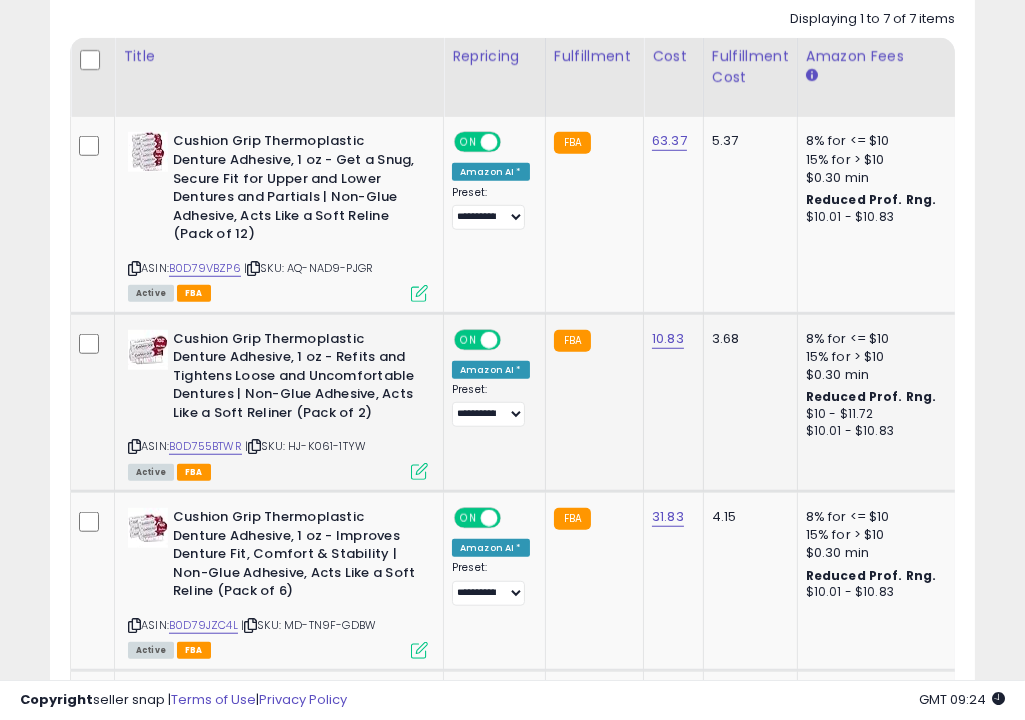 click at bounding box center [419, 471] 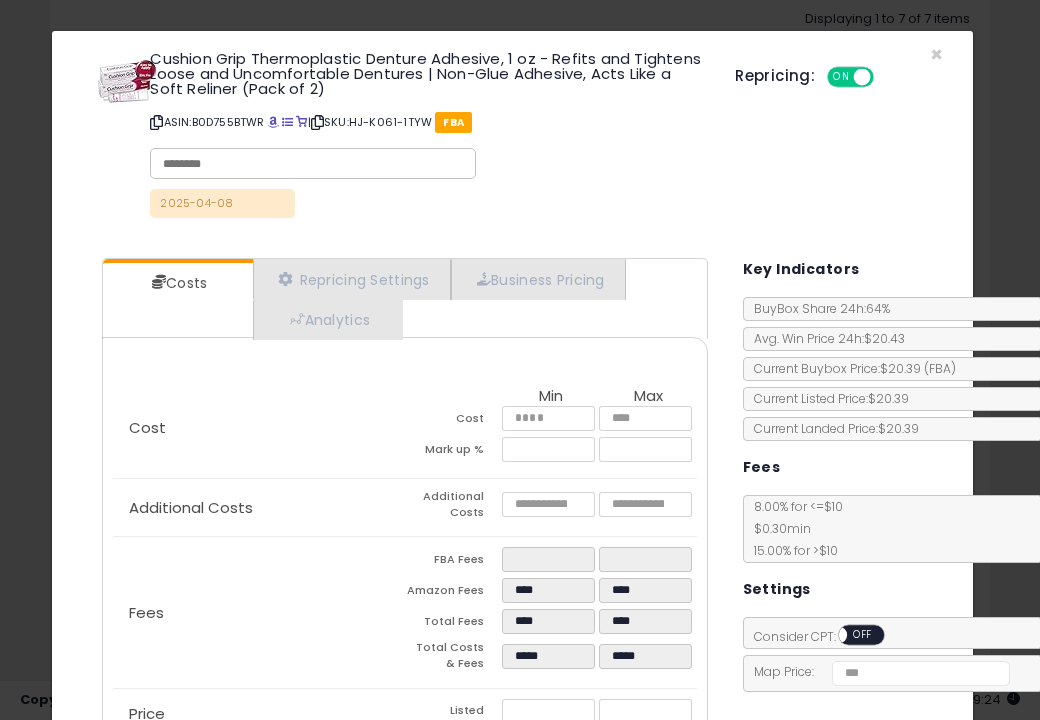 click on "2025-04-08" at bounding box center [512, 483] 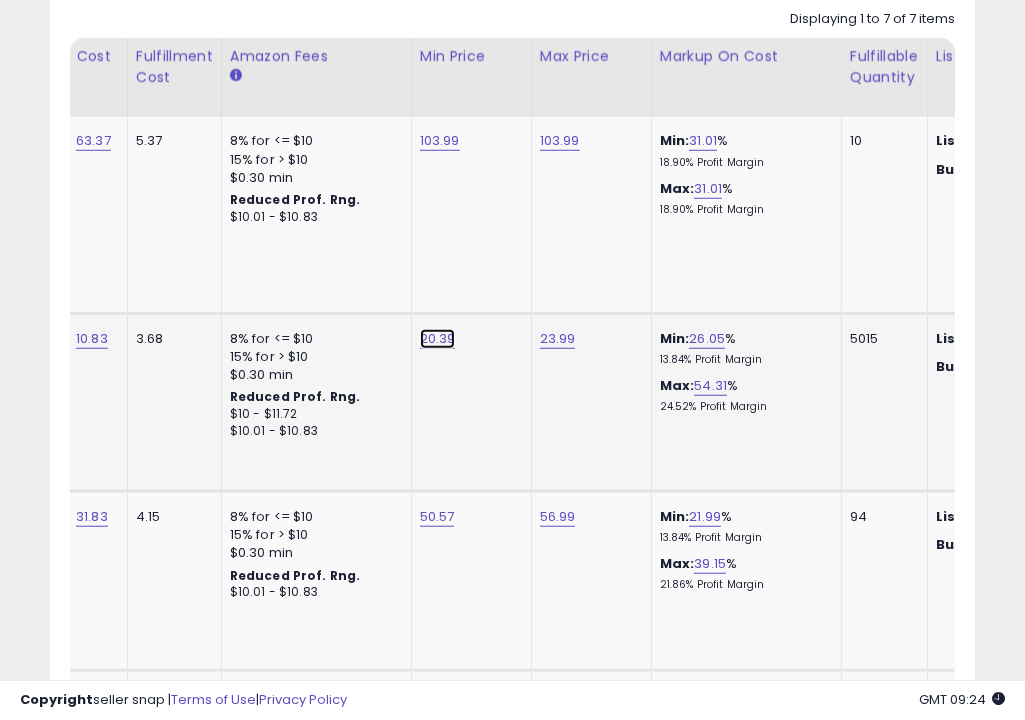 click on "20.39" at bounding box center [440, 141] 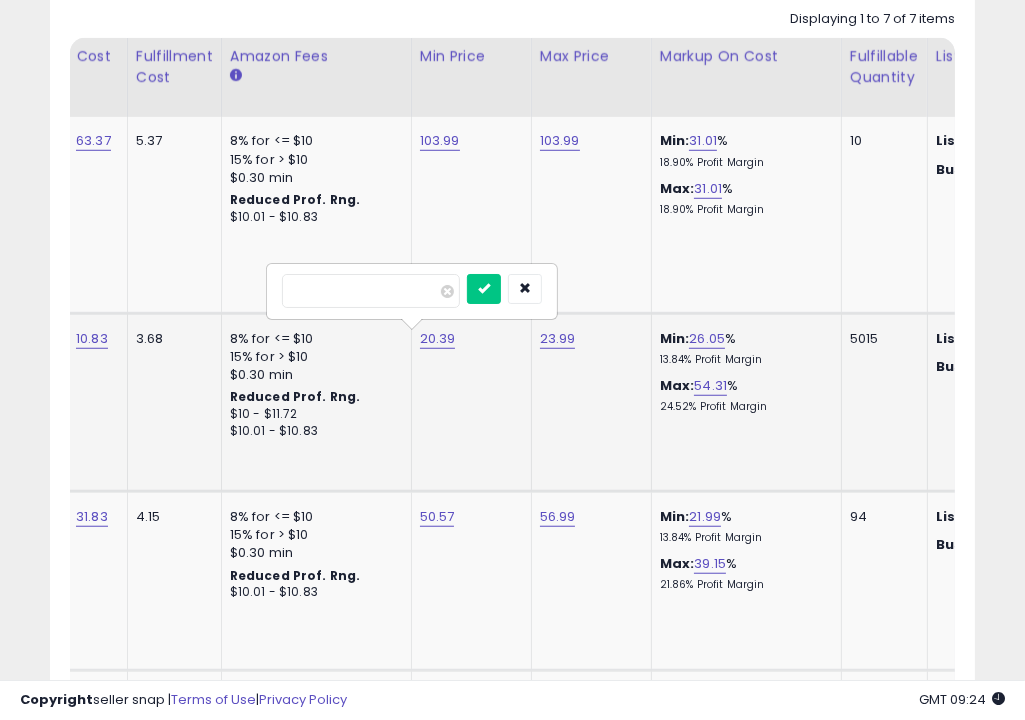 drag, startPoint x: 359, startPoint y: 298, endPoint x: 274, endPoint y: 289, distance: 85.47514 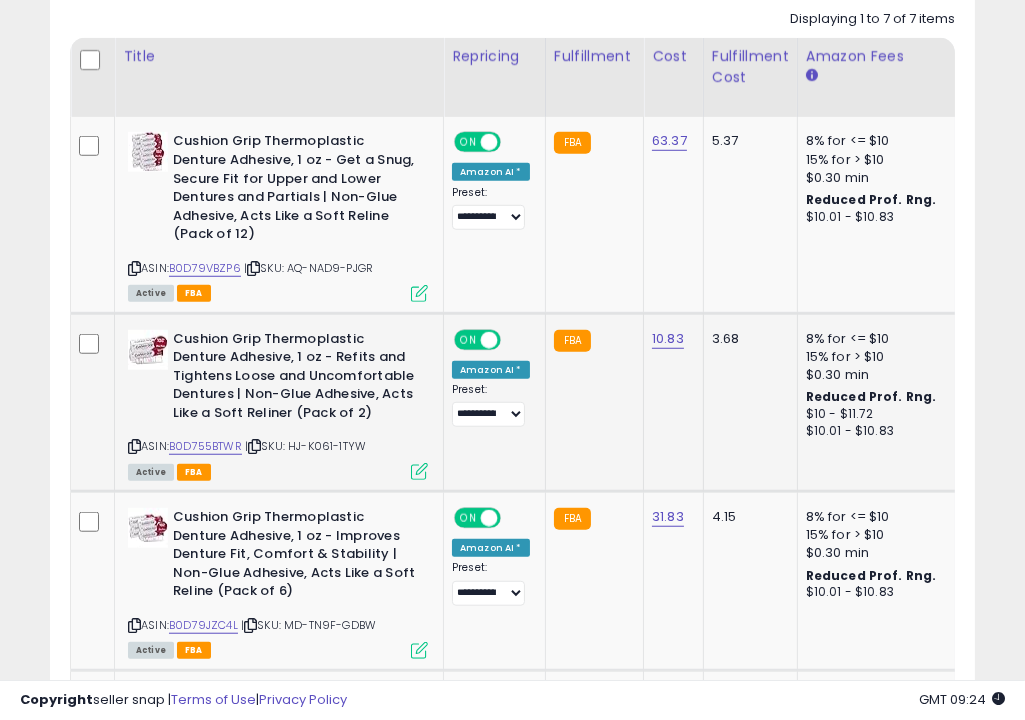 click at bounding box center [419, 471] 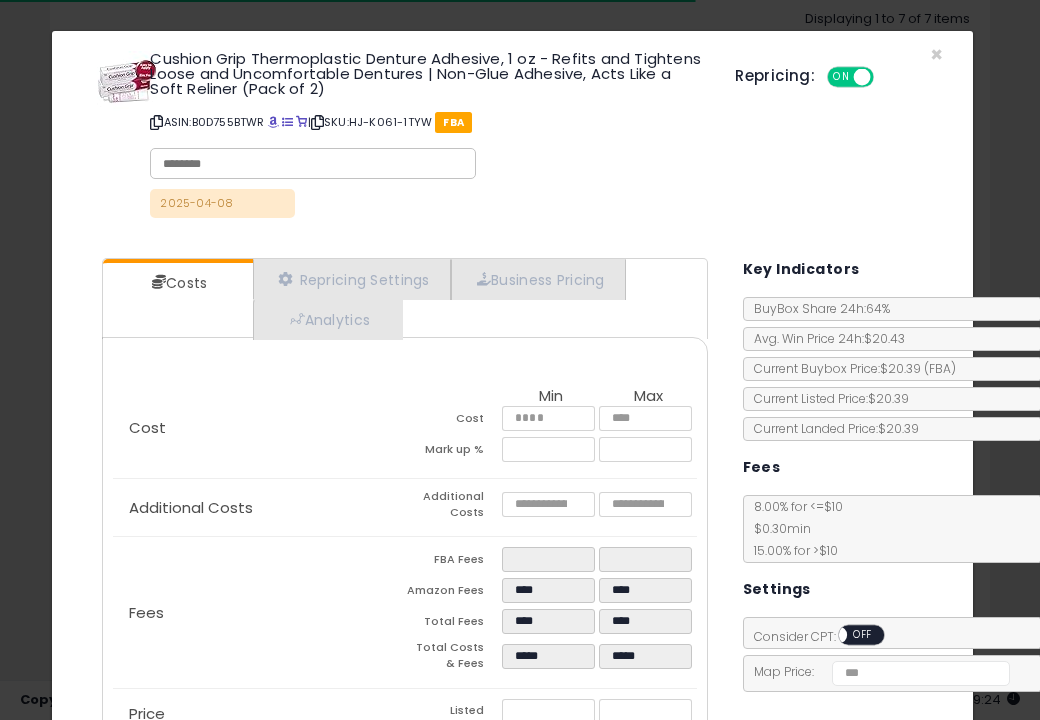 drag, startPoint x: 682, startPoint y: 178, endPoint x: 366, endPoint y: 248, distance: 323.6603 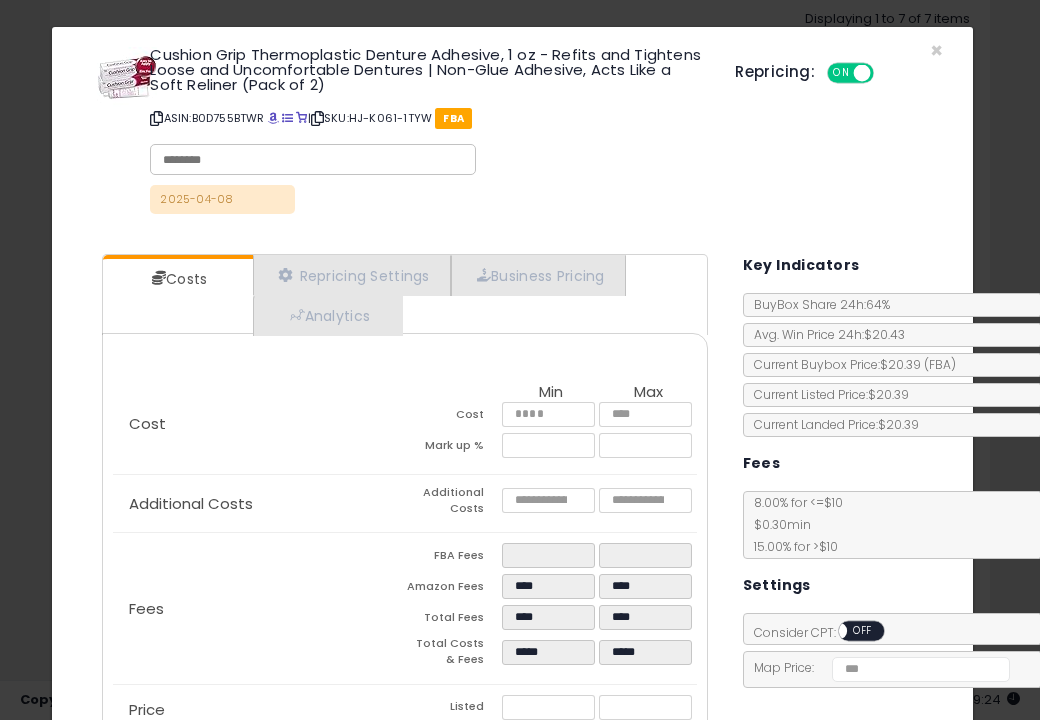 click on "2025-04-08" 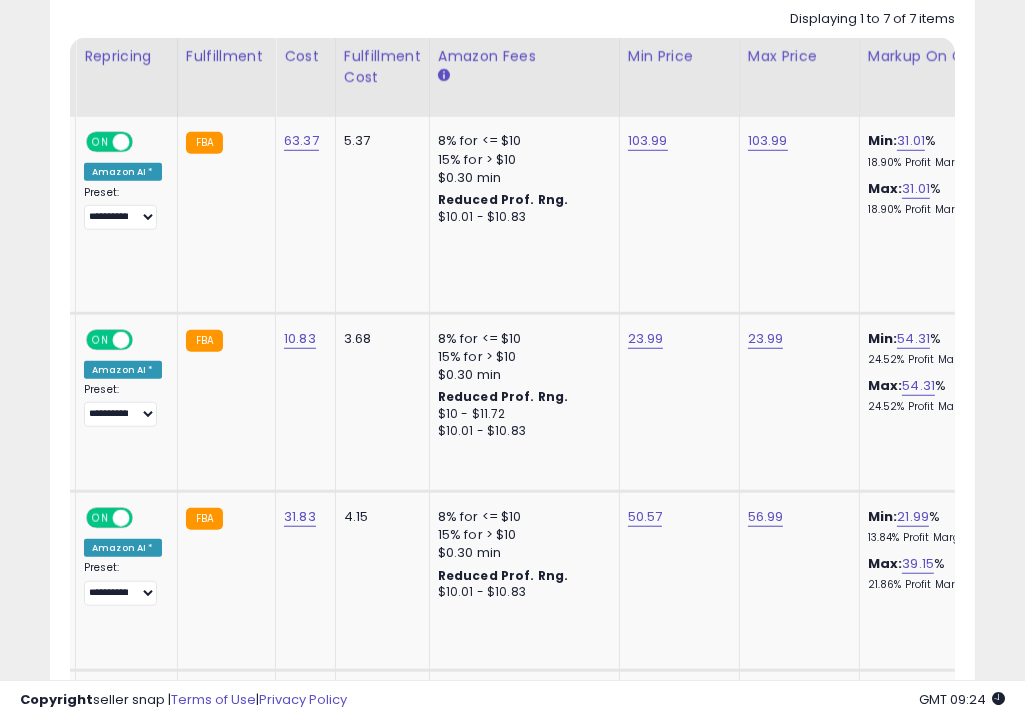 click on "23.99" 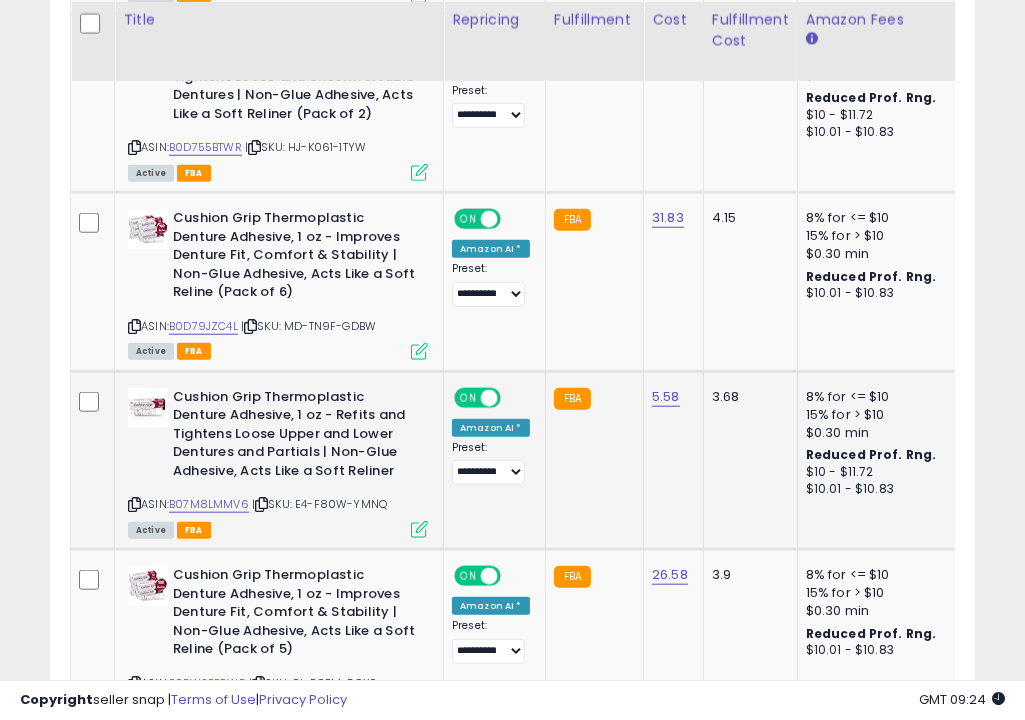 click on "5.58" 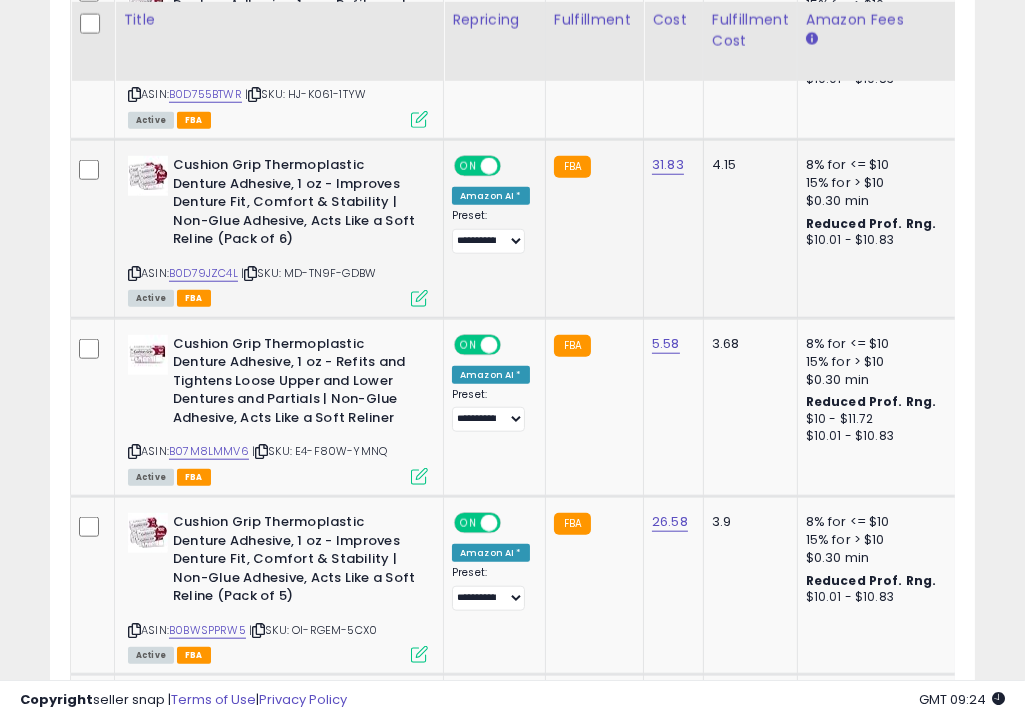 click at bounding box center [419, 298] 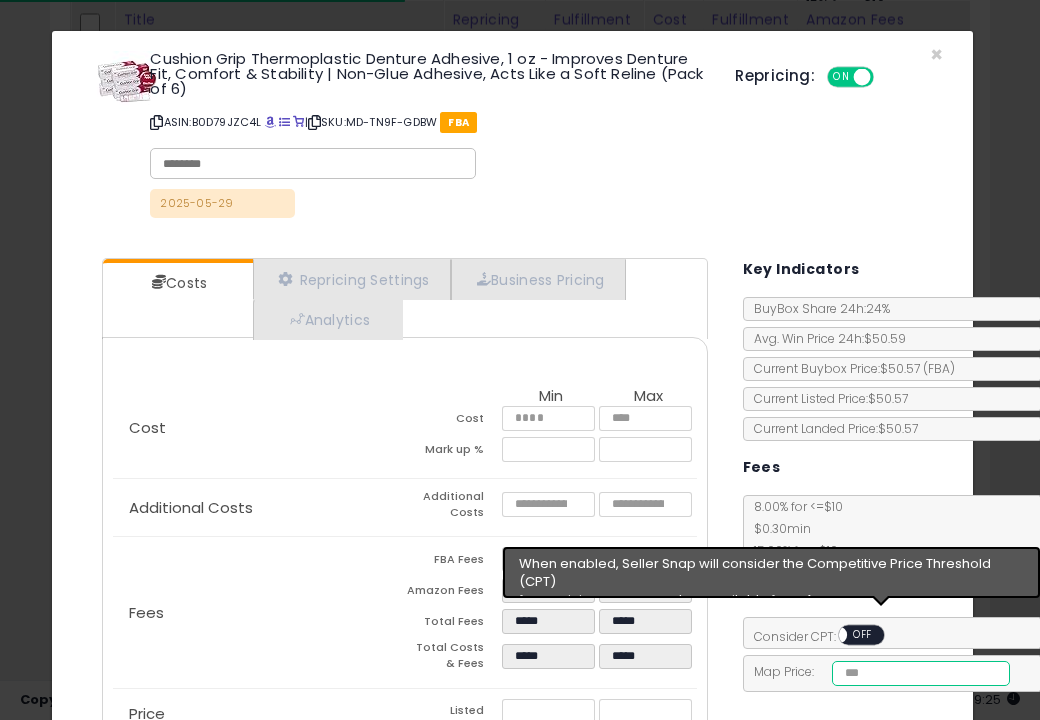 paste 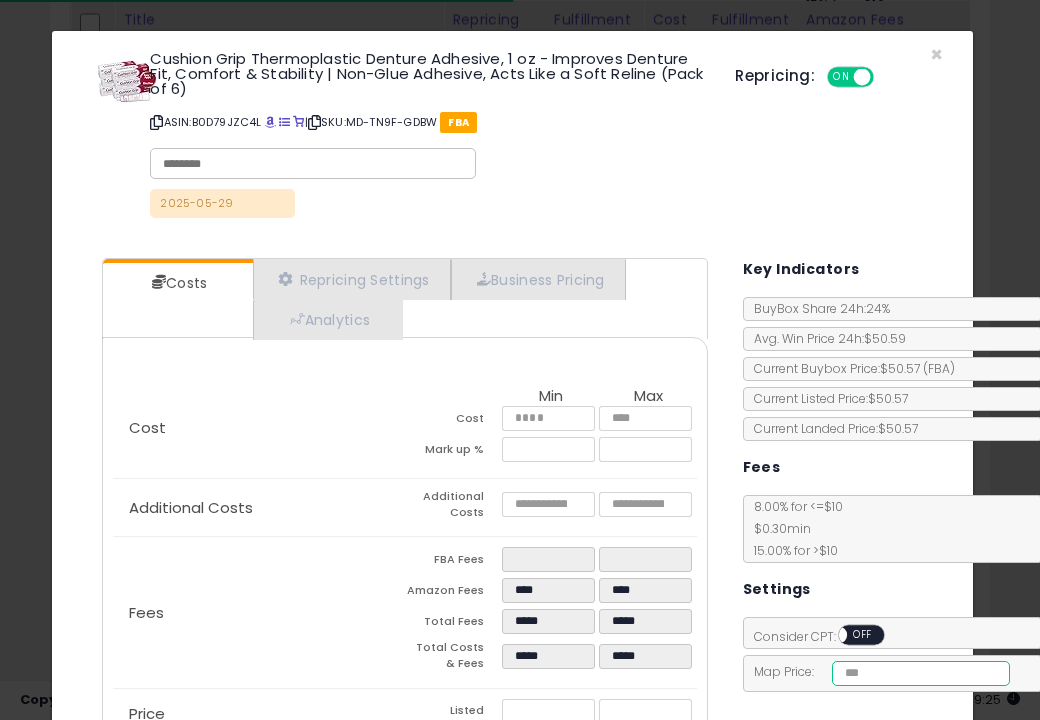 type on "*****" 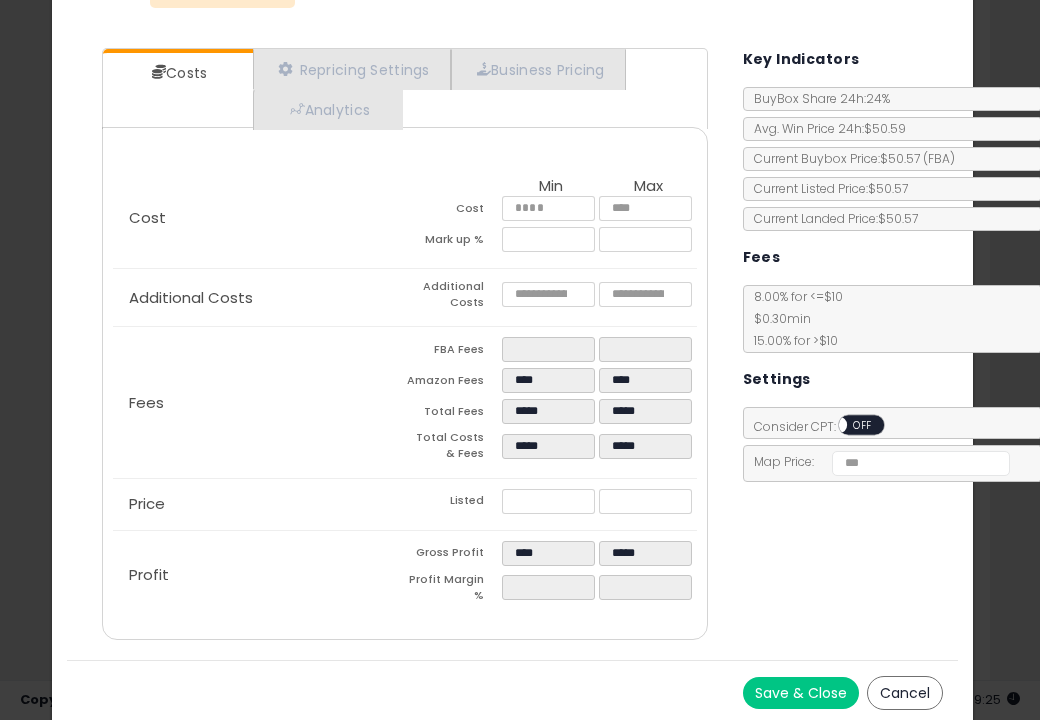 click on "Save & Close" at bounding box center (801, 693) 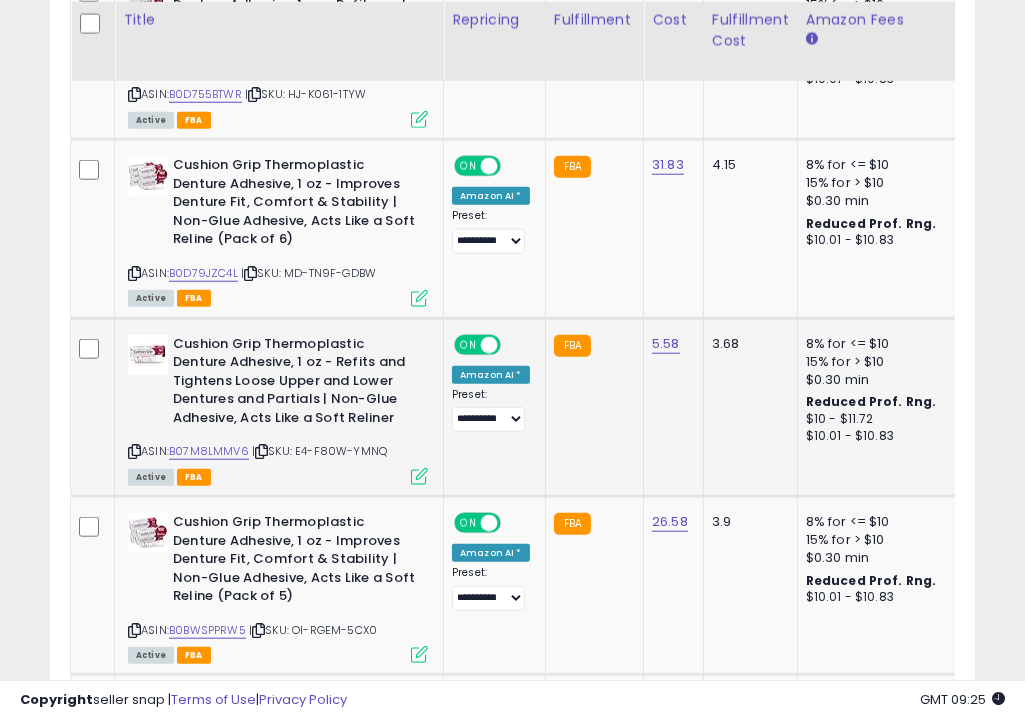 click on "FBA" 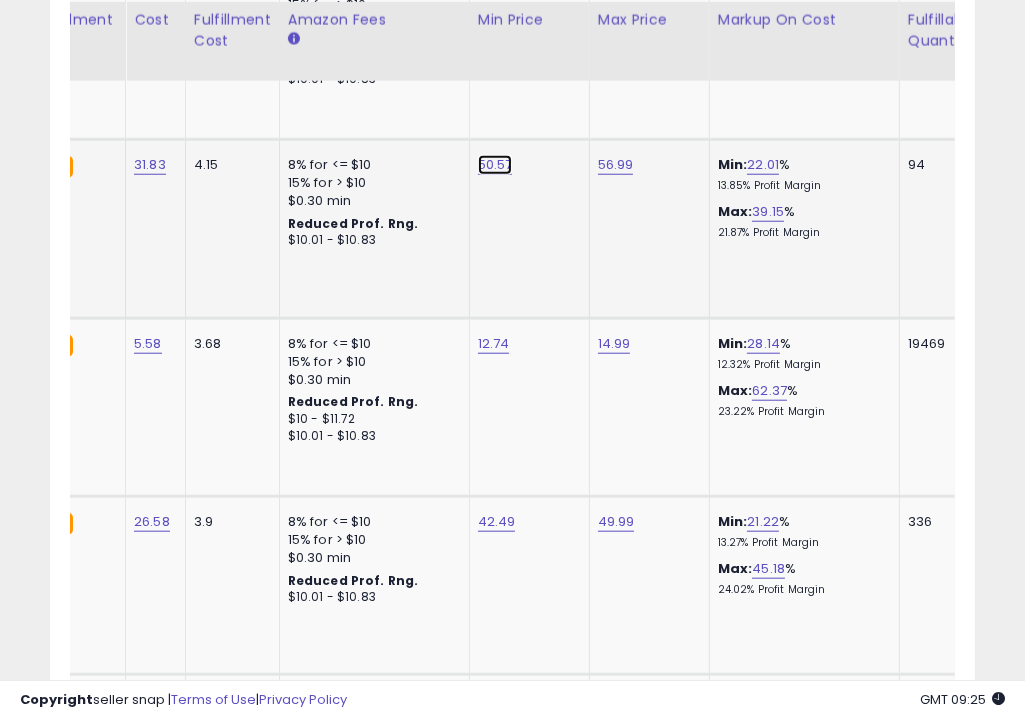 click on "50.57" at bounding box center (498, -211) 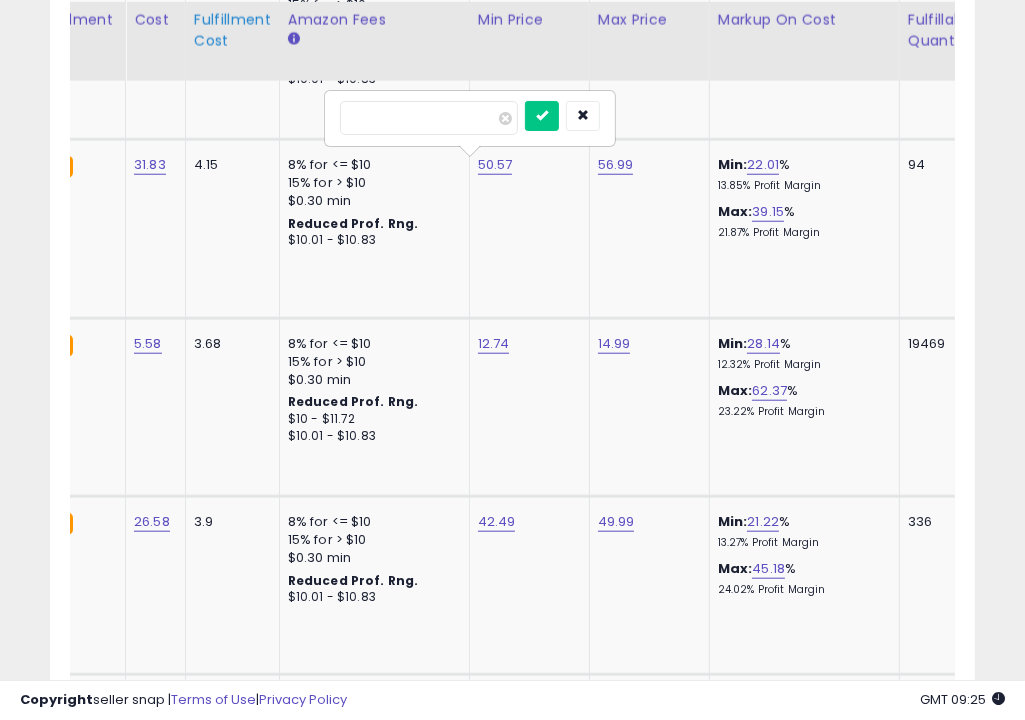 drag, startPoint x: 437, startPoint y: 111, endPoint x: 215, endPoint y: 47, distance: 231.04112 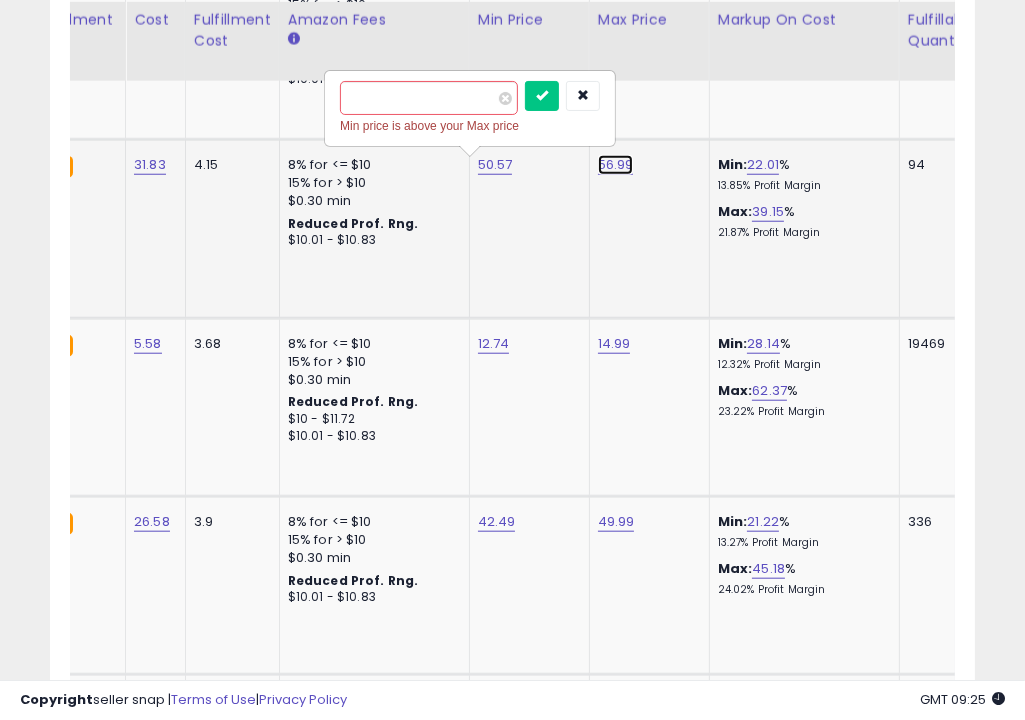 click on "56.99" at bounding box center (618, -211) 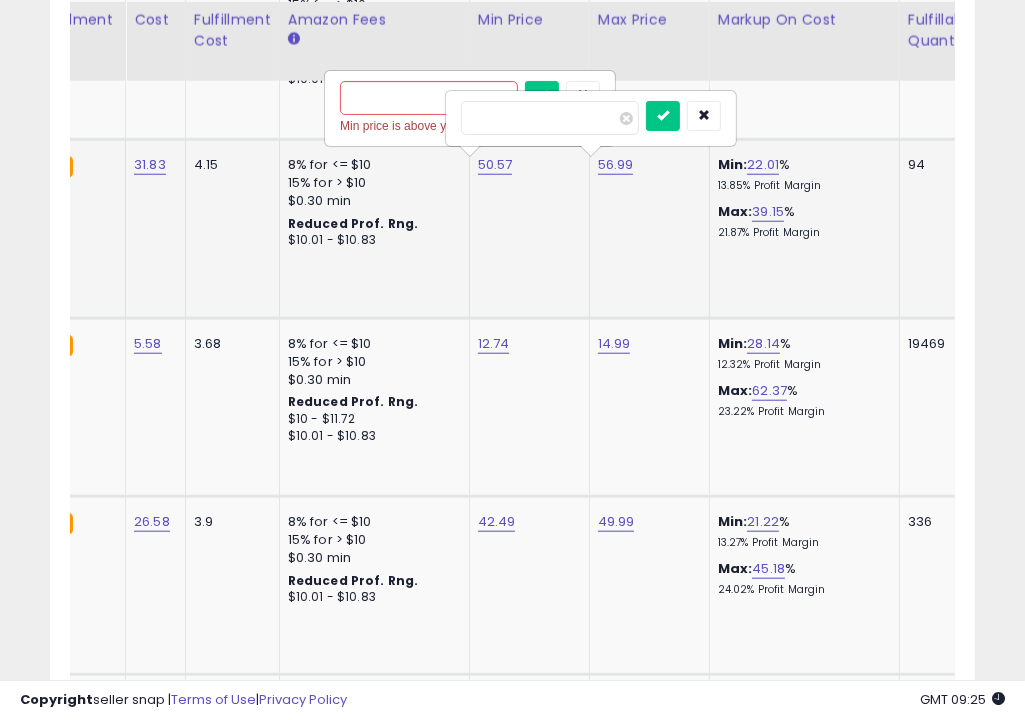 drag, startPoint x: 525, startPoint y: 115, endPoint x: 373, endPoint y: 109, distance: 152.11838 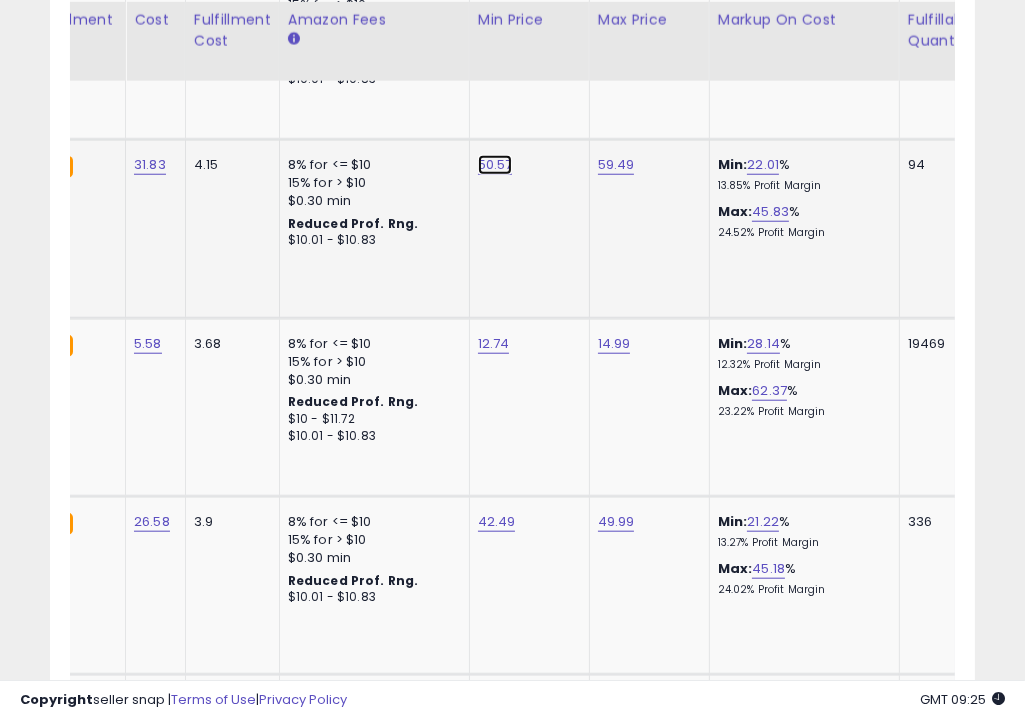 click on "50.57" at bounding box center (498, -211) 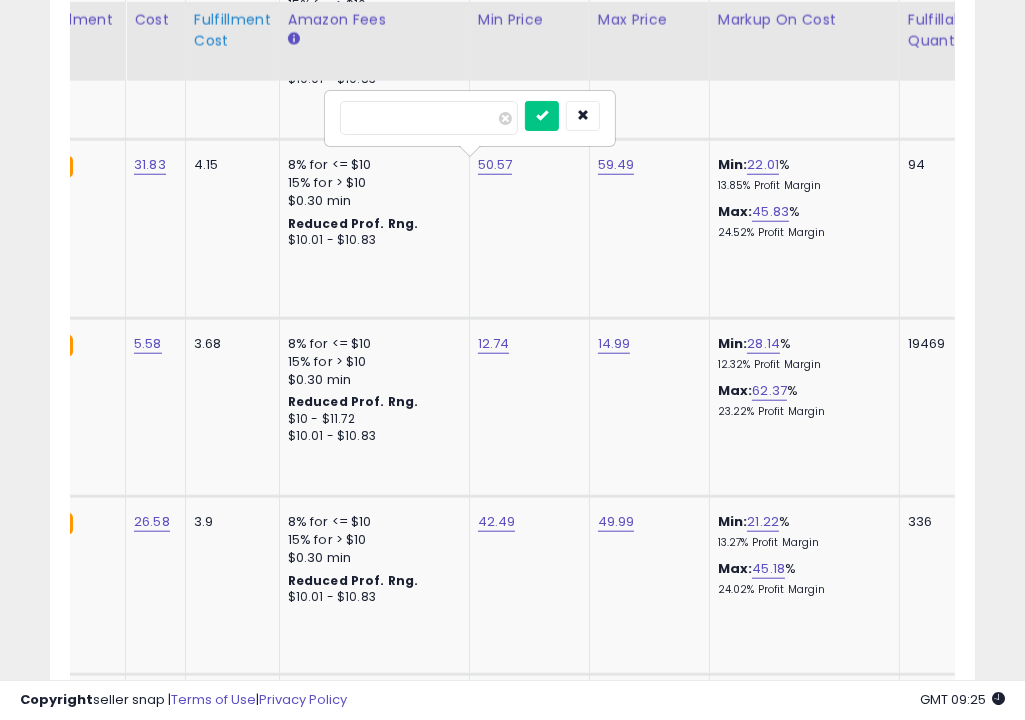 drag, startPoint x: 353, startPoint y: 111, endPoint x: 266, endPoint y: 28, distance: 120.241425 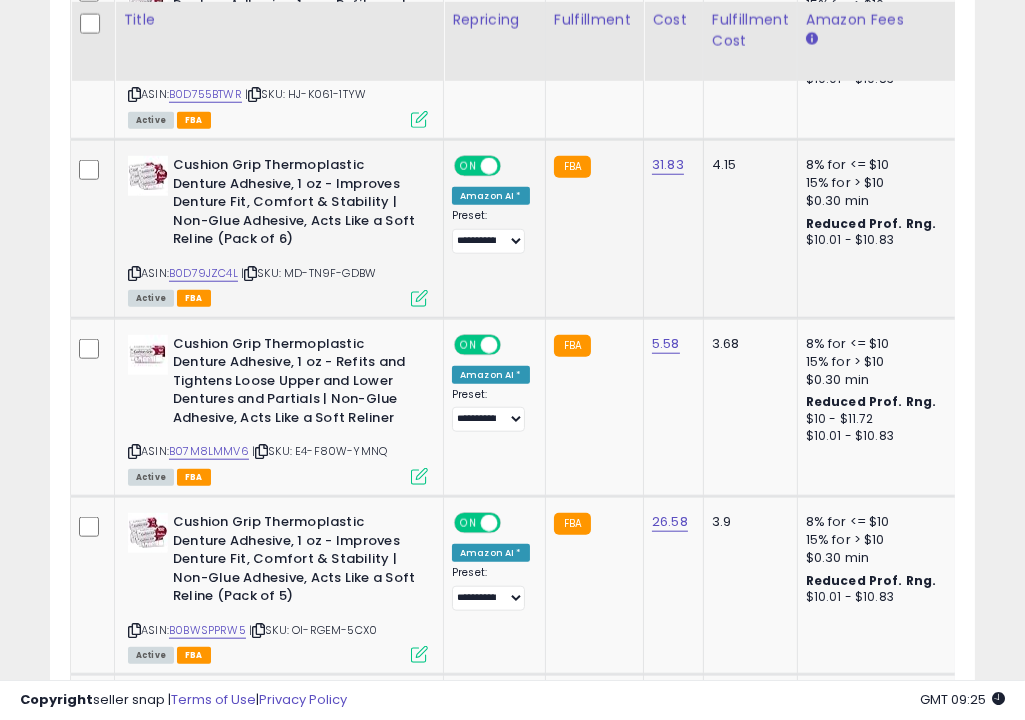 click at bounding box center [419, 298] 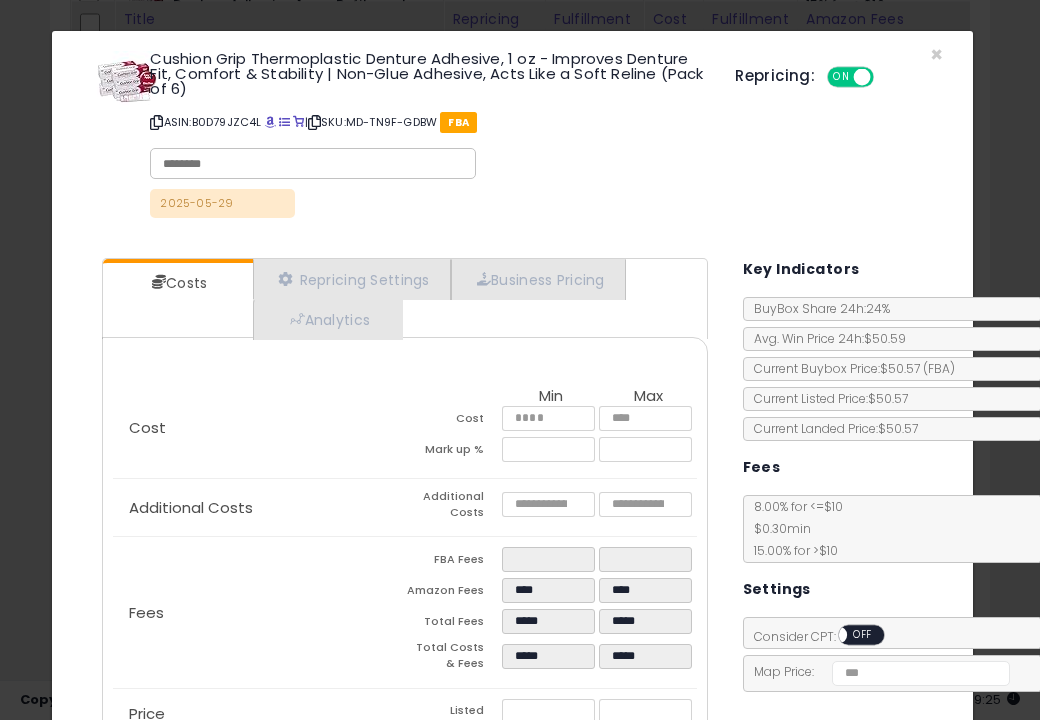 click on "× Close
Cushion Grip Thermoplastic Denture Adhesive, 1 oz - Improves Denture Fit, Comfort & Stability | Non-Glue Adhesive, Acts Like a Soft Reline (Pack of 6)
ASIN:  B0D79JZC4L
|
SKU:  MD-TN9F-GDBW
FBA
2025-05-29
Repricing:
ON   OFF" at bounding box center [512, 483] 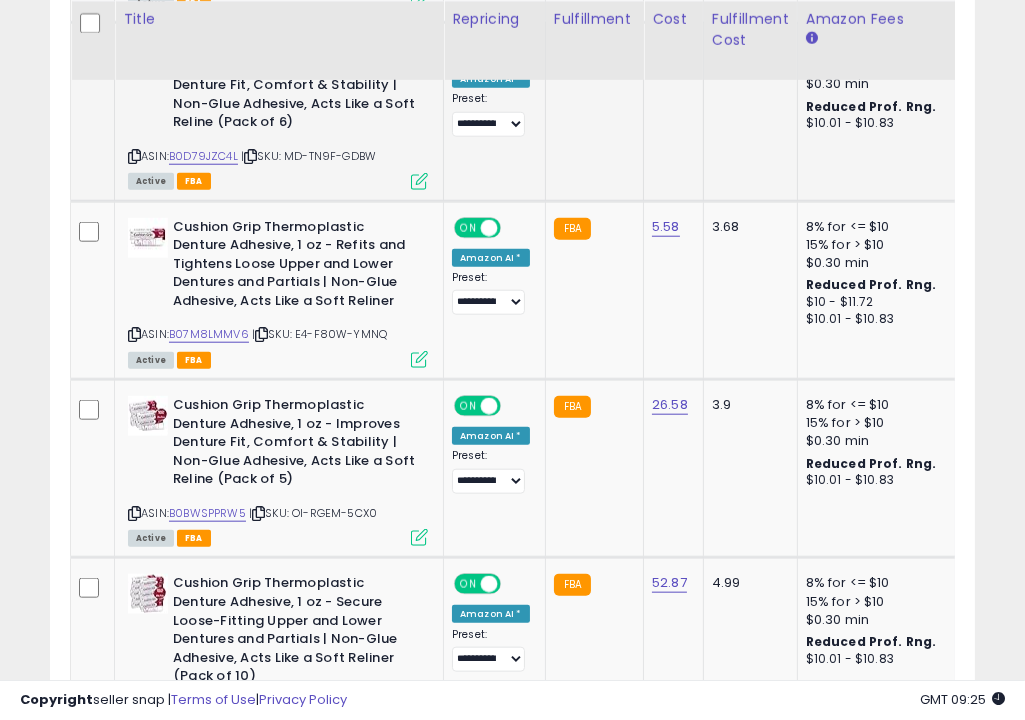click at bounding box center [419, 181] 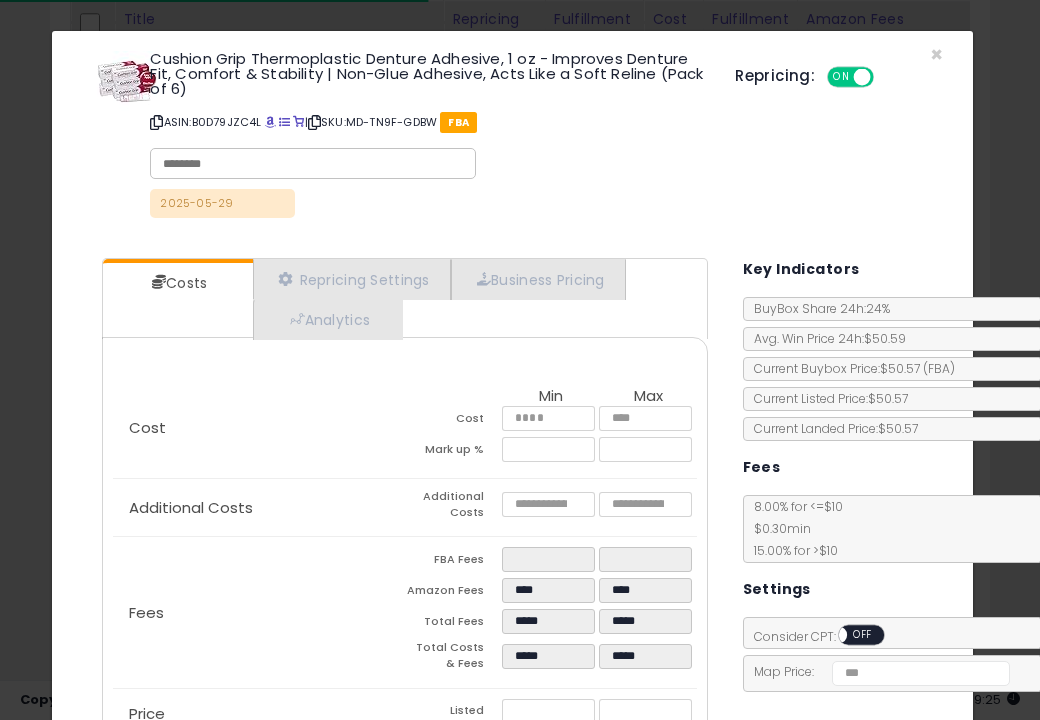 click on "× Close
Cushion Grip Thermoplastic Denture Adhesive, 1 oz - Improves Denture Fit, Comfort & Stability | Non-Glue Adhesive, Acts Like a Soft Reline (Pack of 6)
ASIN:  B0D79JZC4L
|
SKU:  MD-TN9F-GDBW
FBA
2025-05-29
Repricing:
ON   OFF" 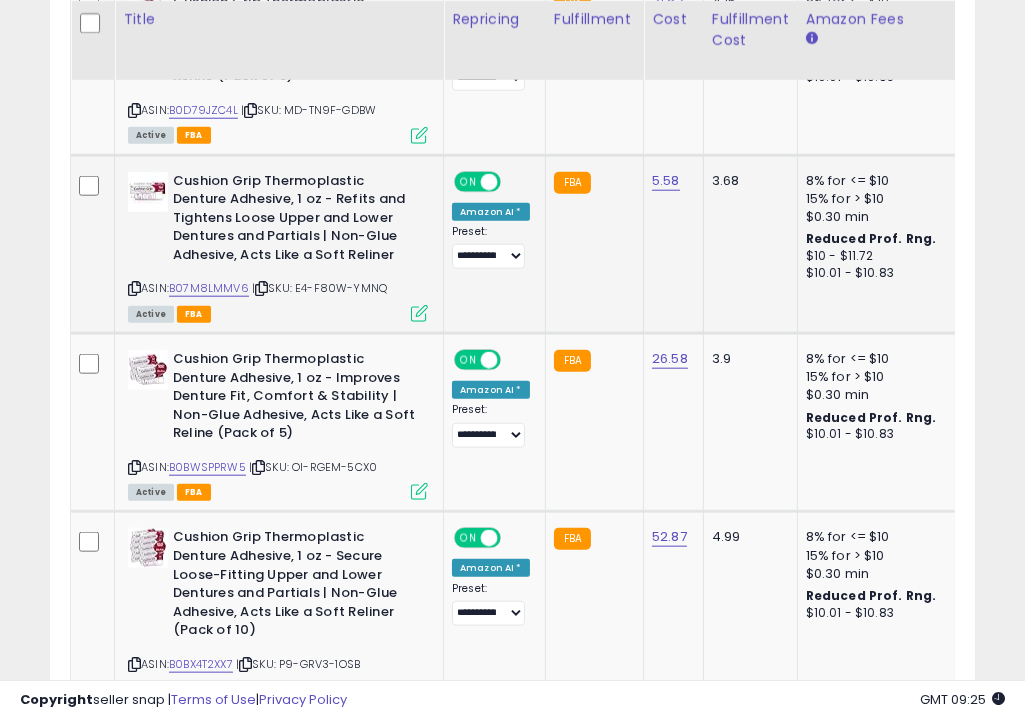 click at bounding box center (419, 313) 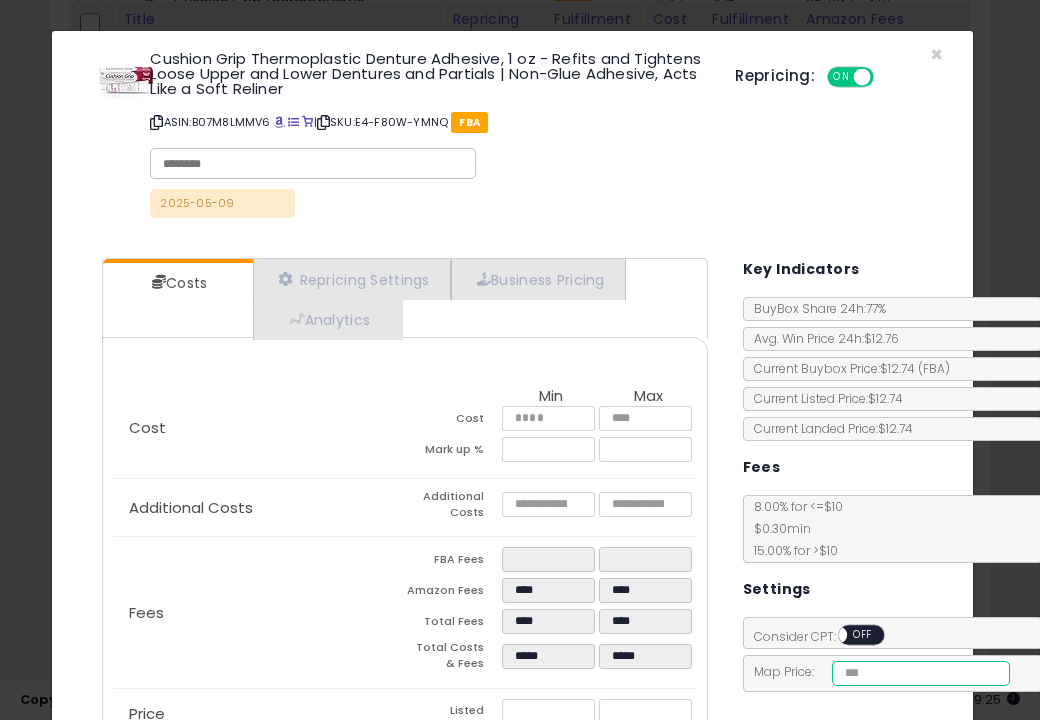 drag, startPoint x: 871, startPoint y: 676, endPoint x: 724, endPoint y: 664, distance: 147.48898 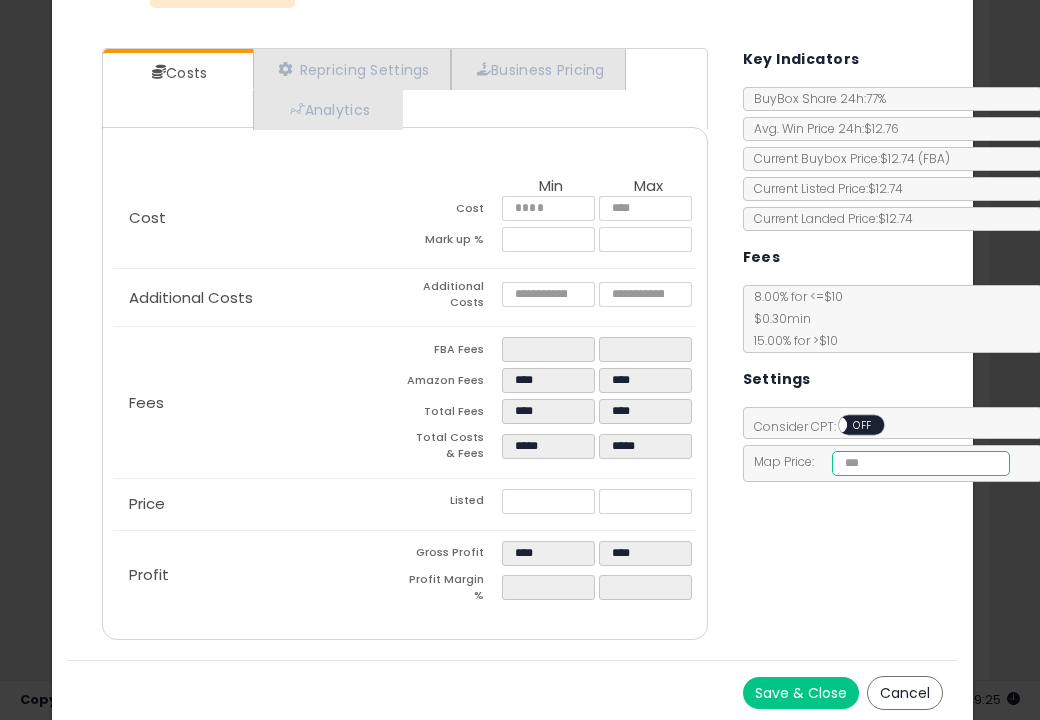 type on "*****" 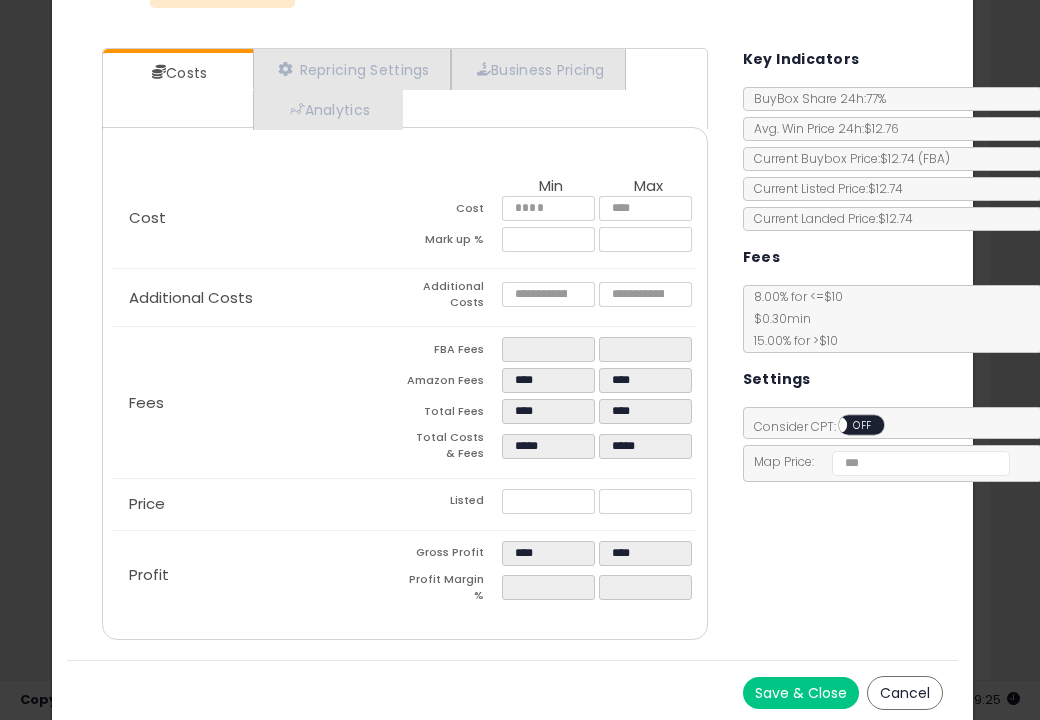 click on "Save & Close
Cancel" at bounding box center (512, 692) 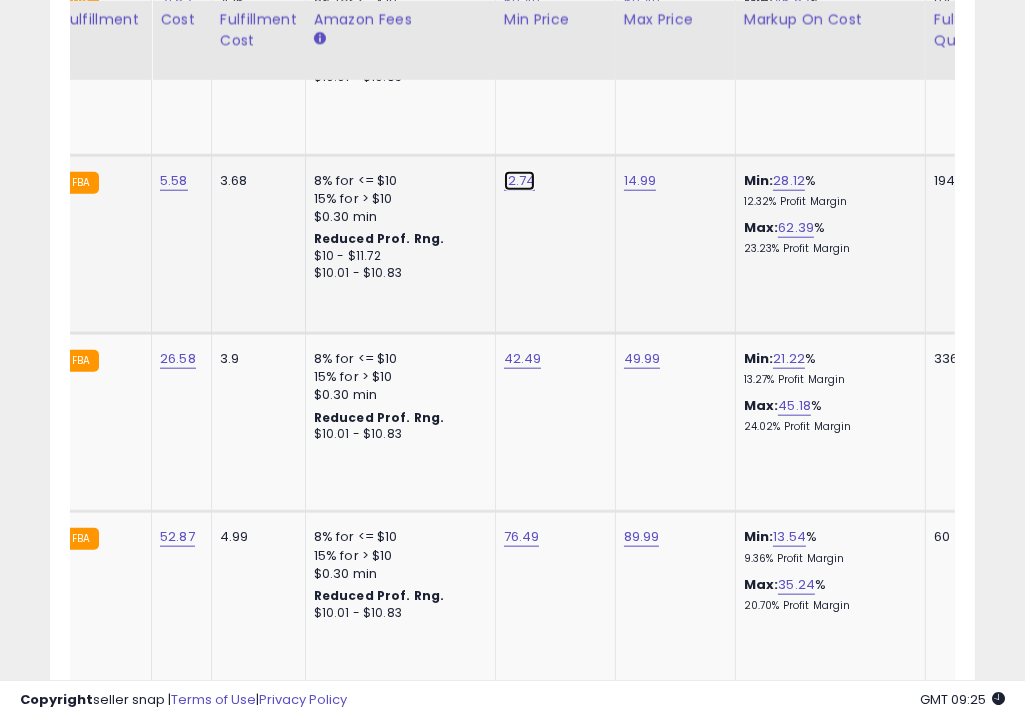 click on "12.74" at bounding box center (524, -374) 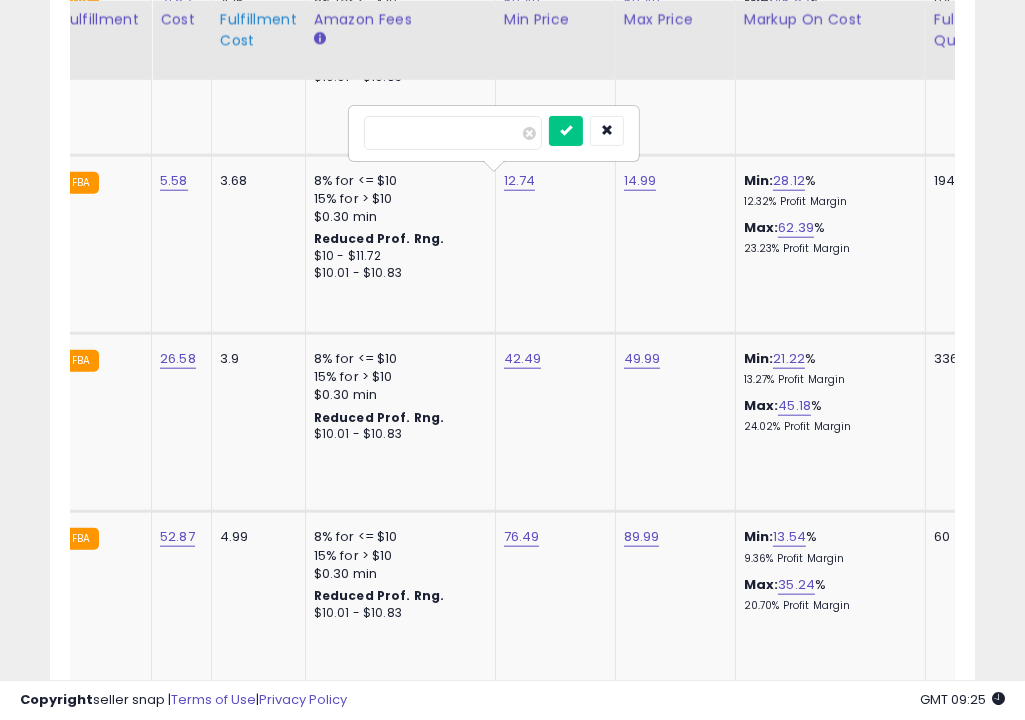 drag, startPoint x: 442, startPoint y: 128, endPoint x: 270, endPoint y: 73, distance: 180.57962 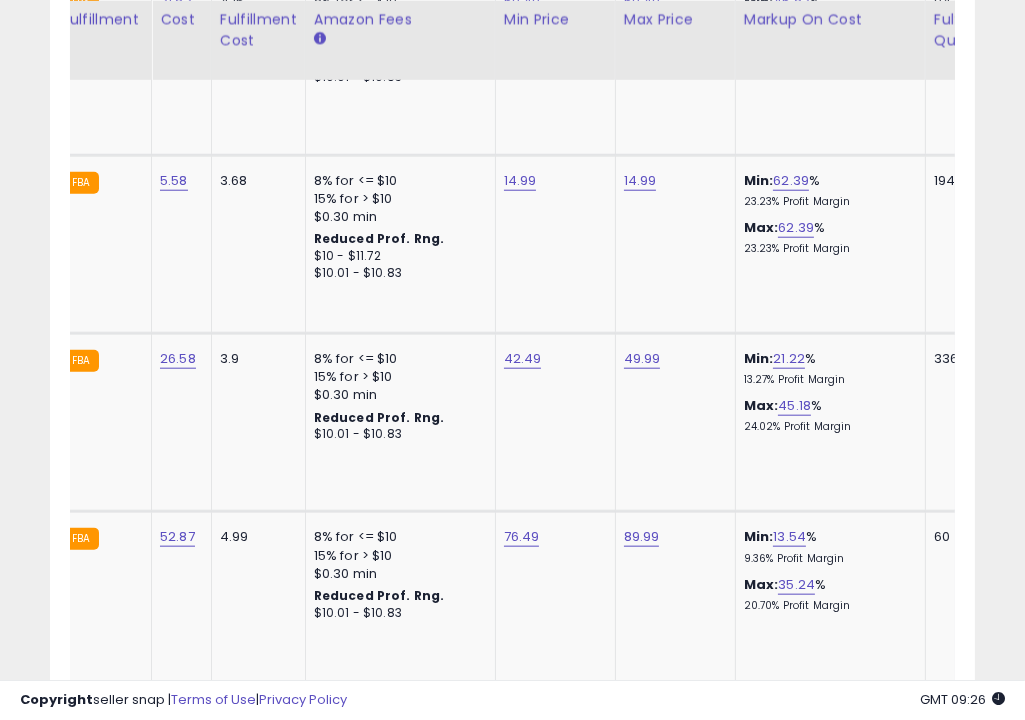 click on "Listings
Clear All Filters" at bounding box center [512, 89] 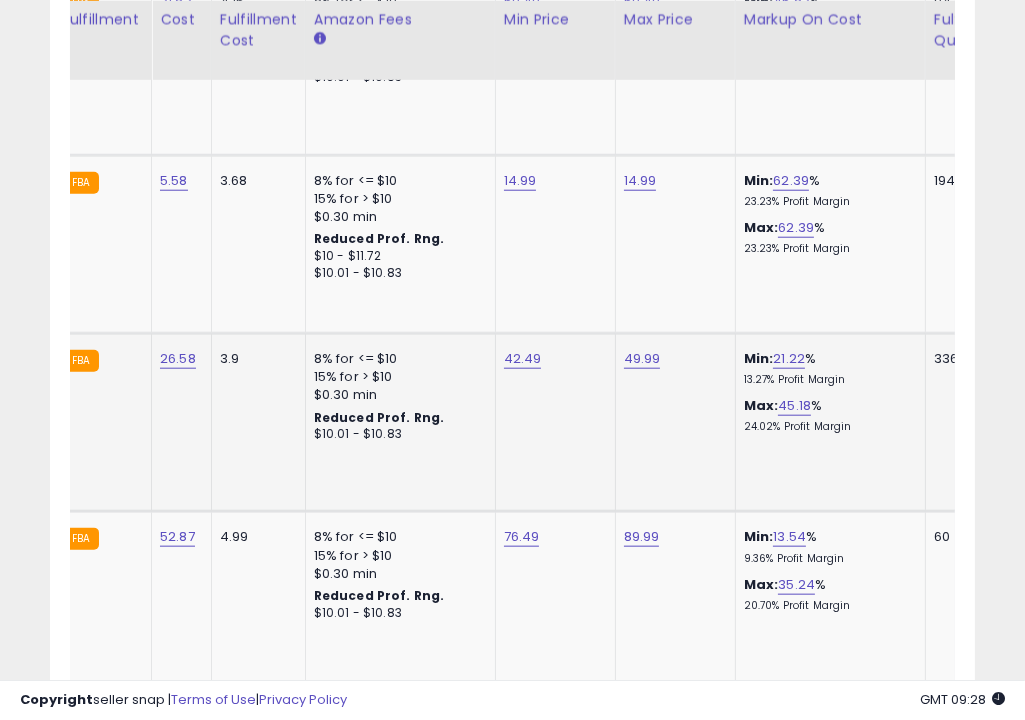 scroll, scrollTop: 0, scrollLeft: 0, axis: both 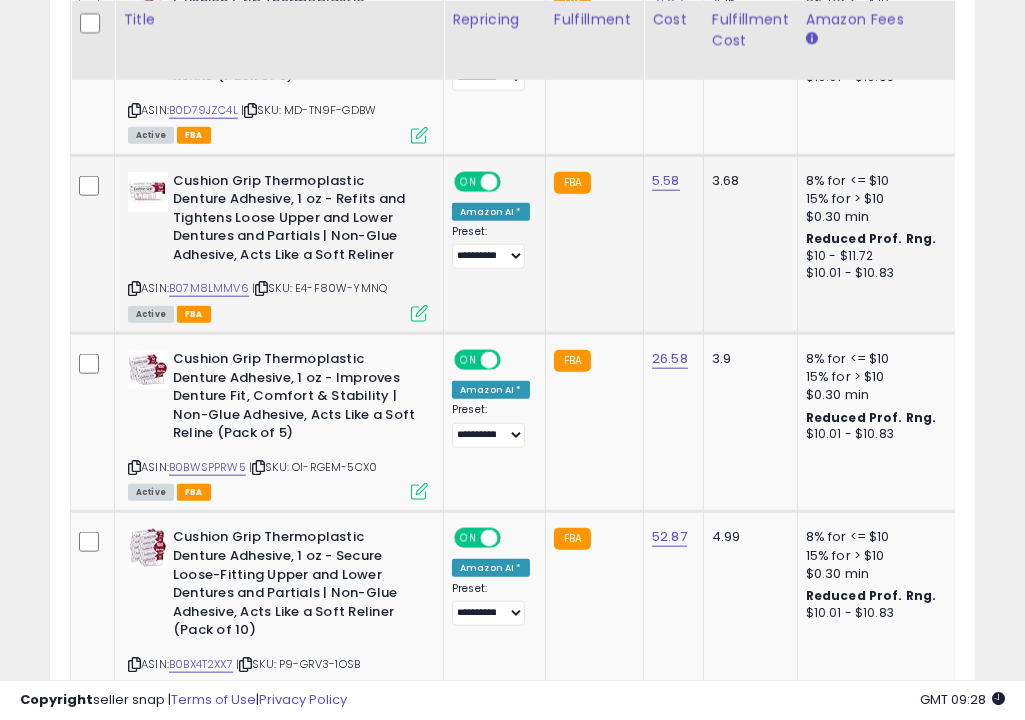 click at bounding box center [419, 313] 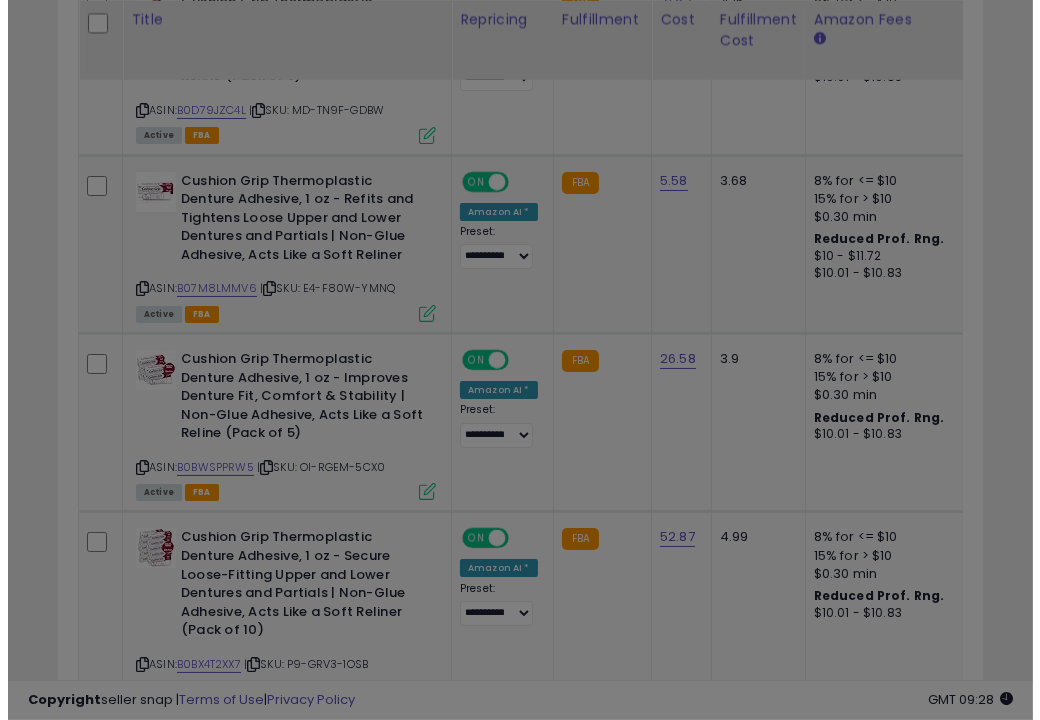 scroll, scrollTop: 999590, scrollLeft: 999457, axis: both 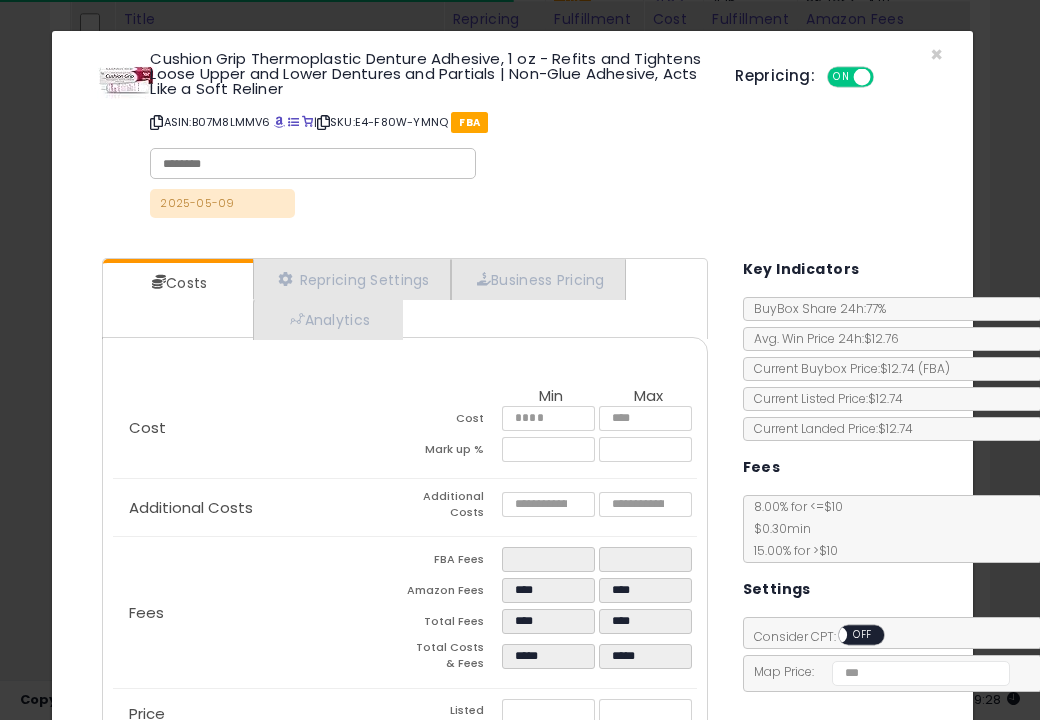 click on "× Close
Cushion Grip Thermoplastic Denture Adhesive, 1 oz - Refits and Tightens Loose Upper and Lower Dentures and Partials | Non-Glue Adhesive, Acts Like a Soft Reliner
ASIN:  B07M8LMMV6
|
SKU:  E4-F80W-YMNQ
FBA
2025-05-09
Repricing:
ON   OFF" 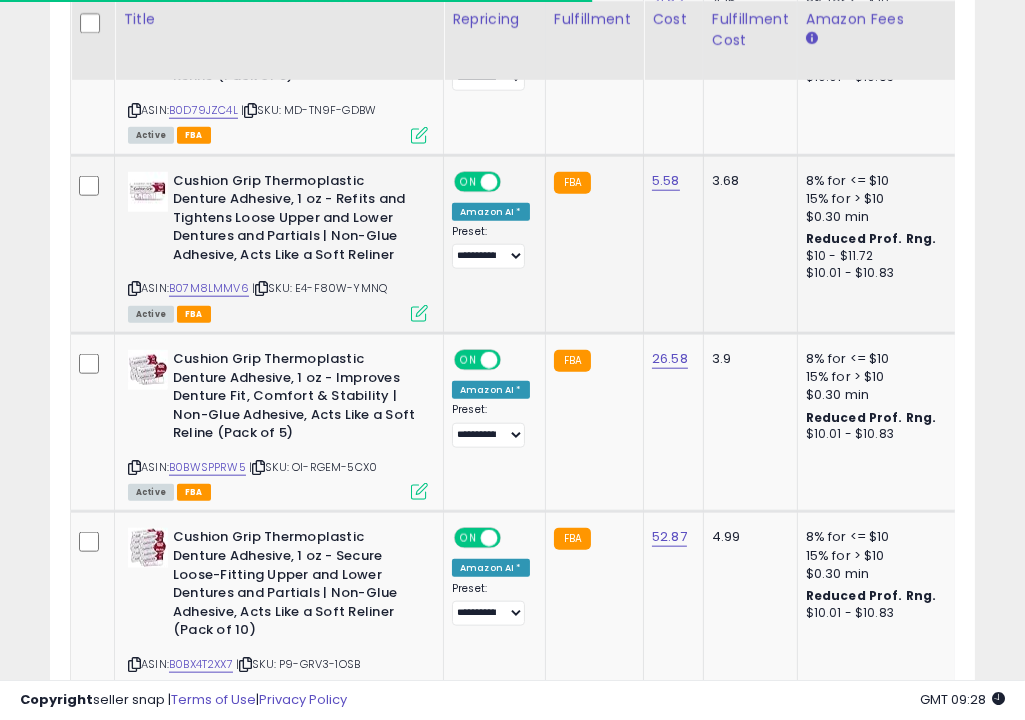 scroll, scrollTop: 409, scrollLeft: 533, axis: both 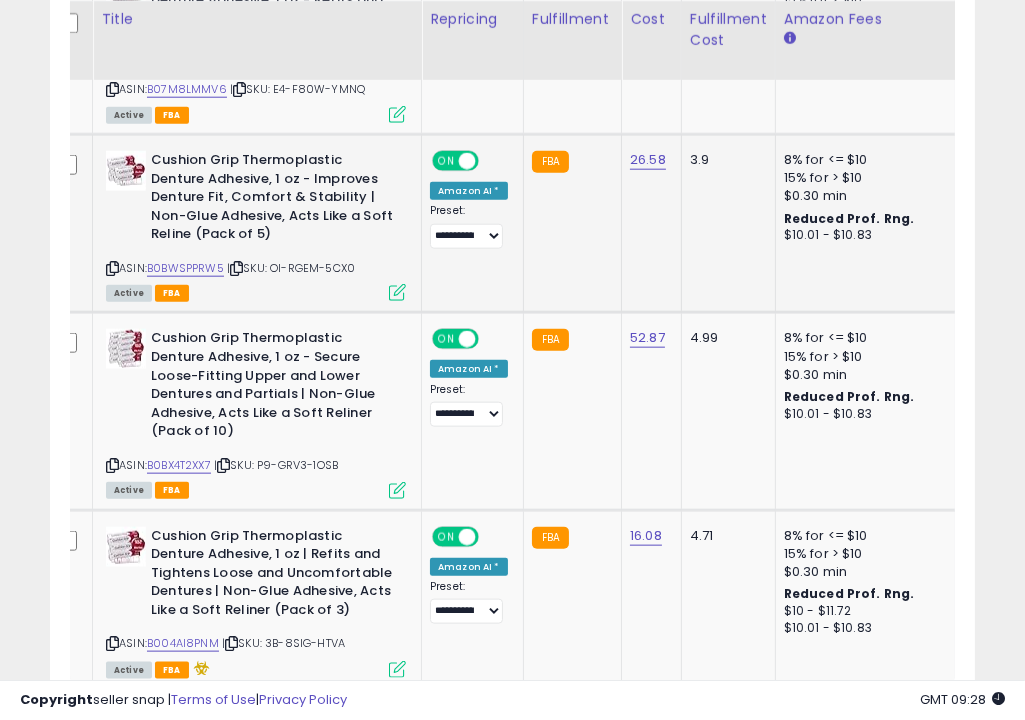 click at bounding box center [397, 292] 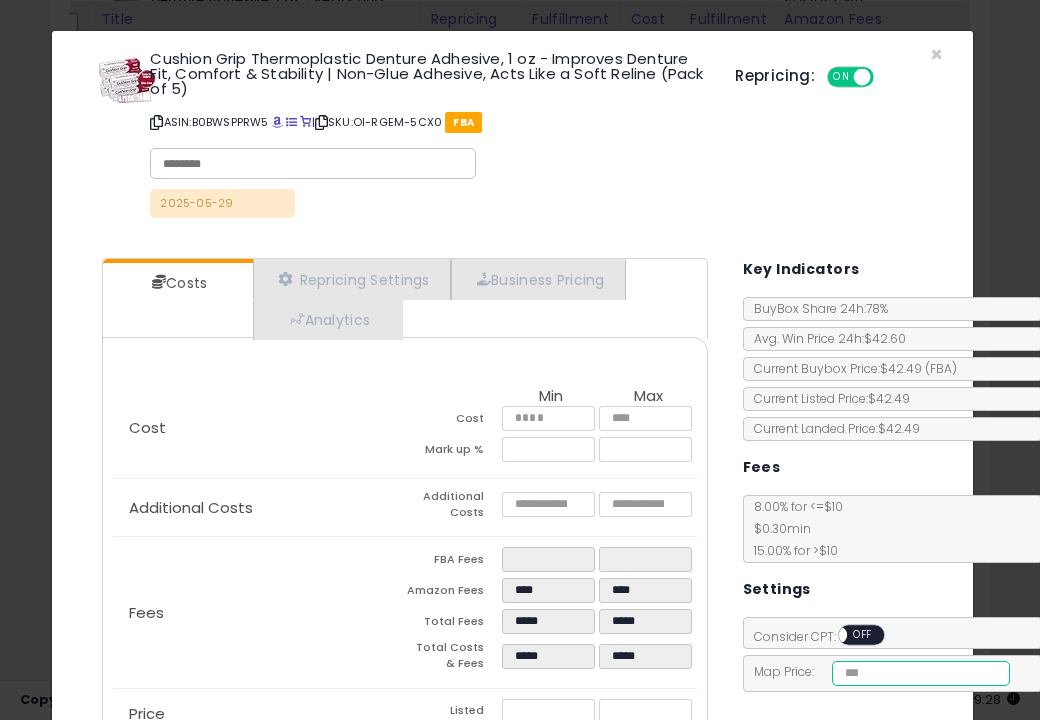 drag, startPoint x: 894, startPoint y: 666, endPoint x: 775, endPoint y: 657, distance: 119.33985 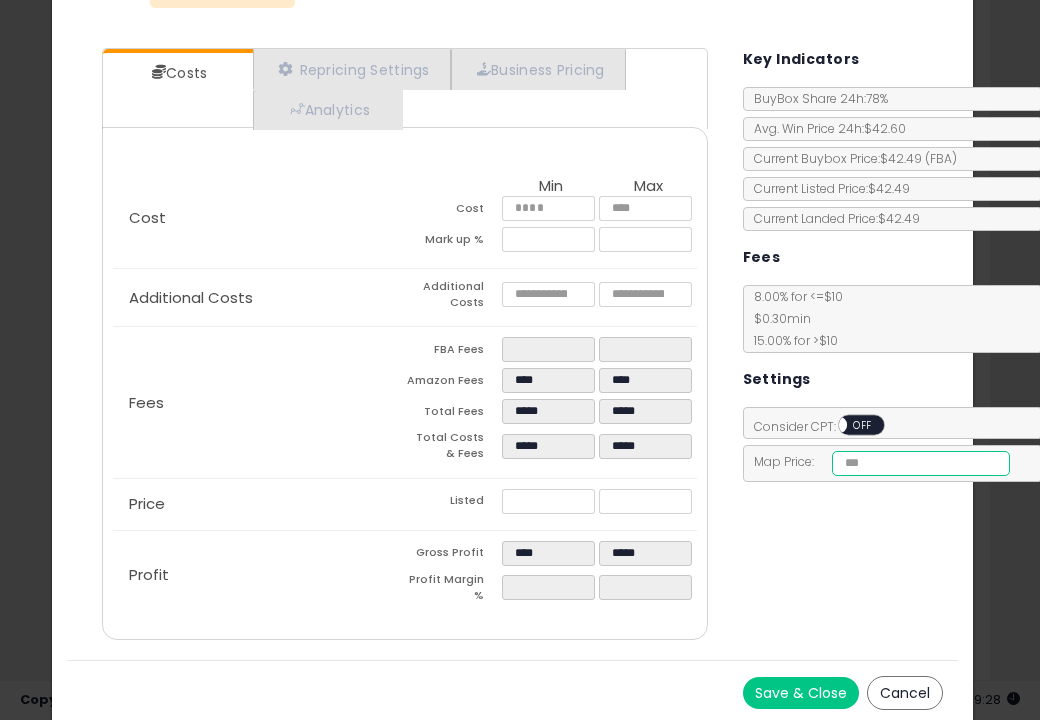 type on "*****" 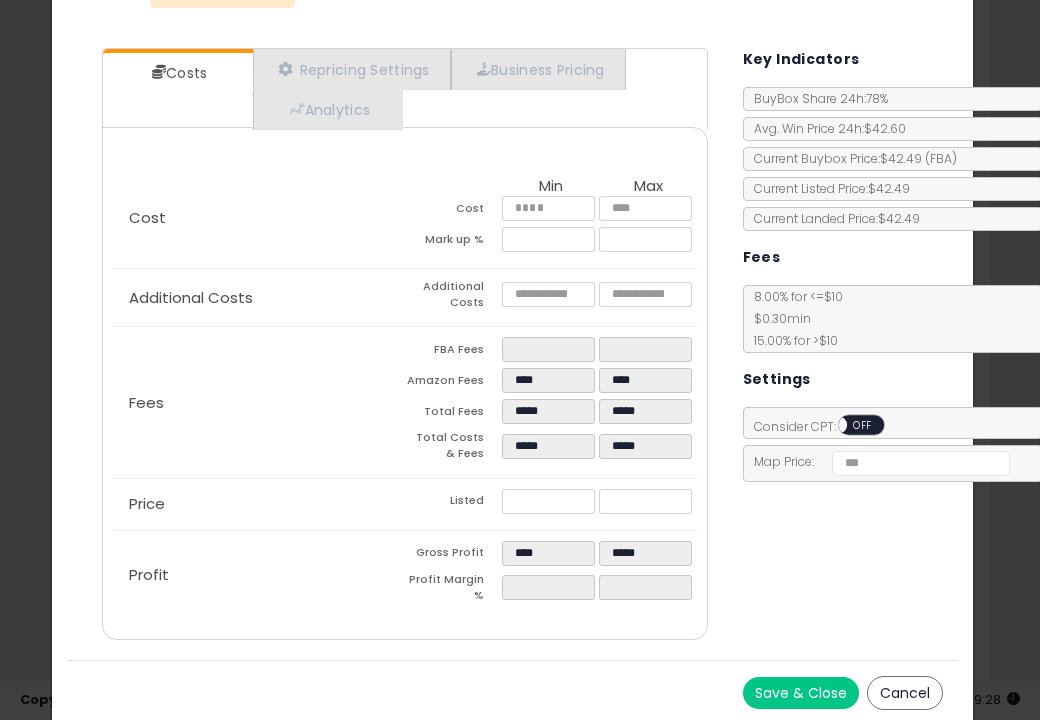 click on "Save & Close" at bounding box center [801, 693] 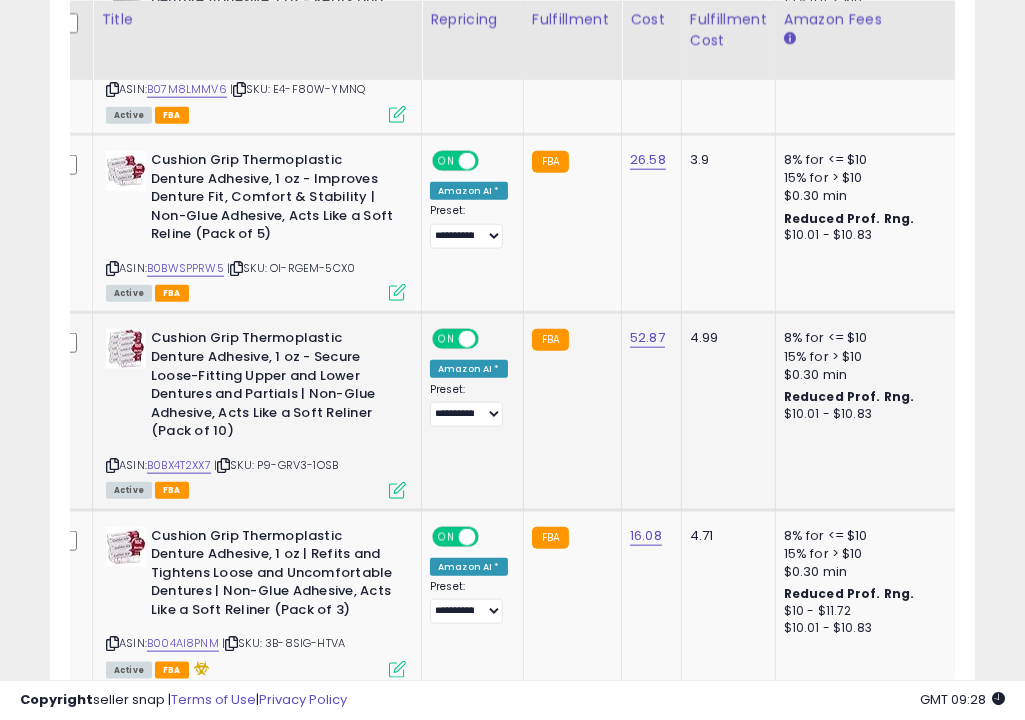 click on "FBA" 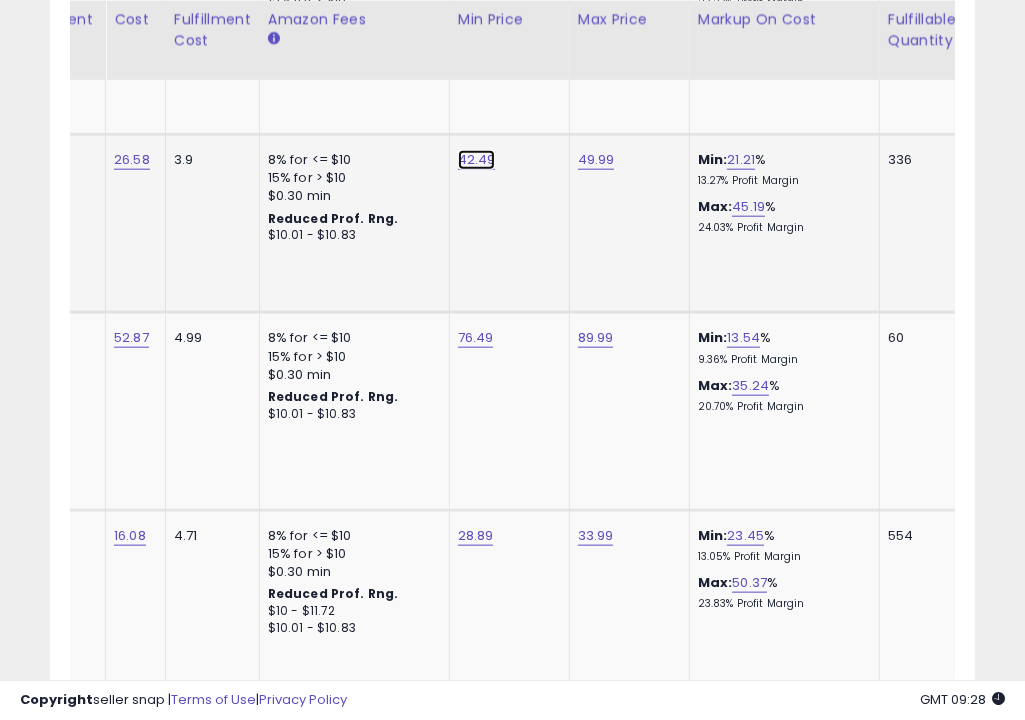 click on "42.49" at bounding box center [478, -573] 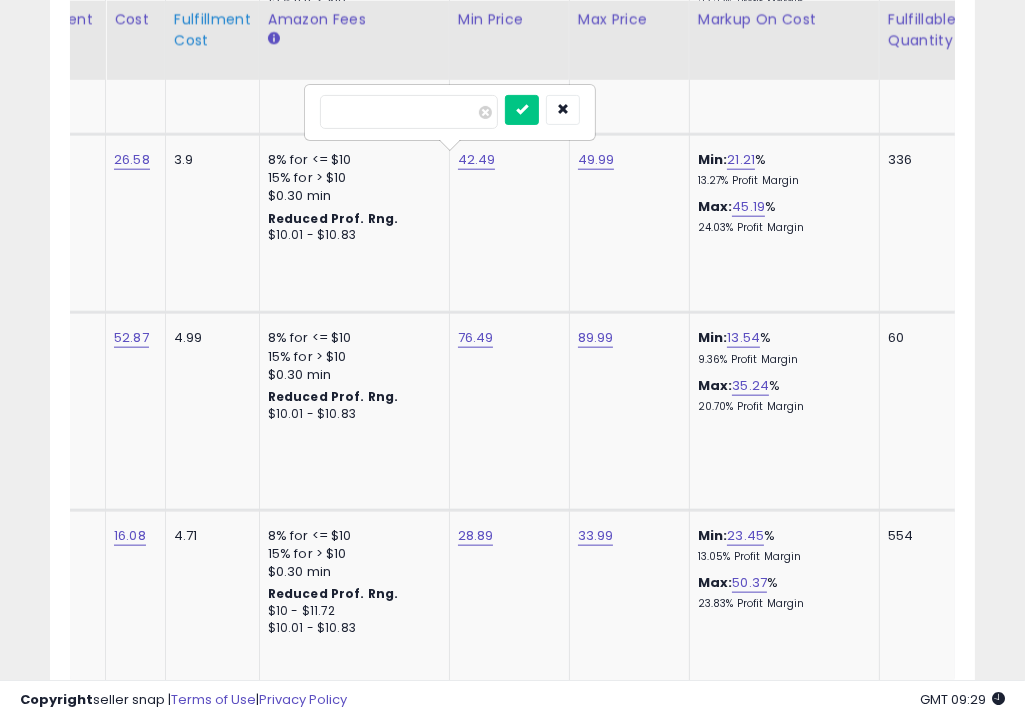 drag, startPoint x: 388, startPoint y: 116, endPoint x: 245, endPoint y: 38, distance: 162.88953 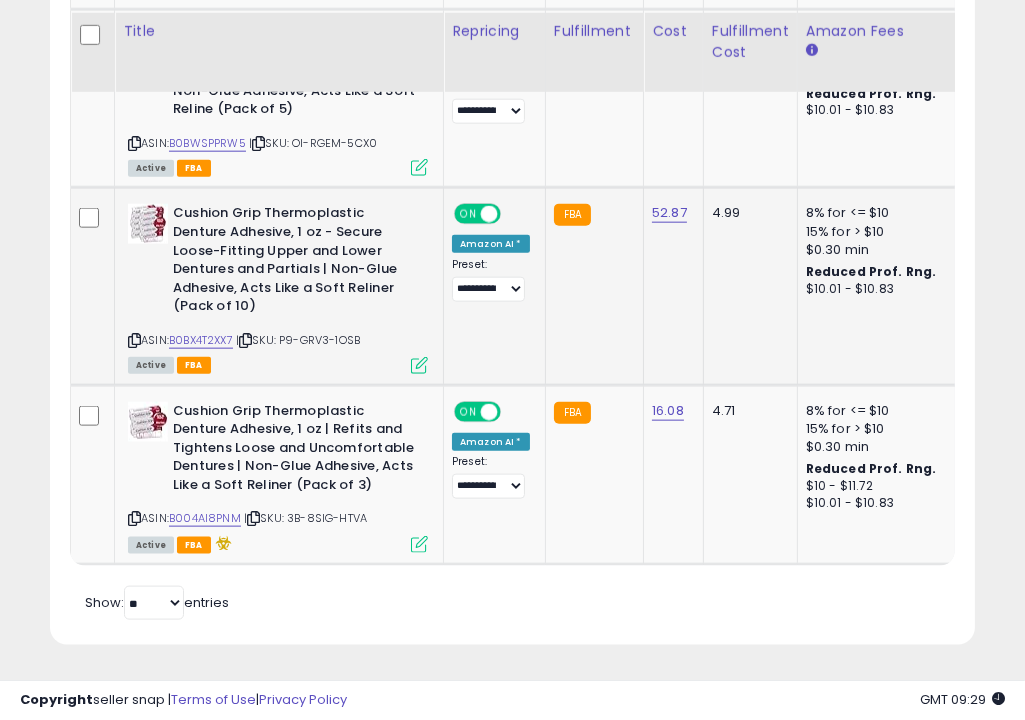 click at bounding box center (419, 365) 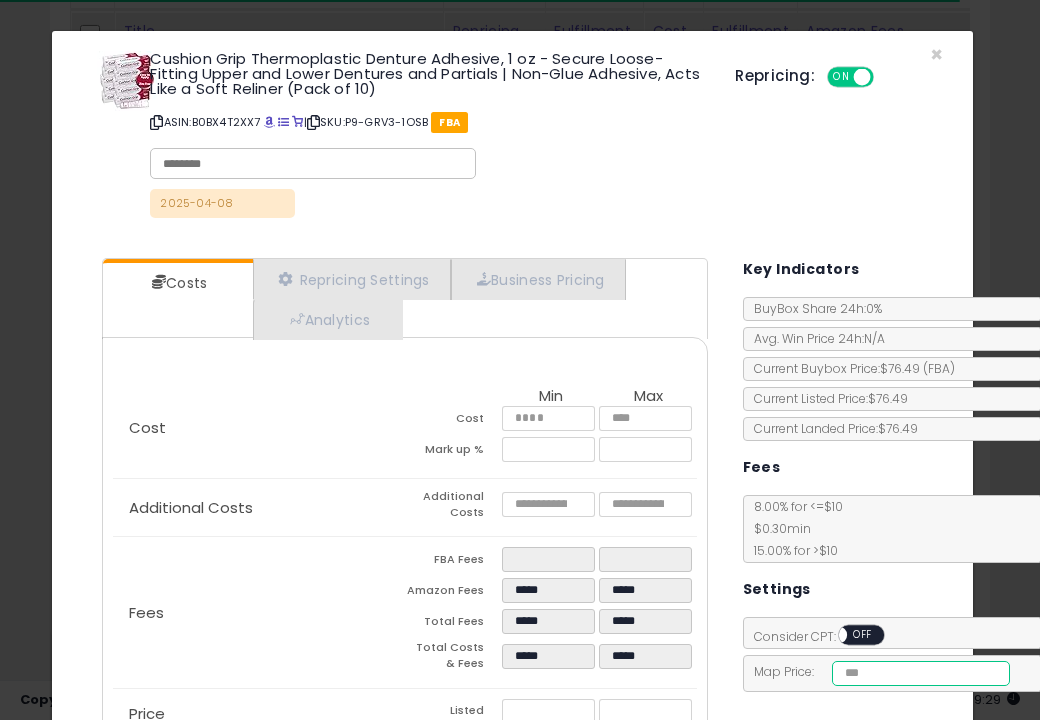 drag, startPoint x: 875, startPoint y: 662, endPoint x: 819, endPoint y: 659, distance: 56.0803 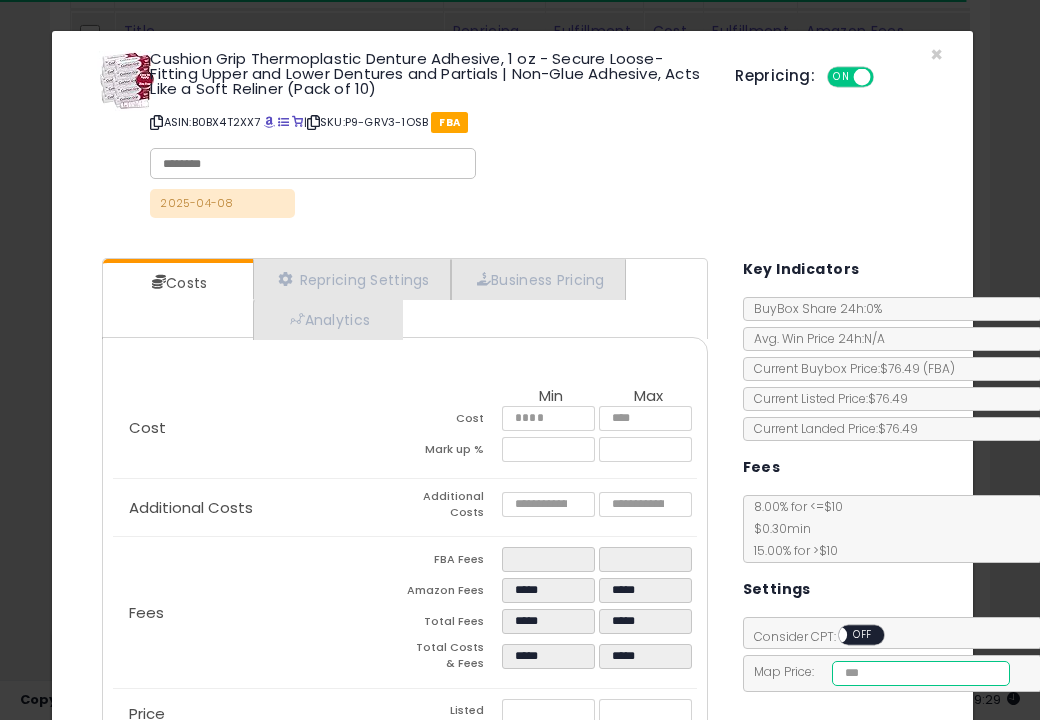 type on "*****" 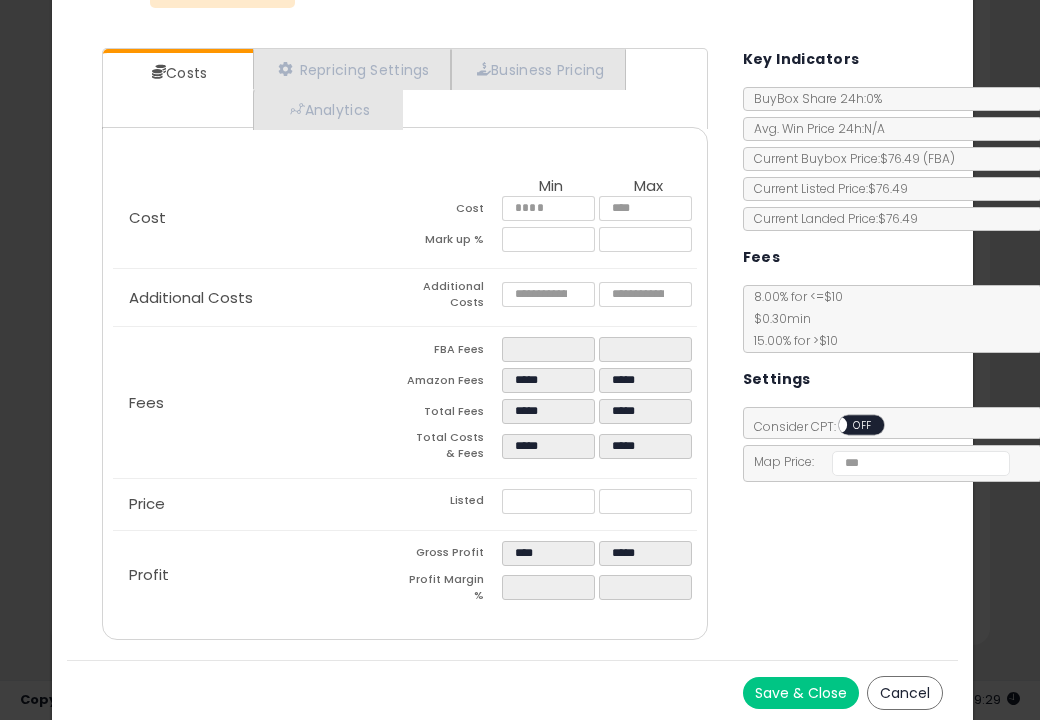 click on "Save & Close" at bounding box center [801, 693] 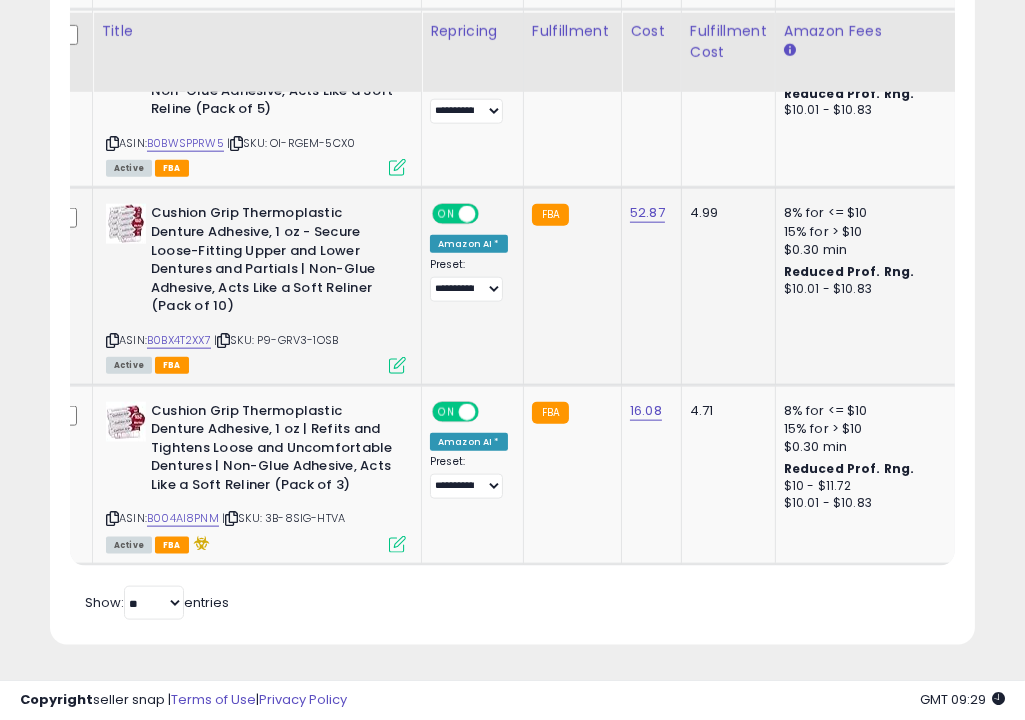 click at bounding box center (397, 365) 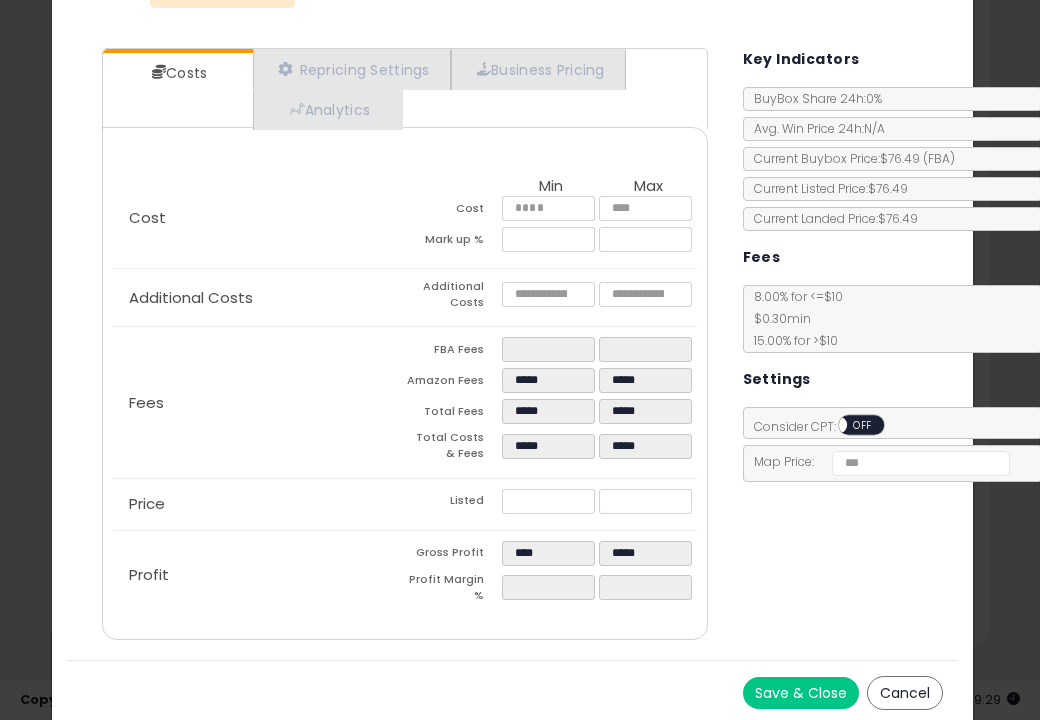 click on "× Close
Cushion Grip Thermoplastic Denture Adhesive, 1 oz - Secure Loose-Fitting Upper and Lower Dentures and Partials | Non-Glue Adhesive, Acts Like a Soft Reliner (Pack of 10)
ASIN:  B0BX4T2XX7
|
SKU:  P9-GRV3-1OSB
FBA
2025-04-08
Repricing:
ON   OFF" 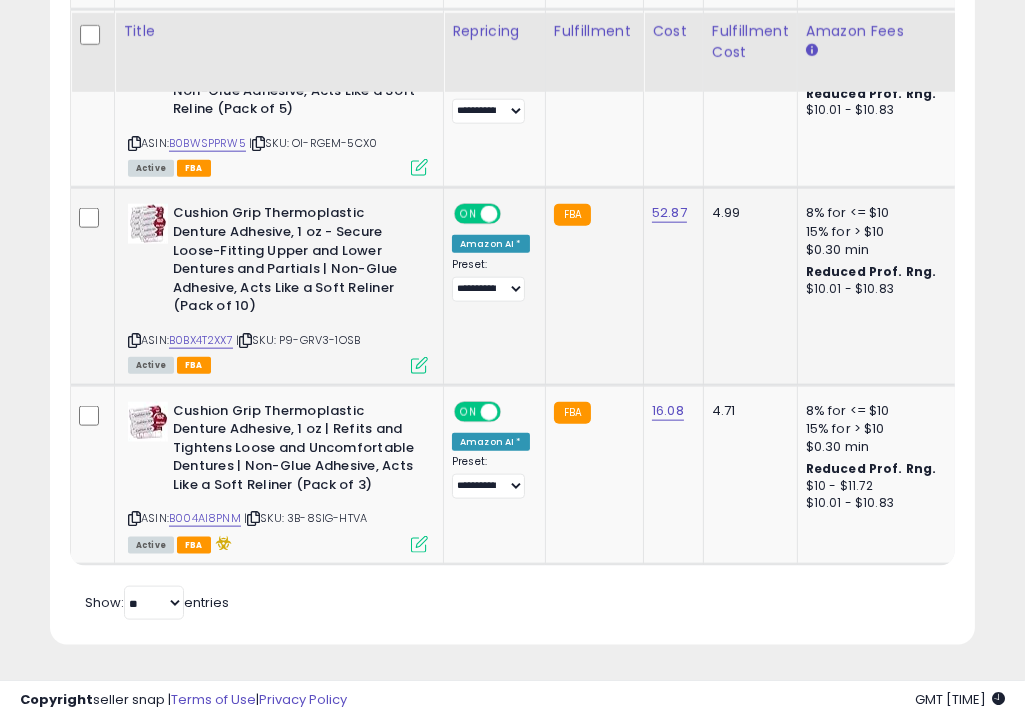 click at bounding box center [419, 365] 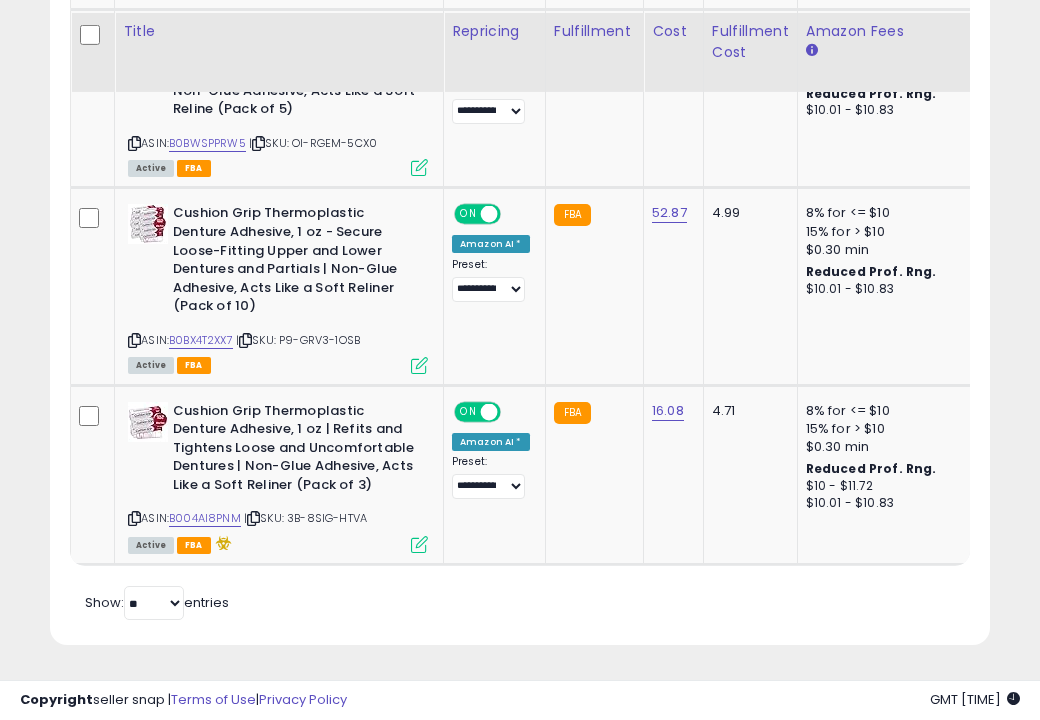 scroll, scrollTop: 999590, scrollLeft: 999457, axis: both 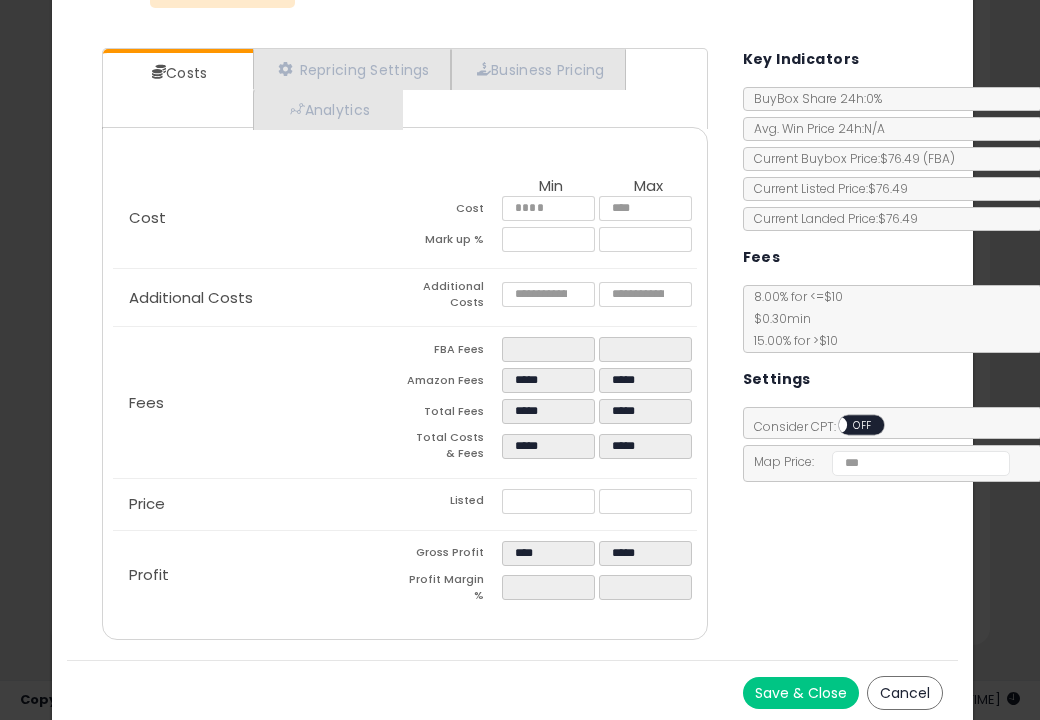 click on "Save & Close" at bounding box center [801, 693] 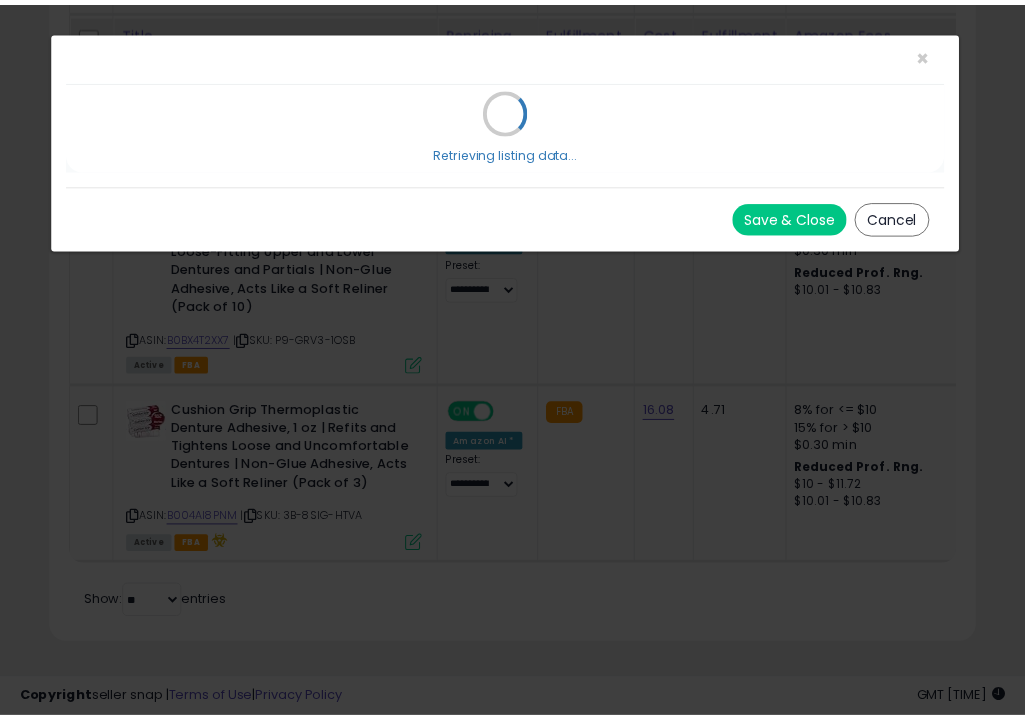 scroll, scrollTop: 0, scrollLeft: 0, axis: both 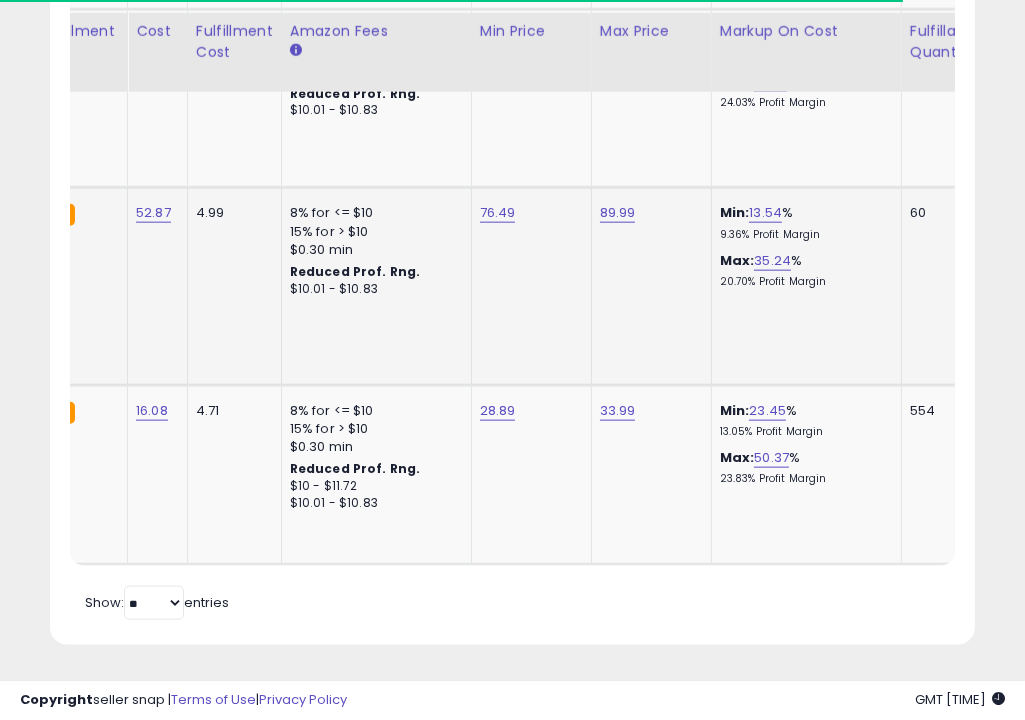 click on "76.49" at bounding box center (528, 213) 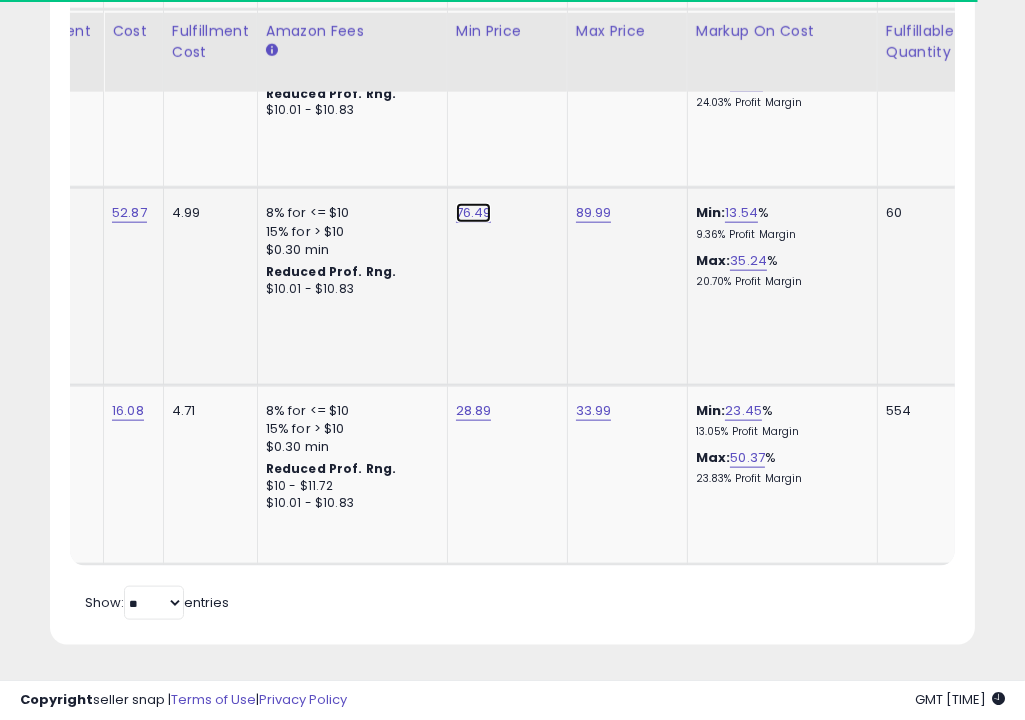 click on "76.49" at bounding box center (476, -698) 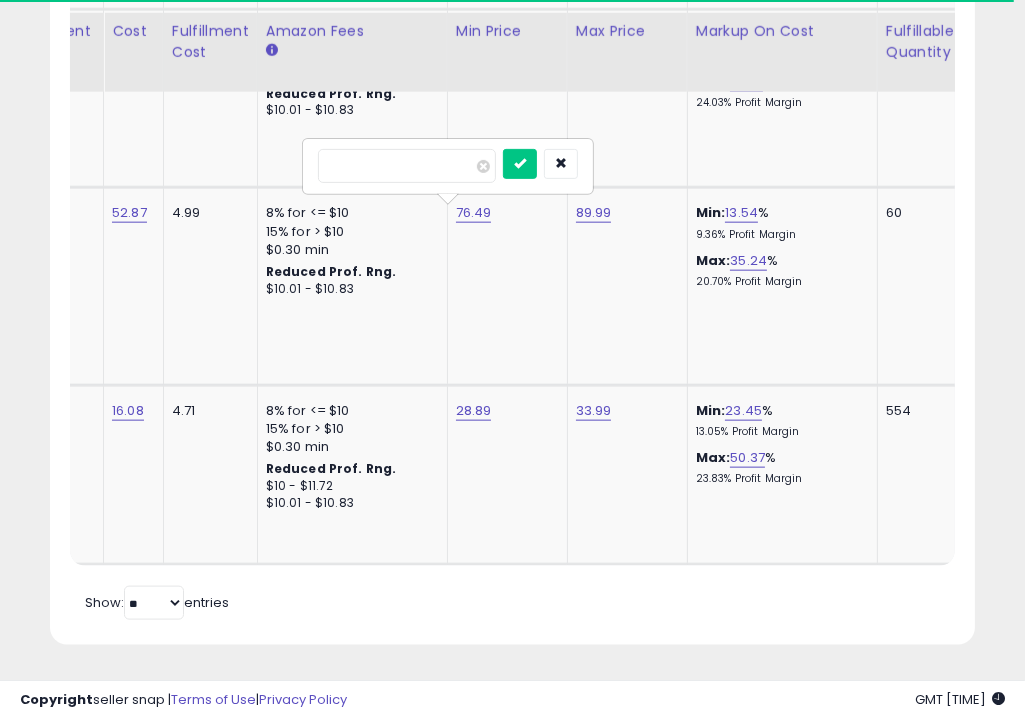 drag, startPoint x: 254, startPoint y: 147, endPoint x: 246, endPoint y: 31, distance: 116.275536 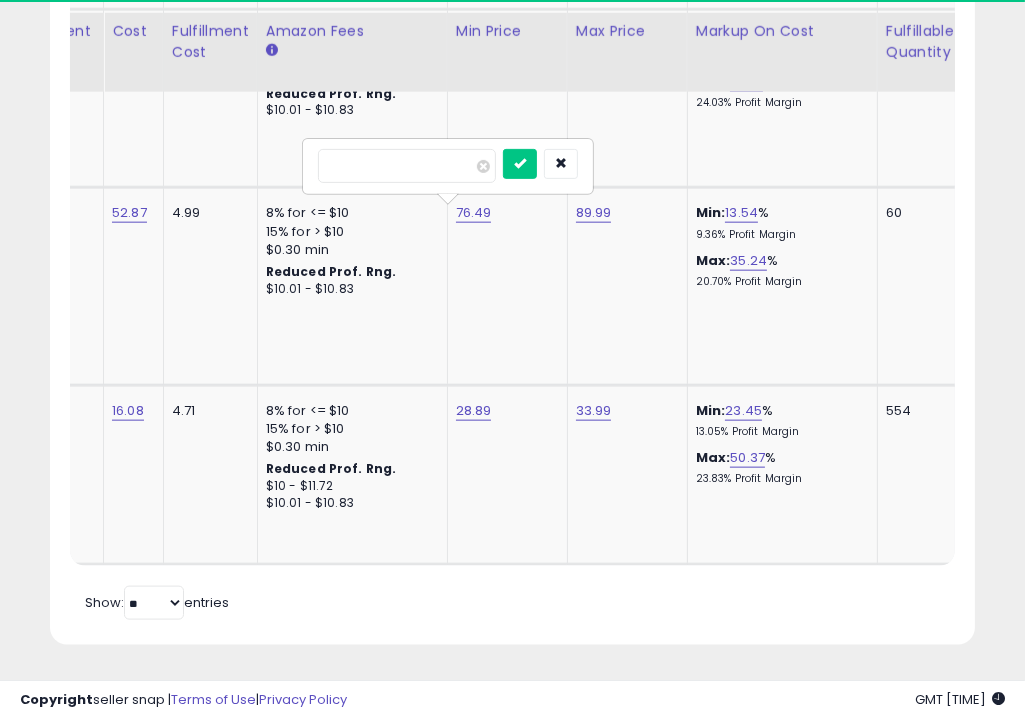 click at bounding box center [520, 164] 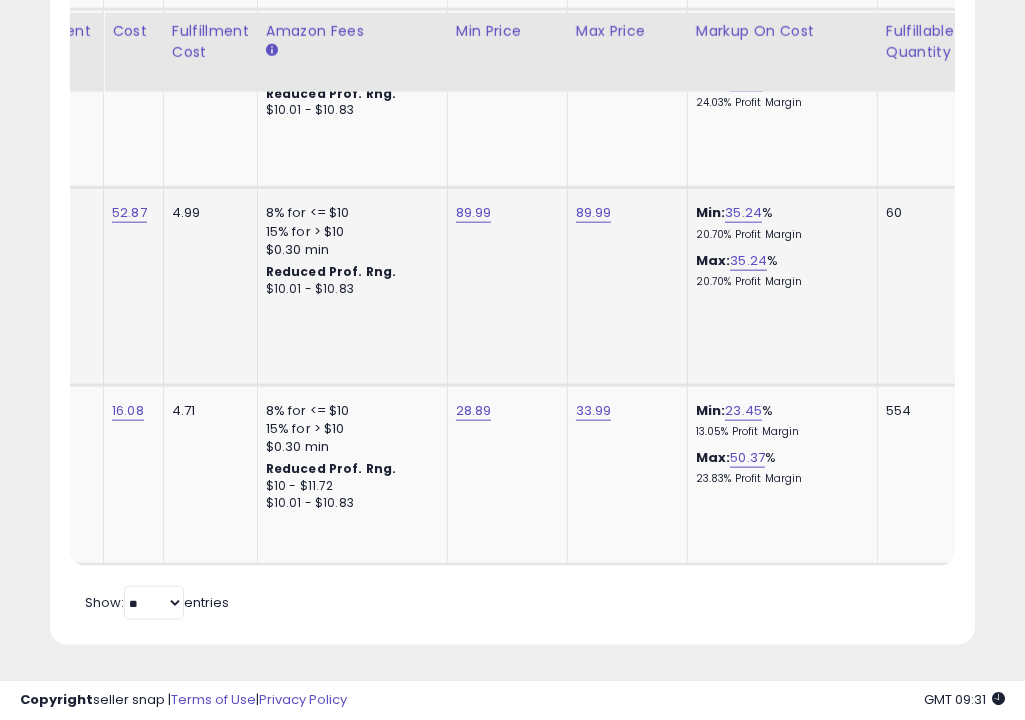 scroll, scrollTop: 0, scrollLeft: 0, axis: both 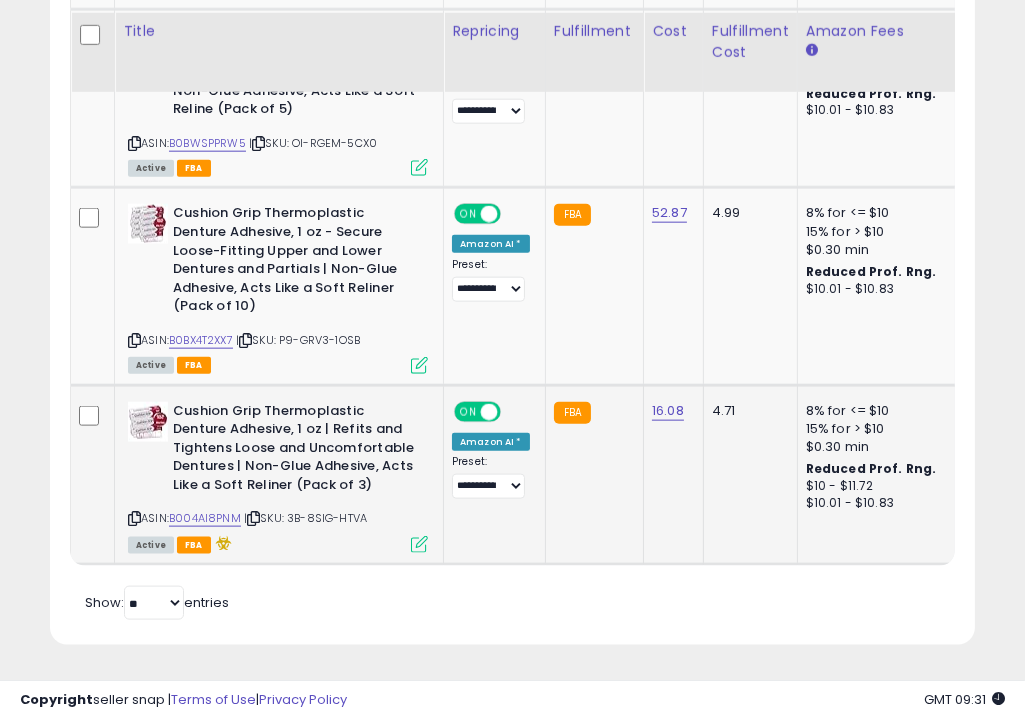 click on "16.08" 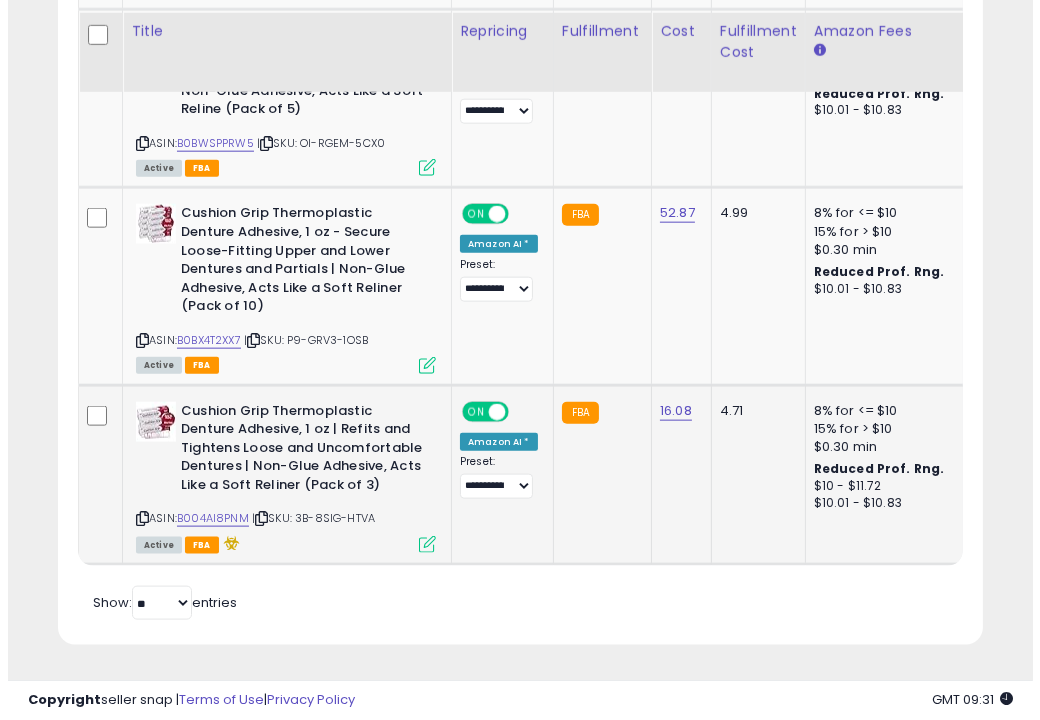 scroll, scrollTop: 999590, scrollLeft: 999457, axis: both 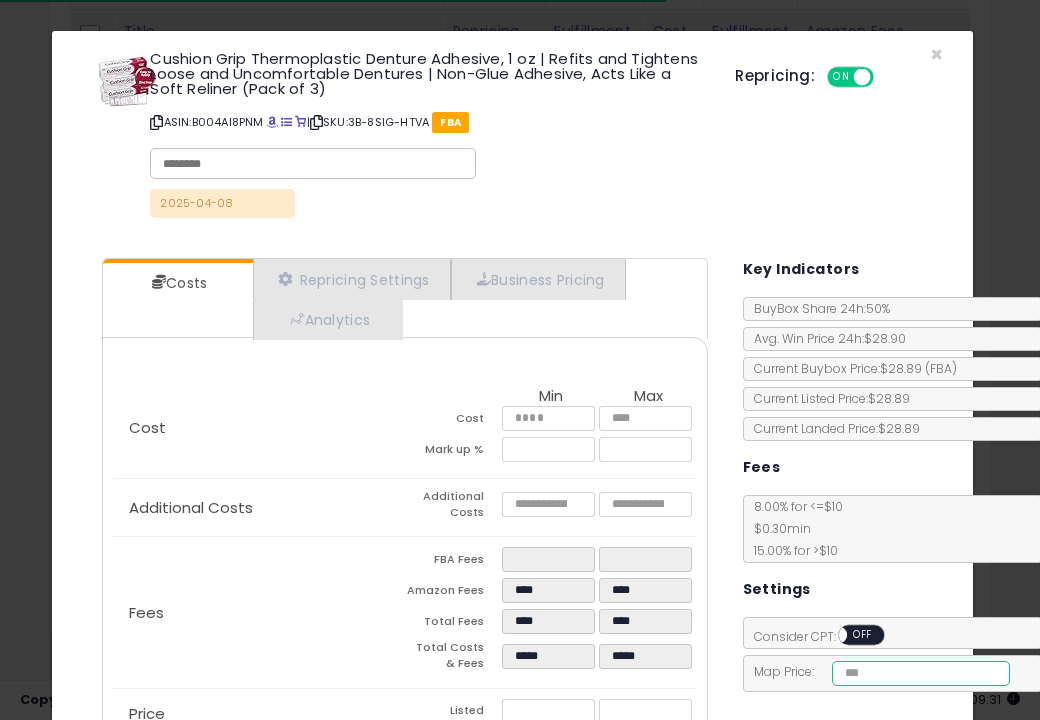 drag, startPoint x: 853, startPoint y: 668, endPoint x: 797, endPoint y: 662, distance: 56.32051 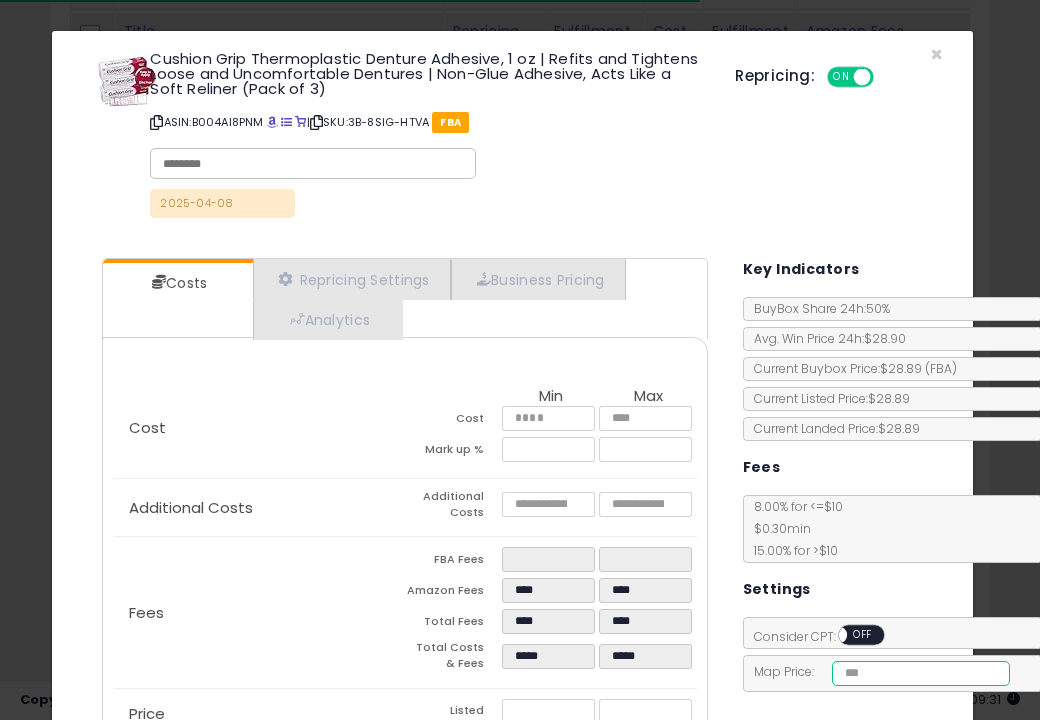 scroll, scrollTop: 210, scrollLeft: 0, axis: vertical 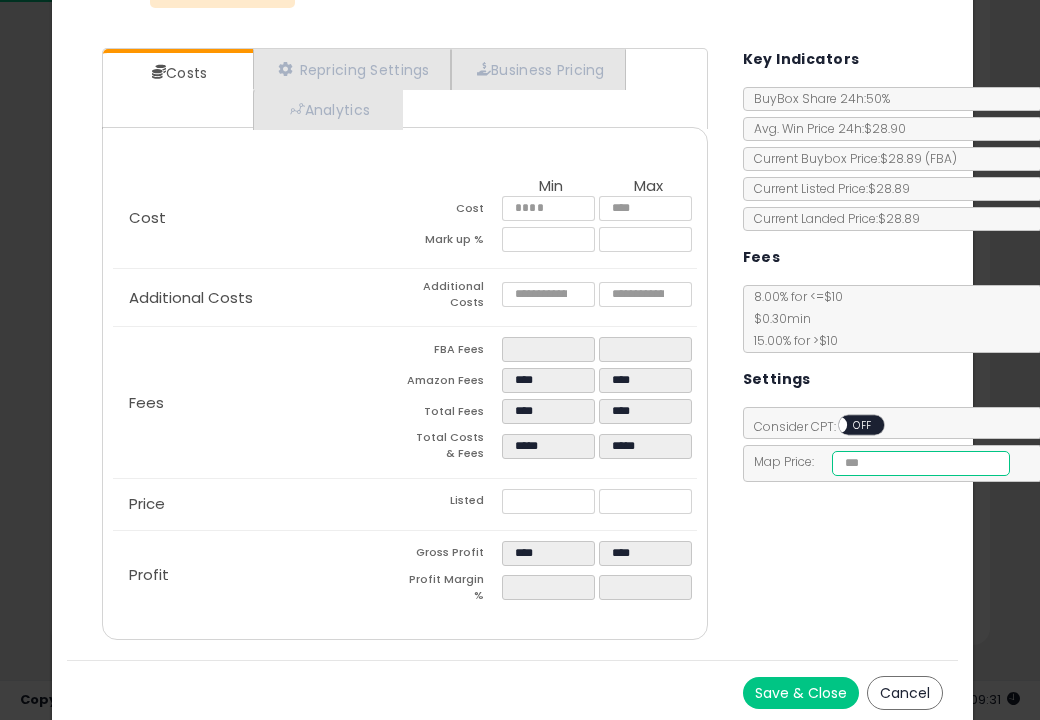 type on "*****" 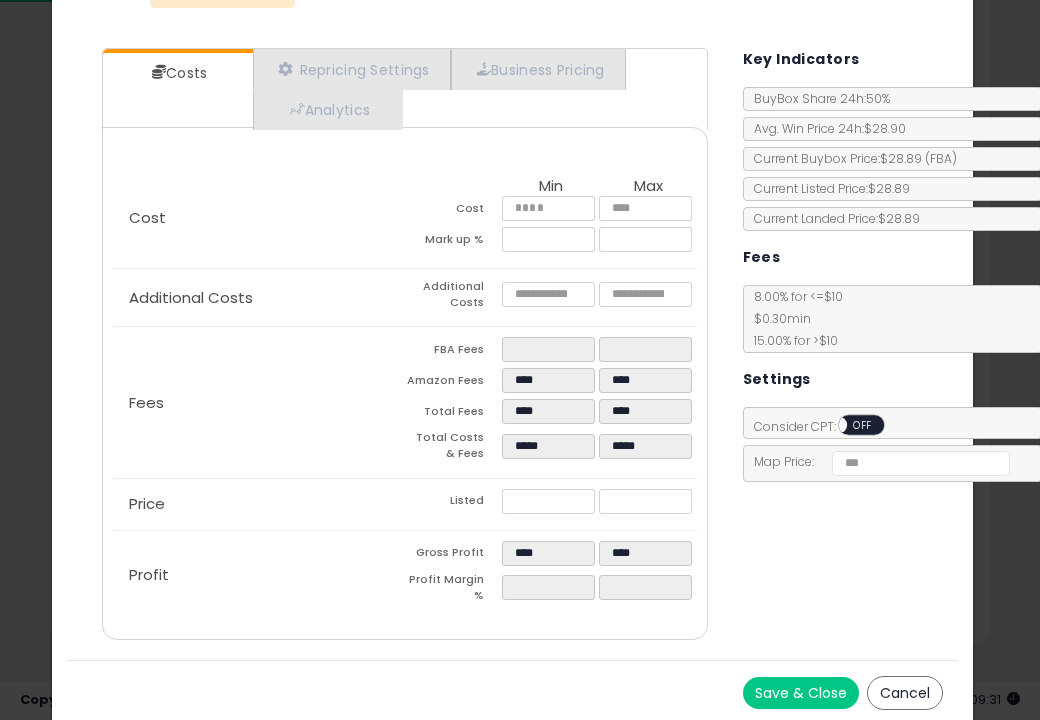 click on "Save & Close" at bounding box center (801, 693) 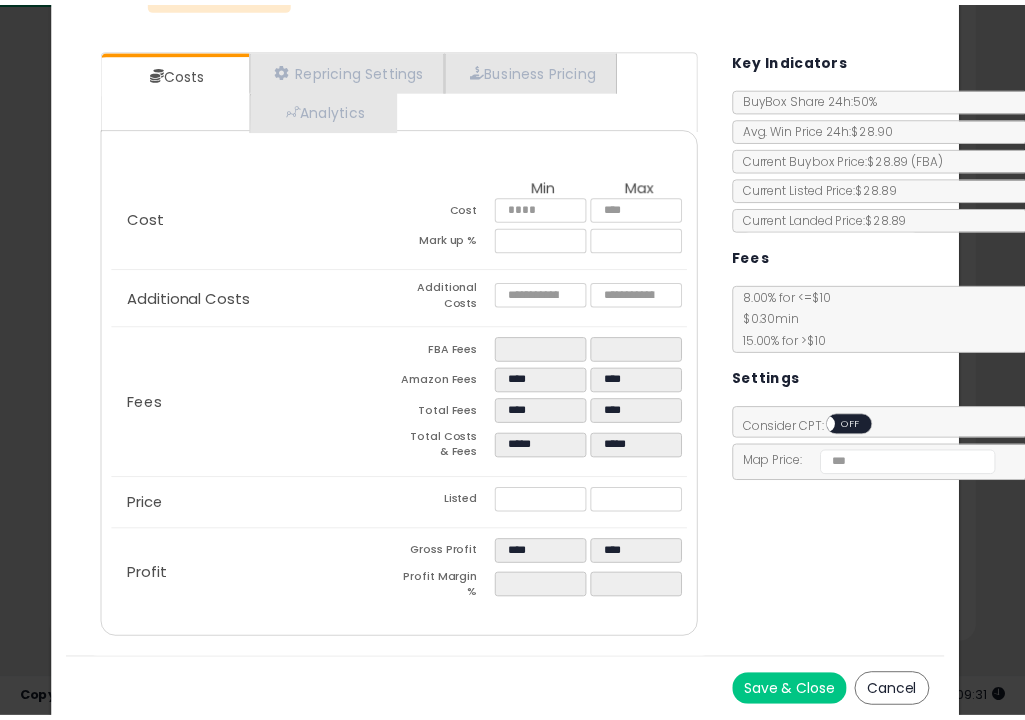 scroll, scrollTop: 0, scrollLeft: 0, axis: both 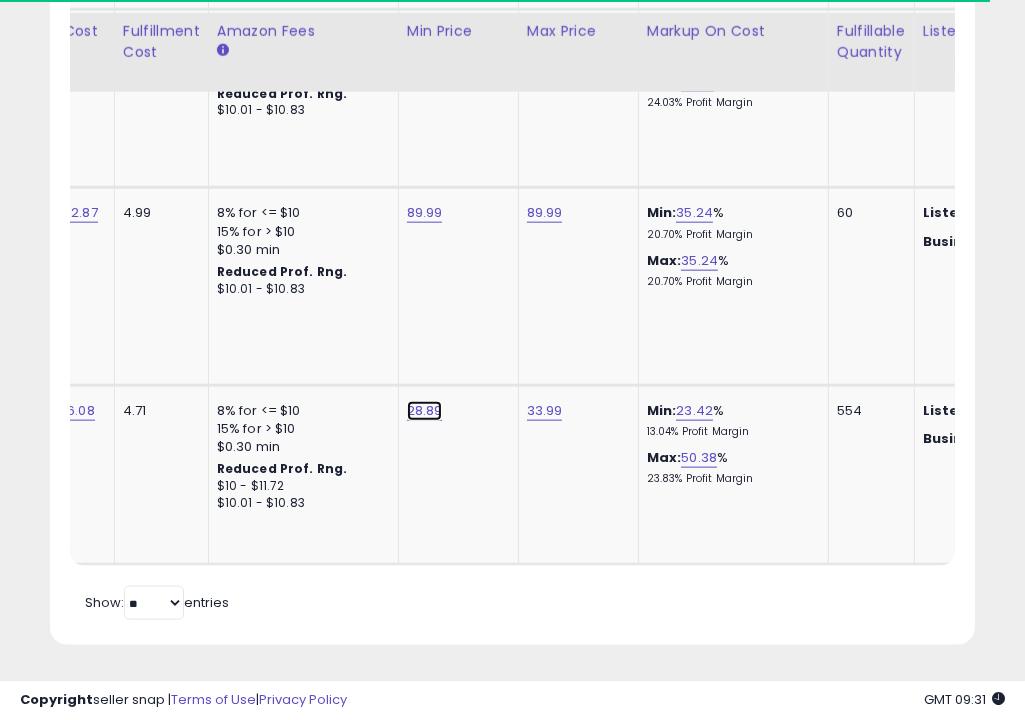 click on "28.89" at bounding box center (427, -698) 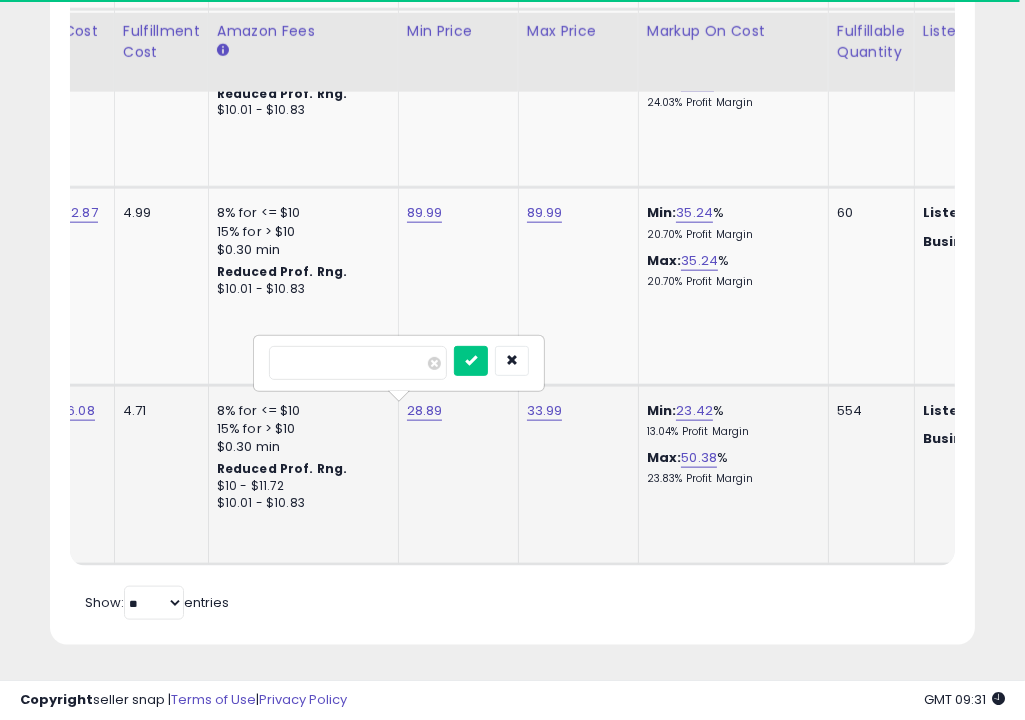 click on "28.89   *****" 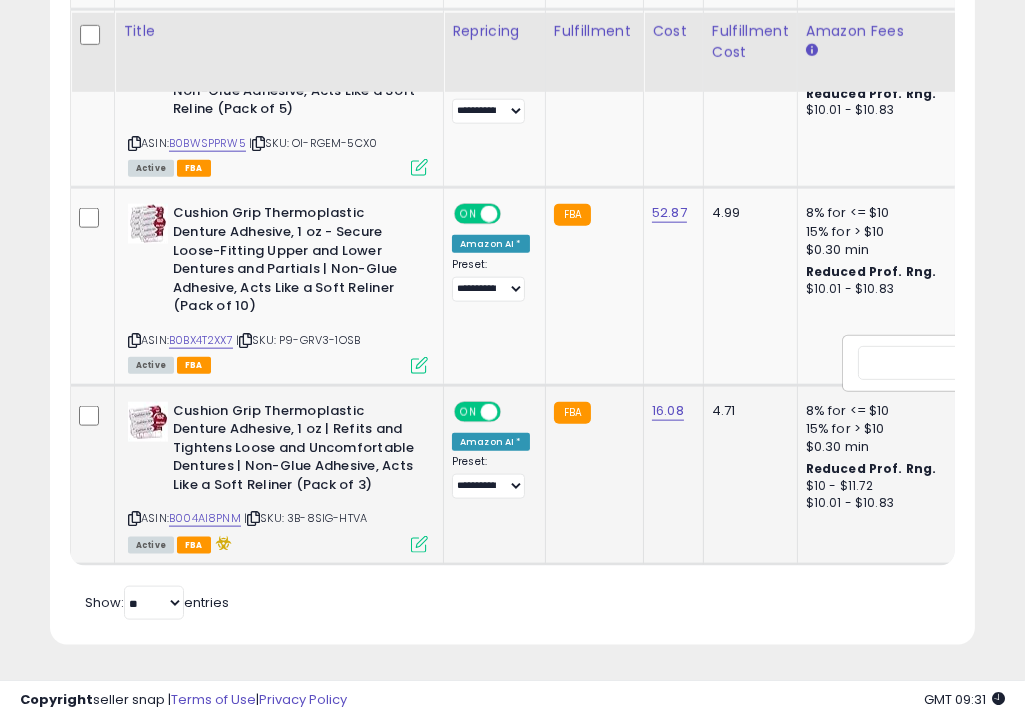 click on "16.08" 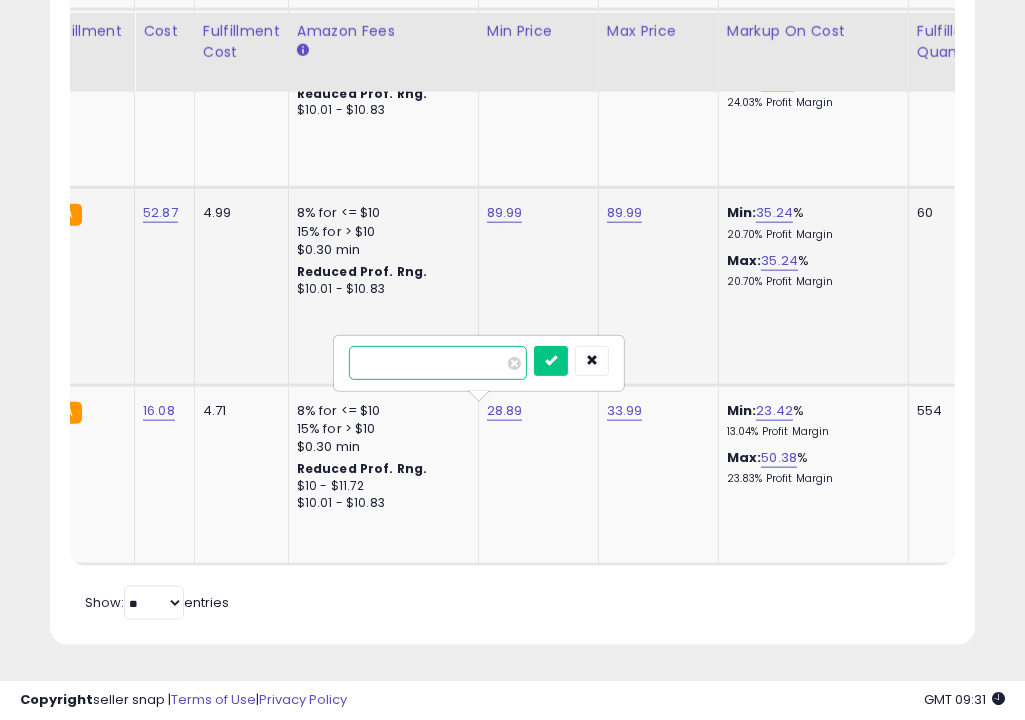 click on "2025-04-08" at bounding box center [1076, -79] 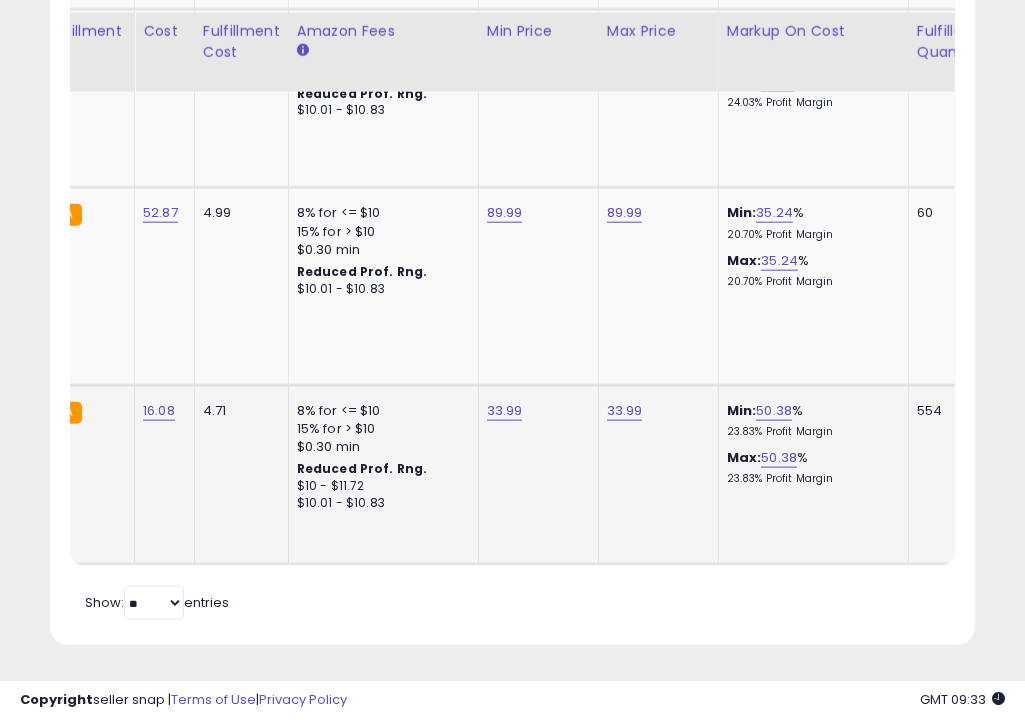 scroll, scrollTop: 2436, scrollLeft: 0, axis: vertical 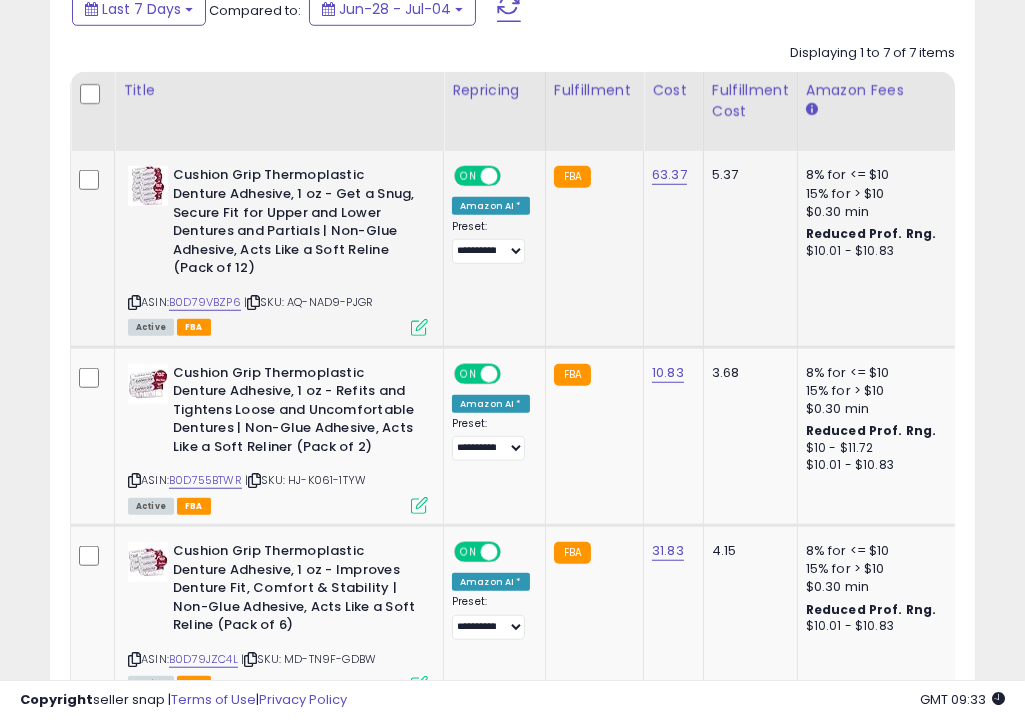 click at bounding box center (419, 327) 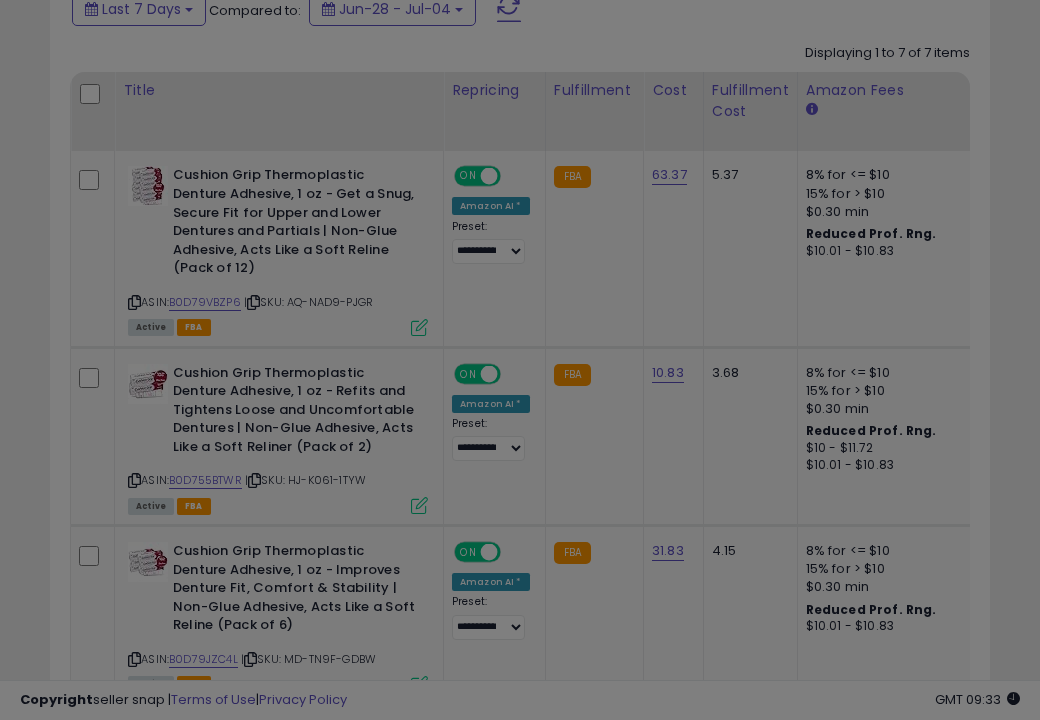 scroll, scrollTop: 999590, scrollLeft: 999457, axis: both 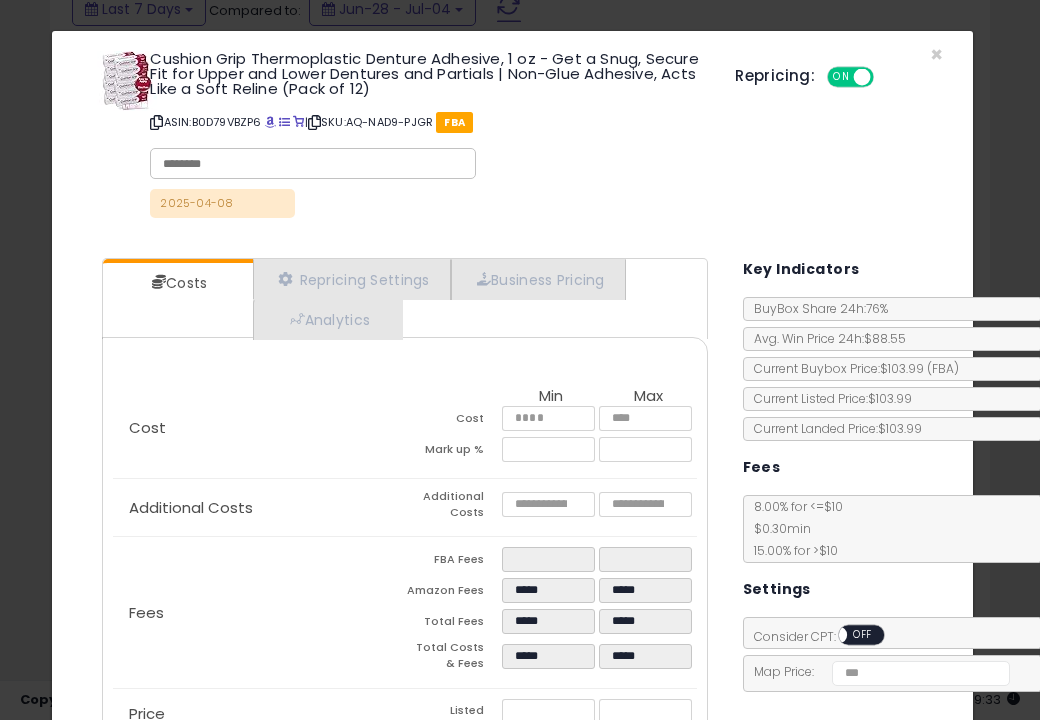 click on "× Close
Cushion Grip Thermoplastic Denture Adhesive, 1 oz - Get a Snug, Secure Fit for Upper and Lower Dentures and Partials | Non-Glue Adhesive, Acts Like a Soft Reline (Pack of 12)
ASIN:  B0D79VBZP6
|
SKU:  AQ-NAD9-PJGR
FBA
2025-04-08
Repricing:
ON   OFF" 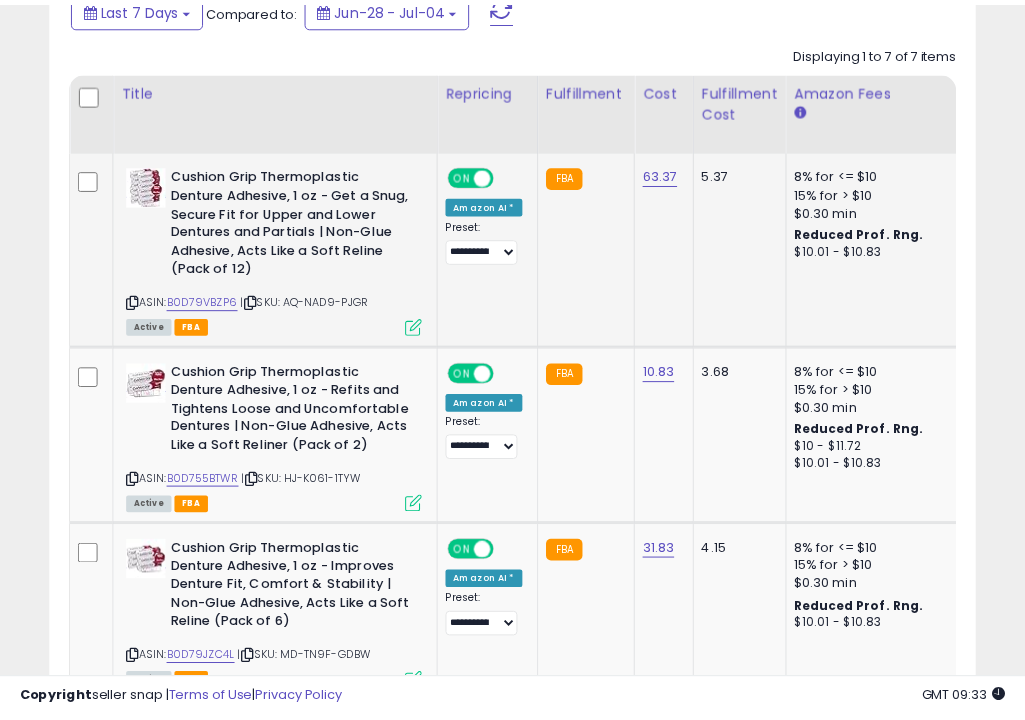 scroll, scrollTop: 409, scrollLeft: 533, axis: both 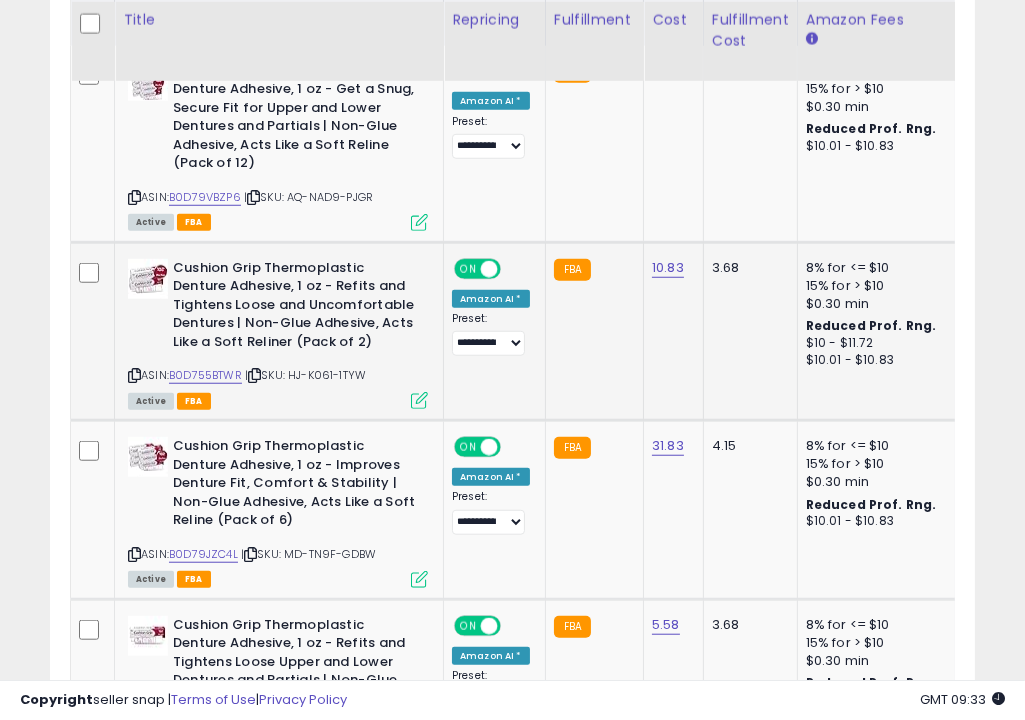 click at bounding box center [419, 400] 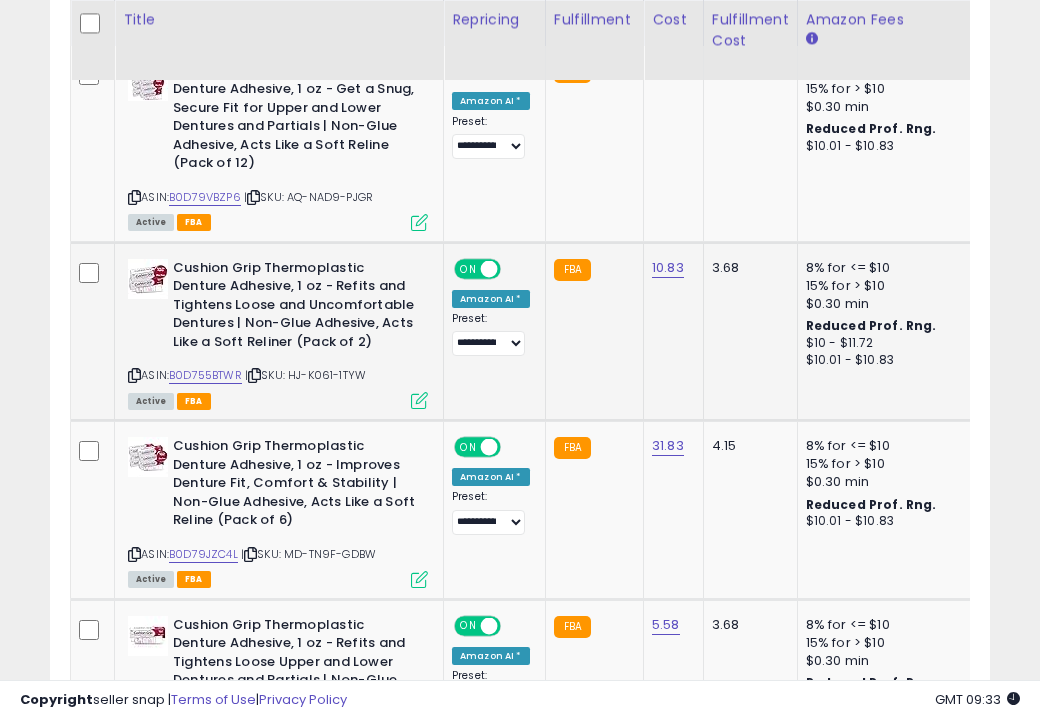 scroll, scrollTop: 999590, scrollLeft: 999457, axis: both 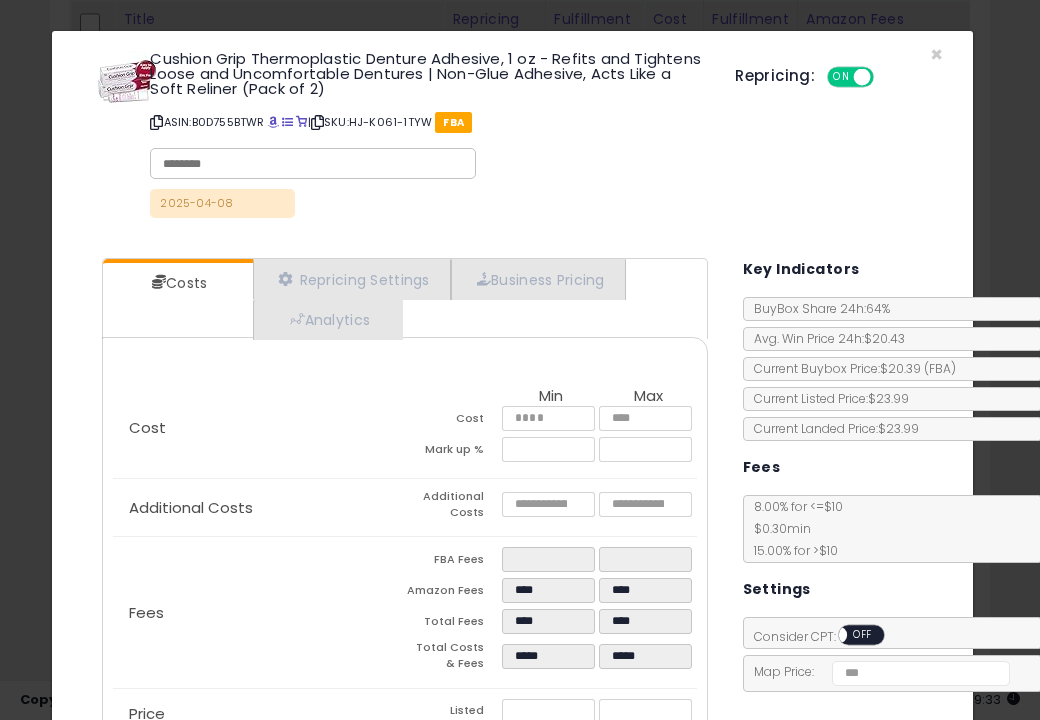 click on "2025-04-08" at bounding box center (512, 137) 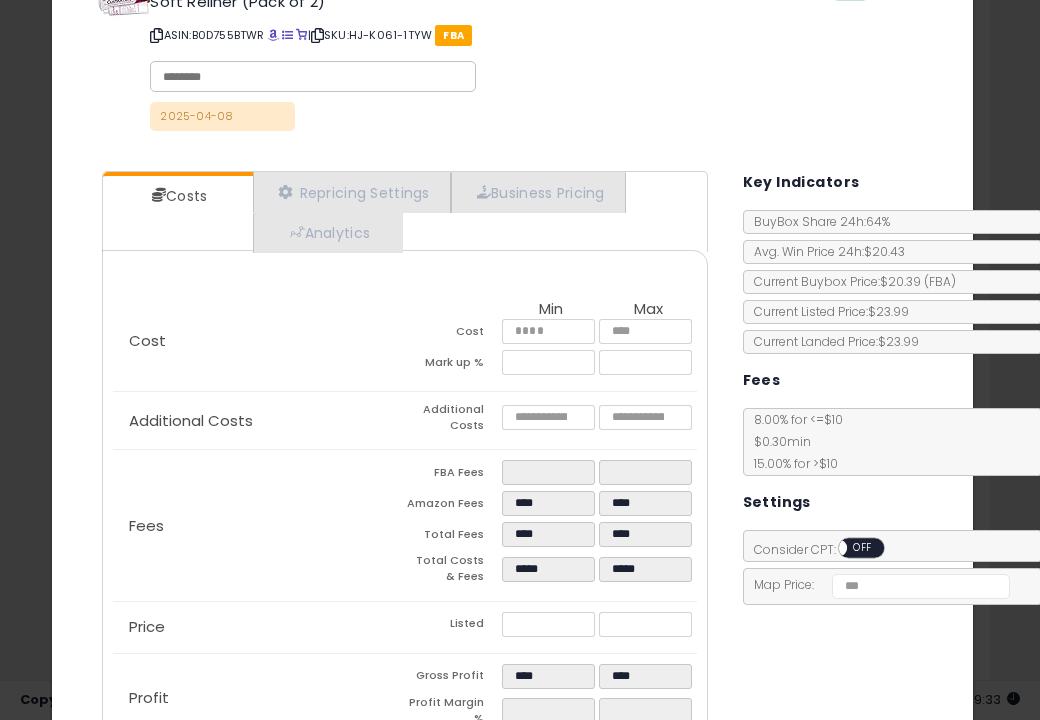 click on "2025-04-08" 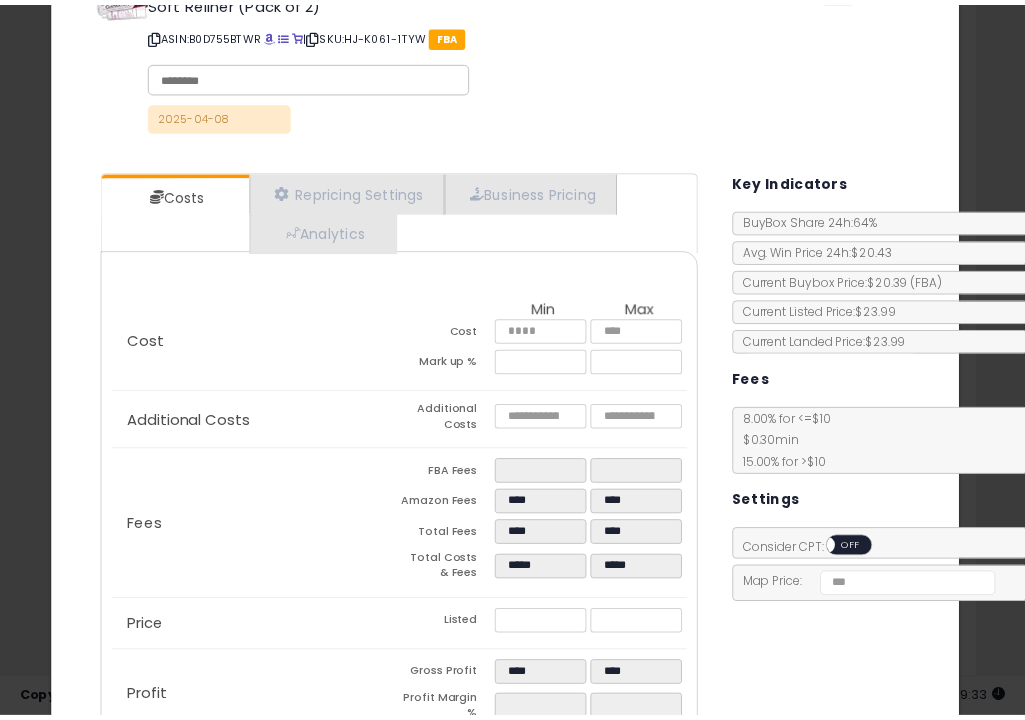scroll, scrollTop: 123, scrollLeft: 0, axis: vertical 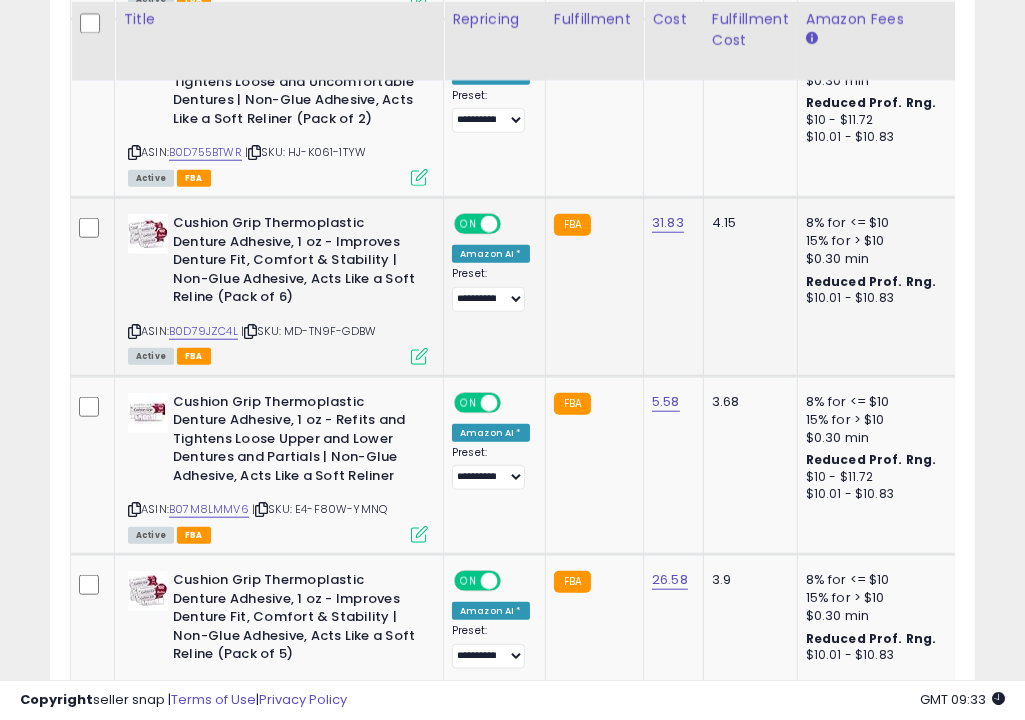 click at bounding box center [419, 356] 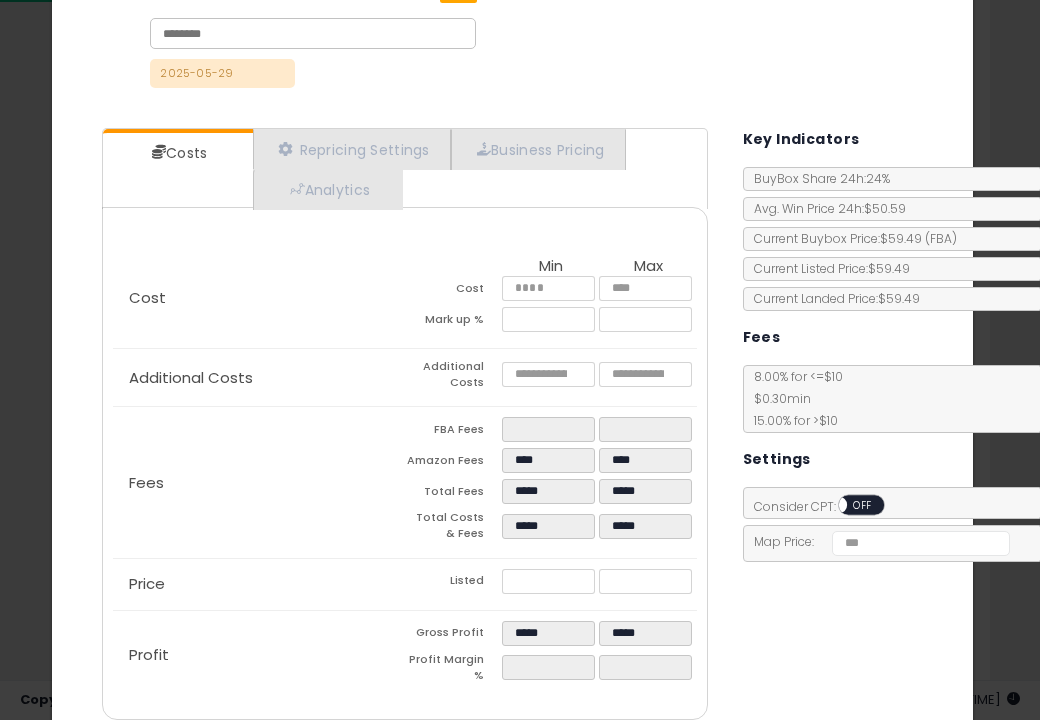 click on "× Close
Cushion Grip Thermoplastic Denture Adhesive, 1 oz - Improves Denture Fit, Comfort & Stability | Non-Glue Adhesive, Acts Like a Soft Reline (Pack of 6)
ASIN:  B0D79JZC4L
|
SKU:  MD-TN9F-GDBW
FBA
2025-05-29
Repricing:
ON   OFF" 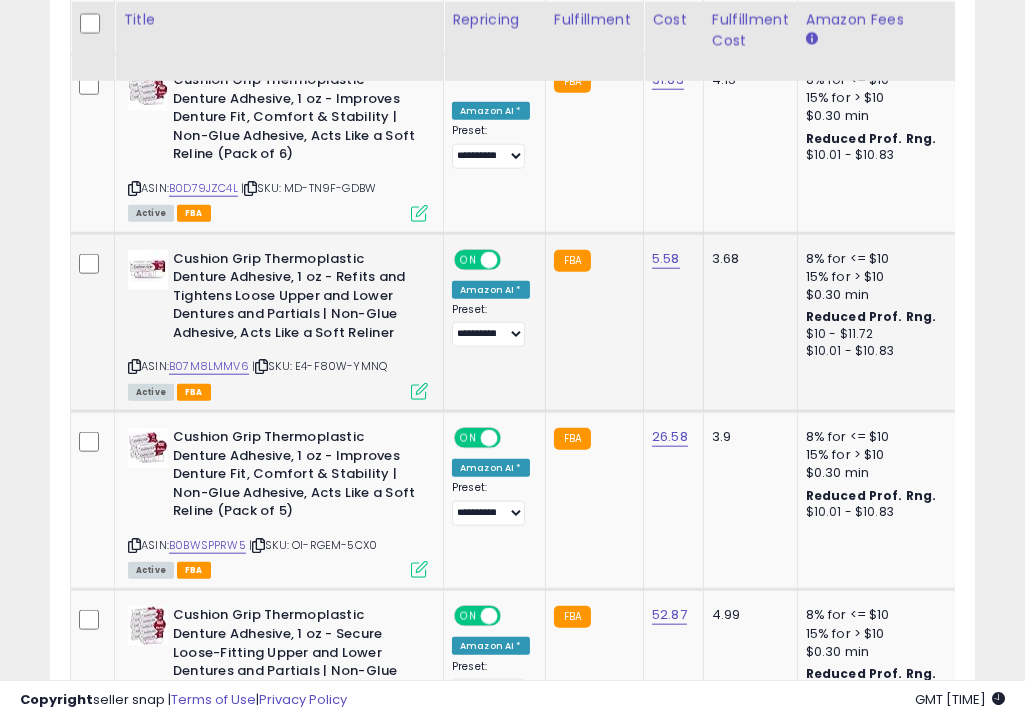 click at bounding box center [419, 391] 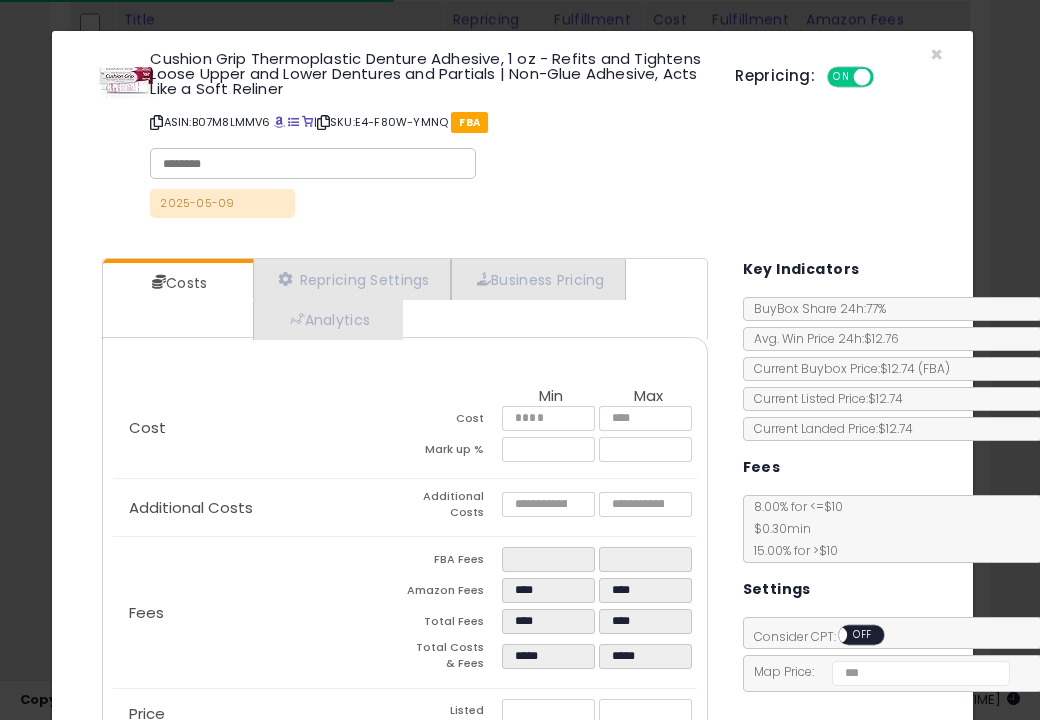 click on "2025-05-09" at bounding box center [427, 208] 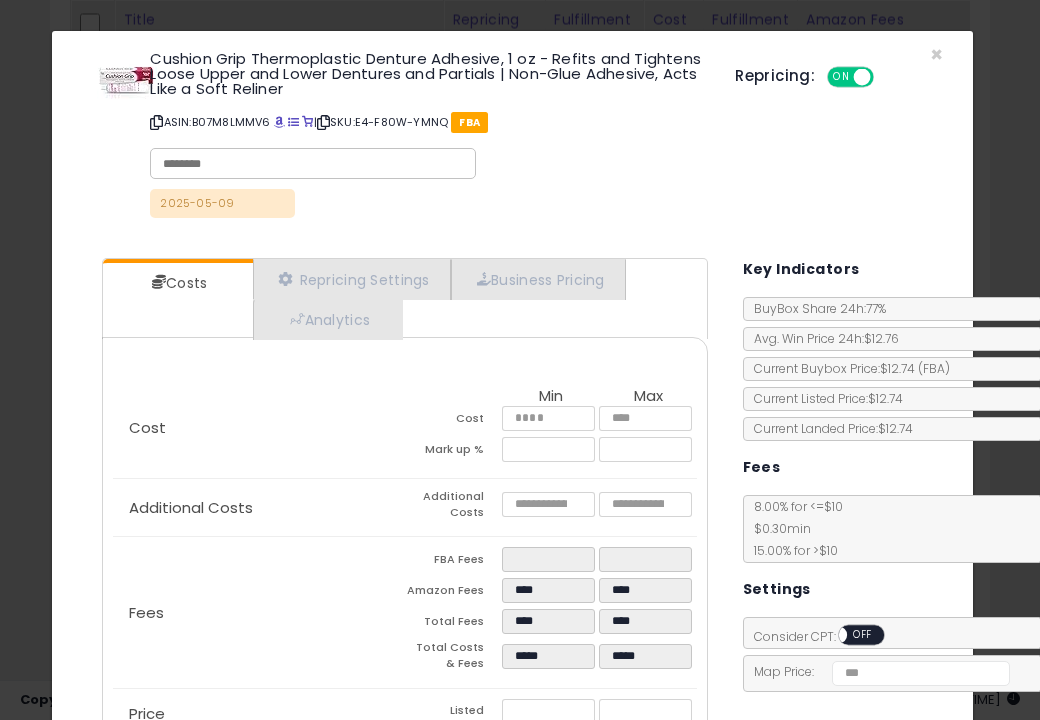 click on "× Close
Cushion Grip Thermoplastic Denture Adhesive, 1 oz - Refits and Tightens Loose Upper and Lower Dentures and Partials | Non-Glue Adhesive, Acts Like a Soft Reliner
ASIN:  B07M8LMMV6
|
SKU:  E4-F80W-YMNQ
FBA
2025-05-09
Repricing:
ON   OFF" 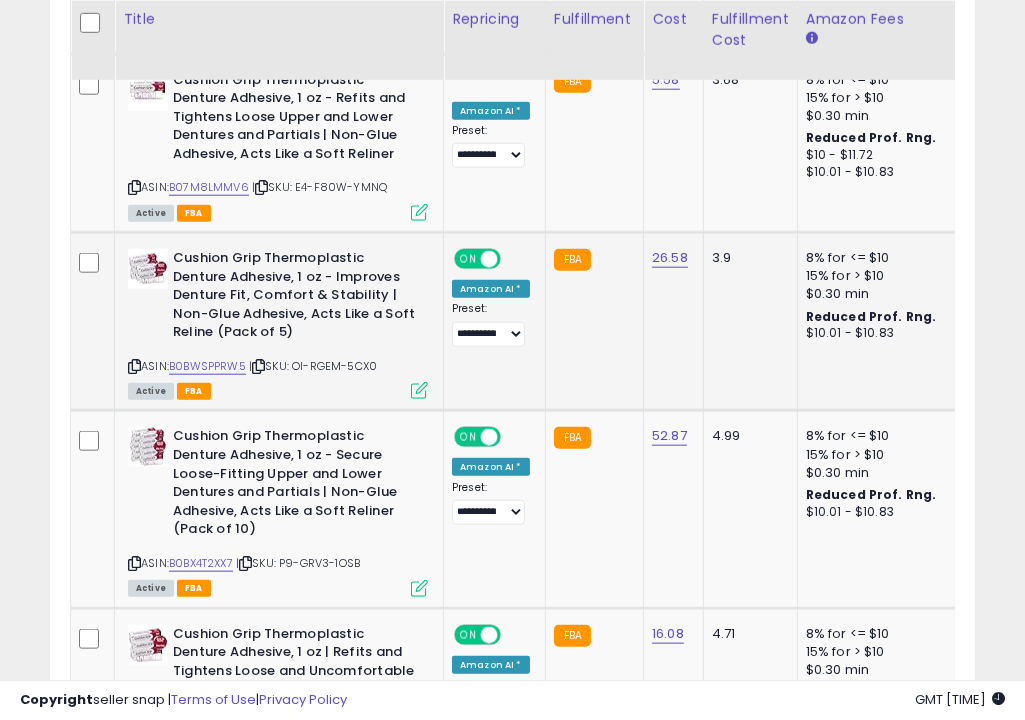 click at bounding box center [419, 390] 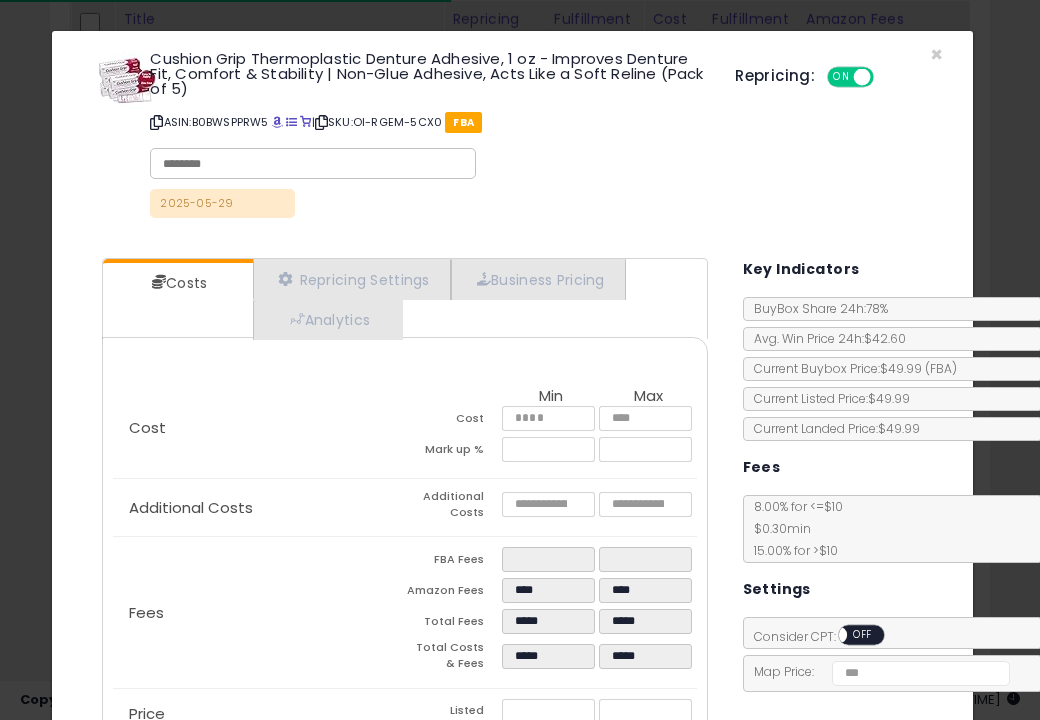 click on "× Close
Cushion Grip Thermoplastic Denture Adhesive, 1 oz - Improves Denture Fit, Comfort & Stability | Non-Glue Adhesive, Acts Like a Soft Reline (Pack of 5)
ASIN:  B0BWSPPRW5
|
SKU:  OI-RGEM-5CX0
FBA
2025-05-29
Repricing:
ON   OFF" 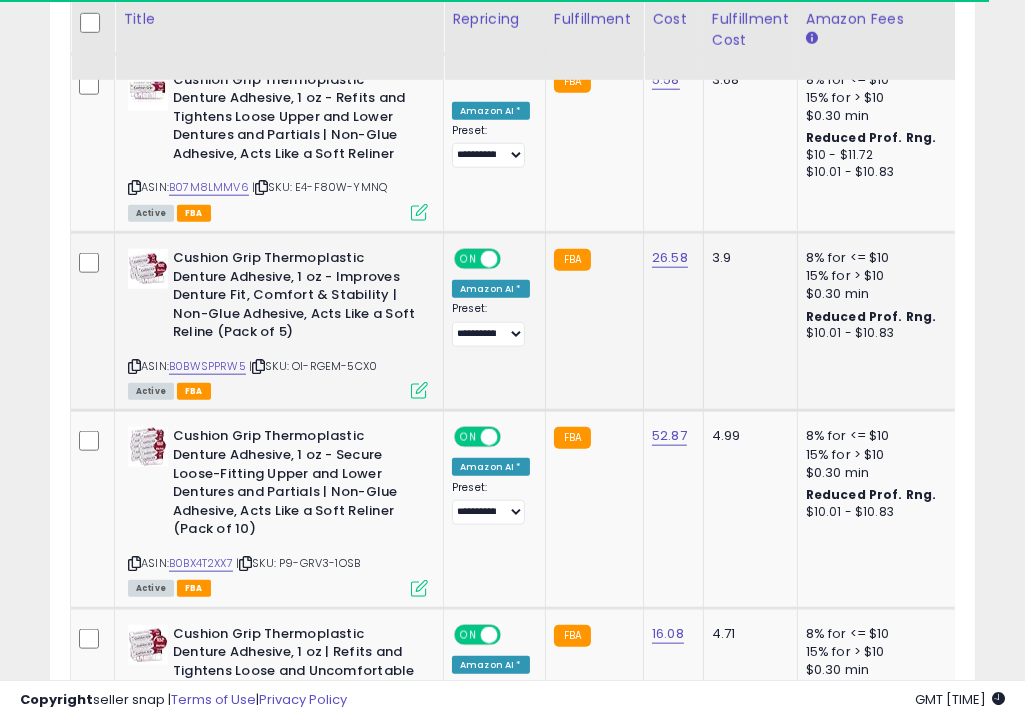 click on "FBA" 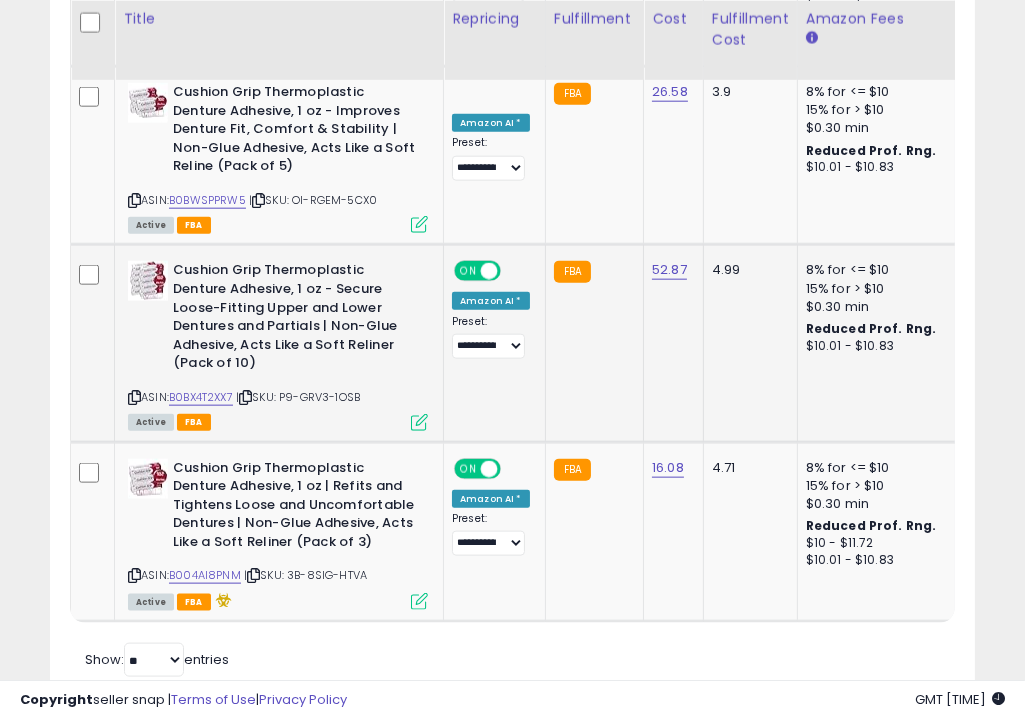 click at bounding box center (419, 422) 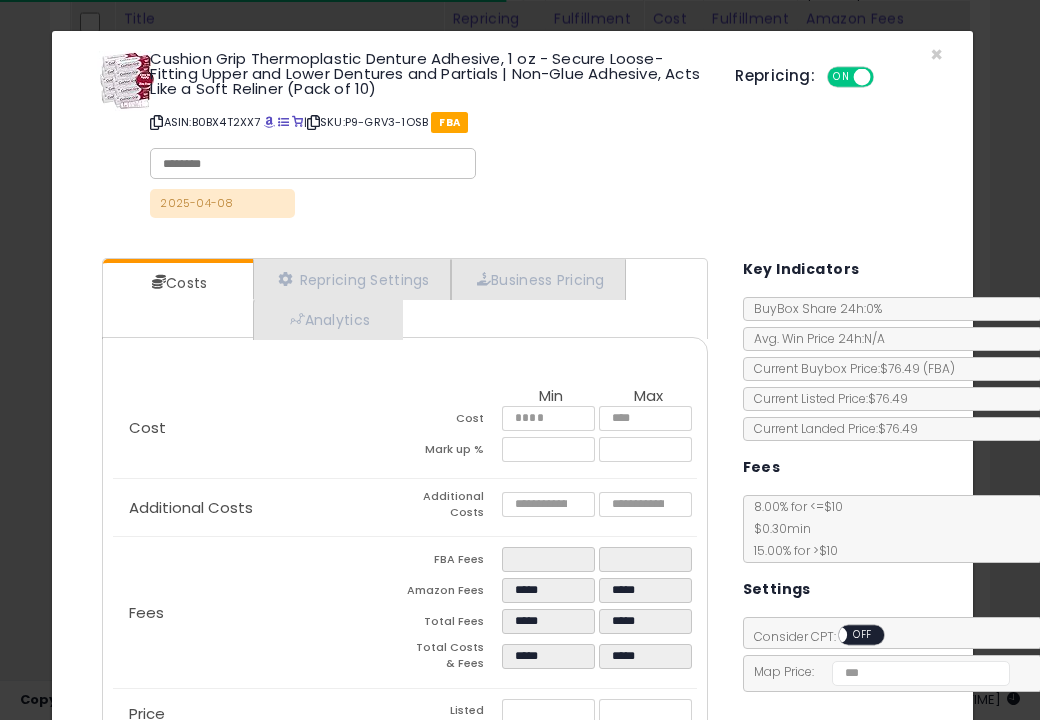 click on "× Close
Cushion Grip Thermoplastic Denture Adhesive, 1 oz - Secure Loose-Fitting Upper and Lower Dentures and Partials | Non-Glue Adhesive, Acts Like a Soft Reliner (Pack of 10)
ASIN:  B0BX4T2XX7
|
SKU:  P9-GRV3-1OSB
FBA
2025-04-08
Repricing:
ON   OFF" 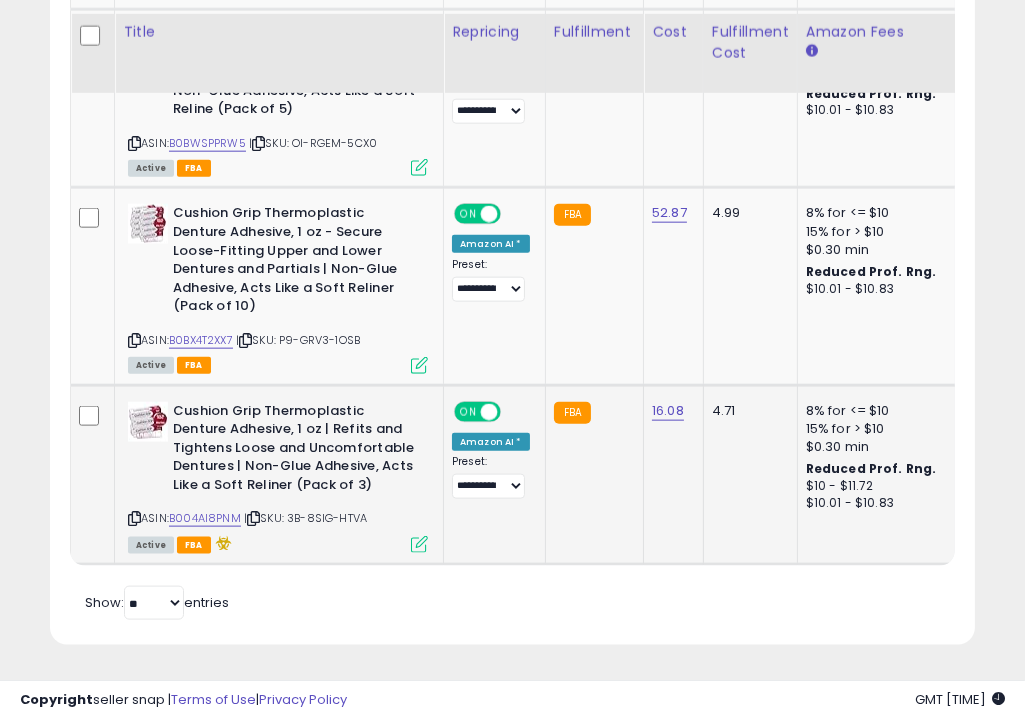 click at bounding box center (419, 544) 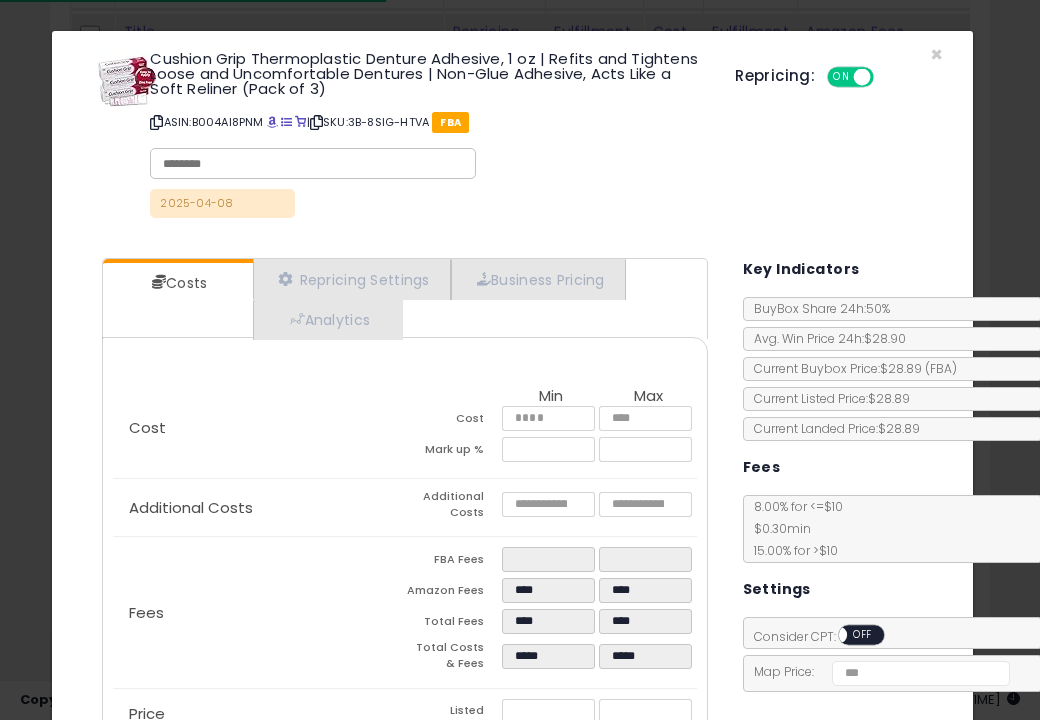 click on "2025-04-08" 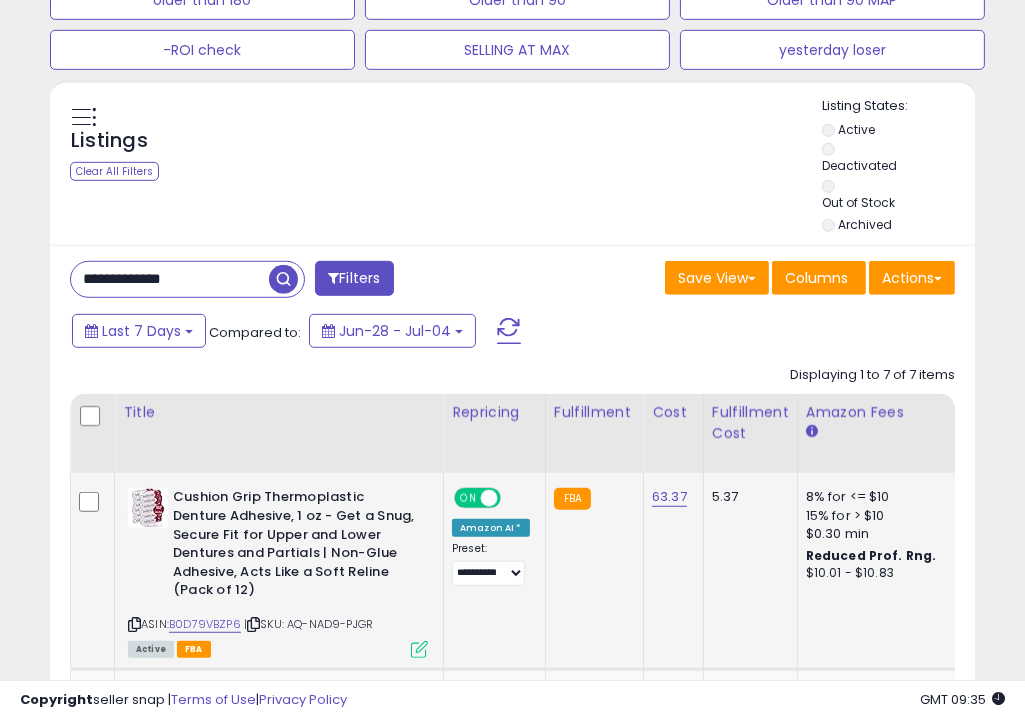click on "5.37" 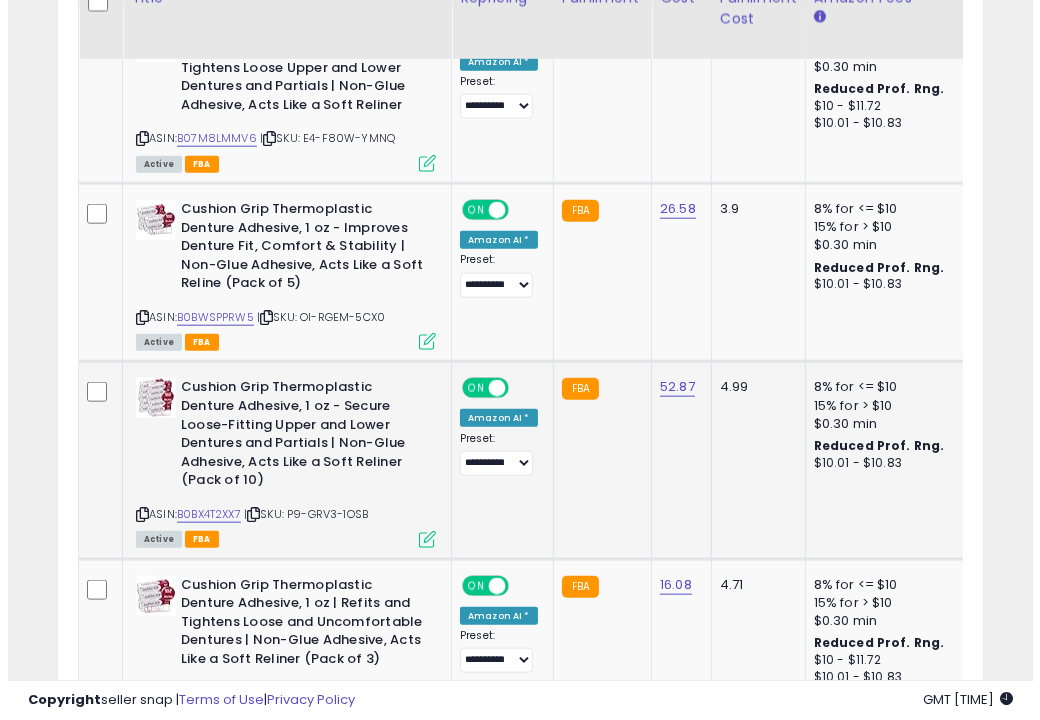 scroll, scrollTop: 2436, scrollLeft: 0, axis: vertical 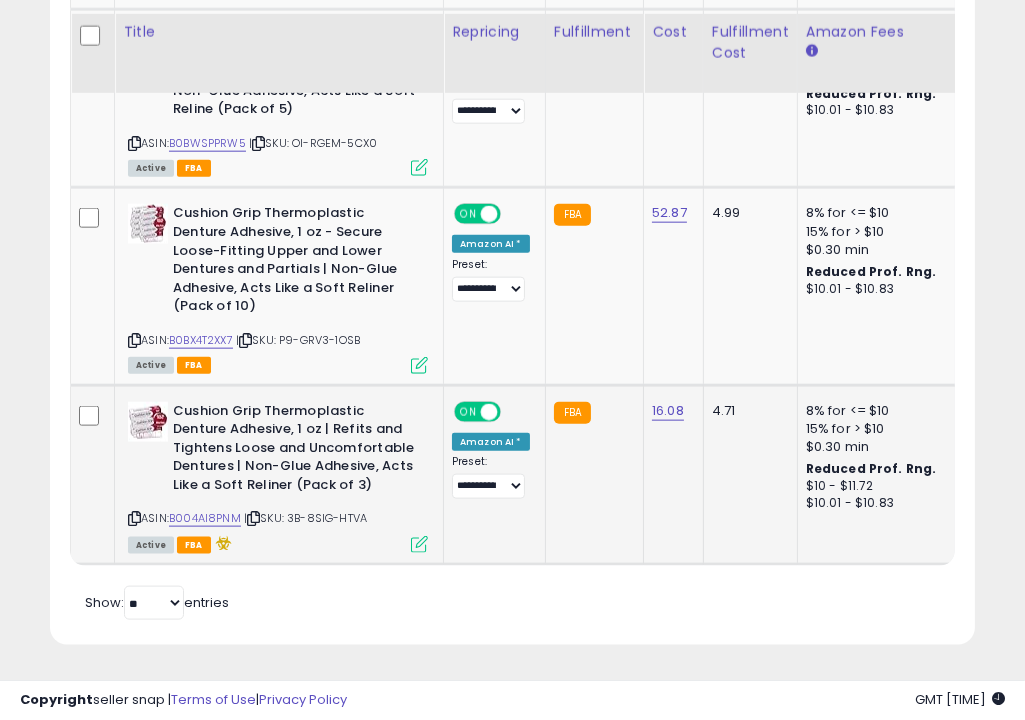 click at bounding box center [419, 544] 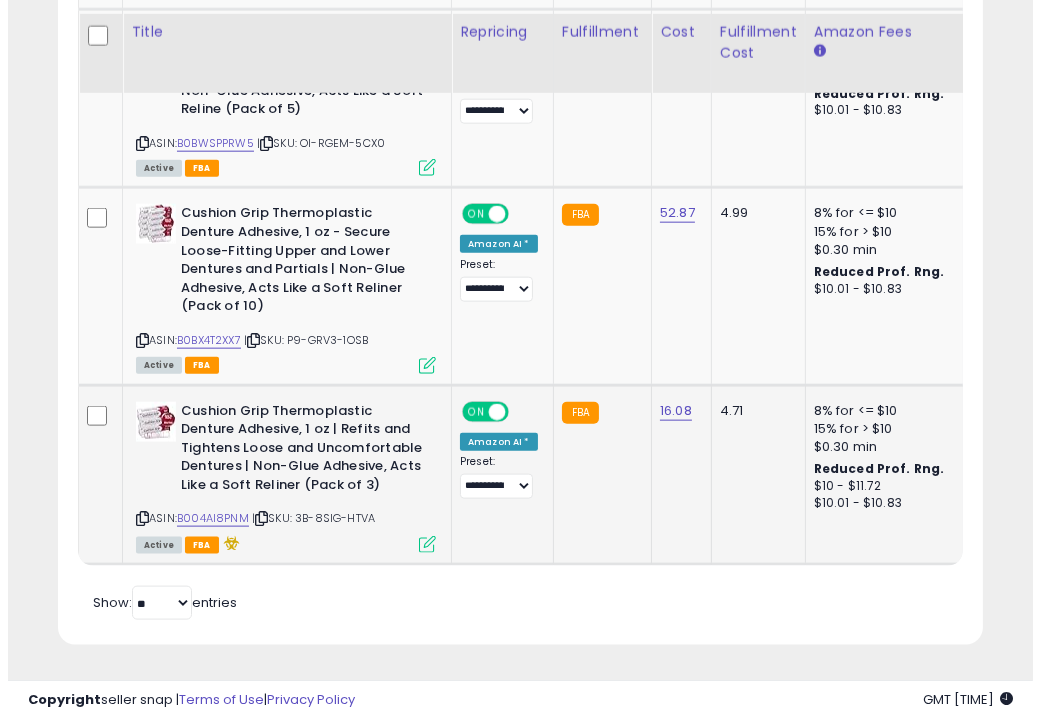 scroll, scrollTop: 999590, scrollLeft: 999457, axis: both 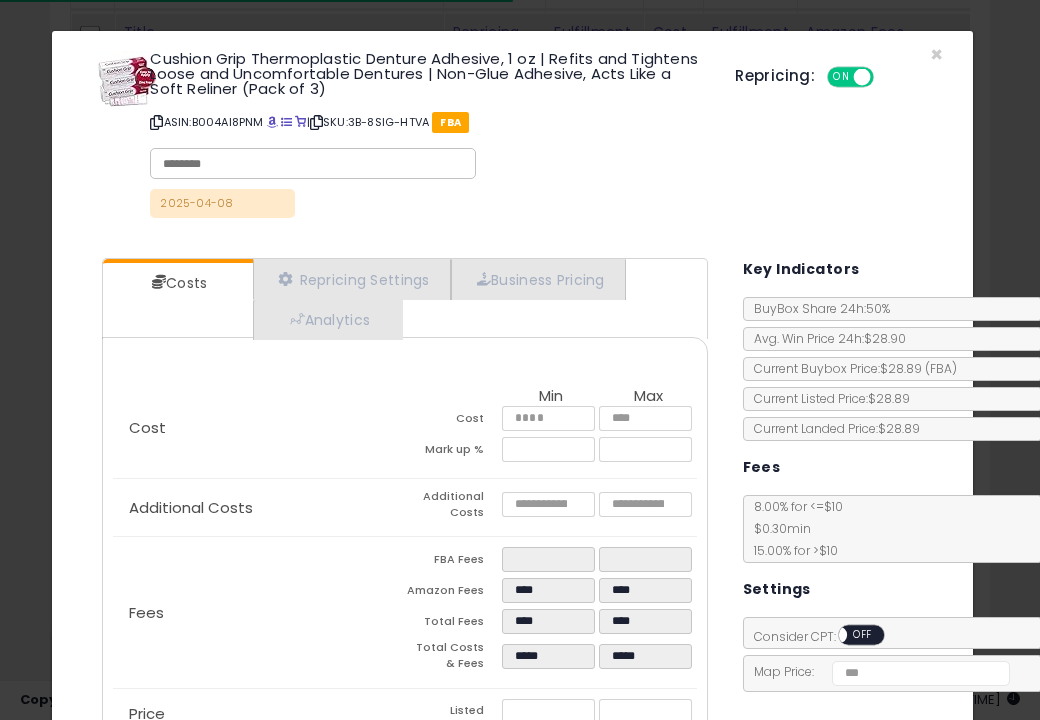 click on "2025-04-08" 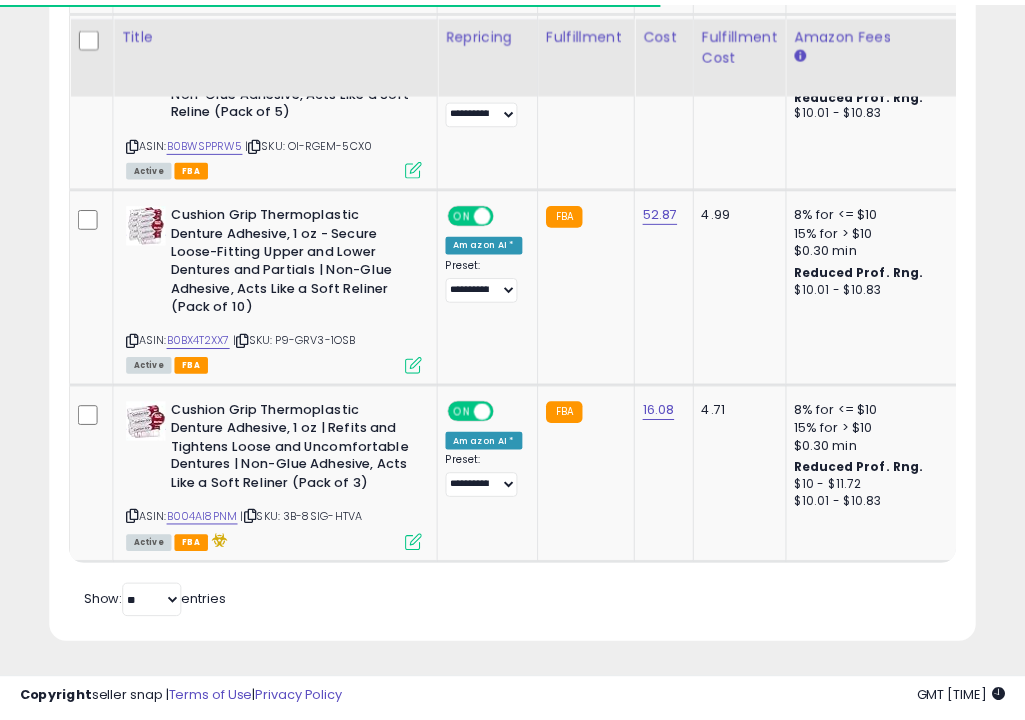 scroll, scrollTop: 409, scrollLeft: 533, axis: both 